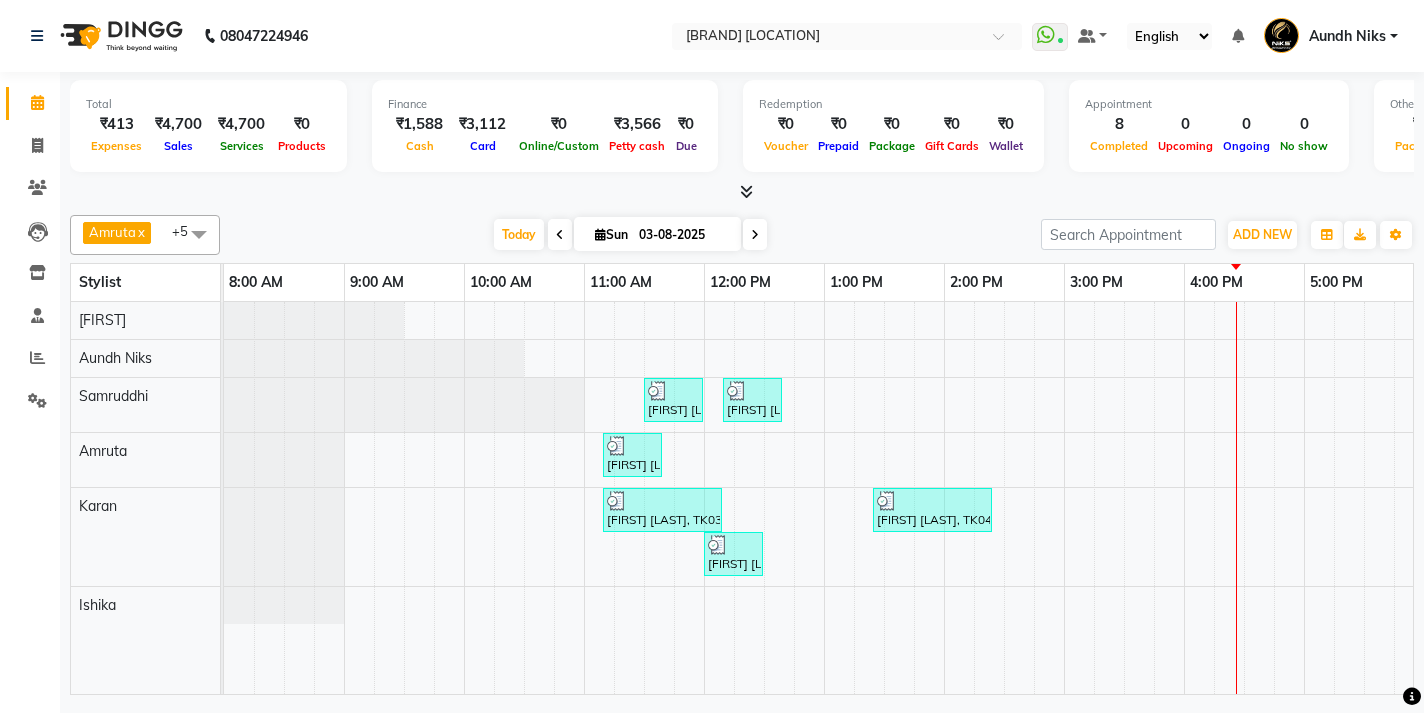 scroll, scrollTop: 0, scrollLeft: 0, axis: both 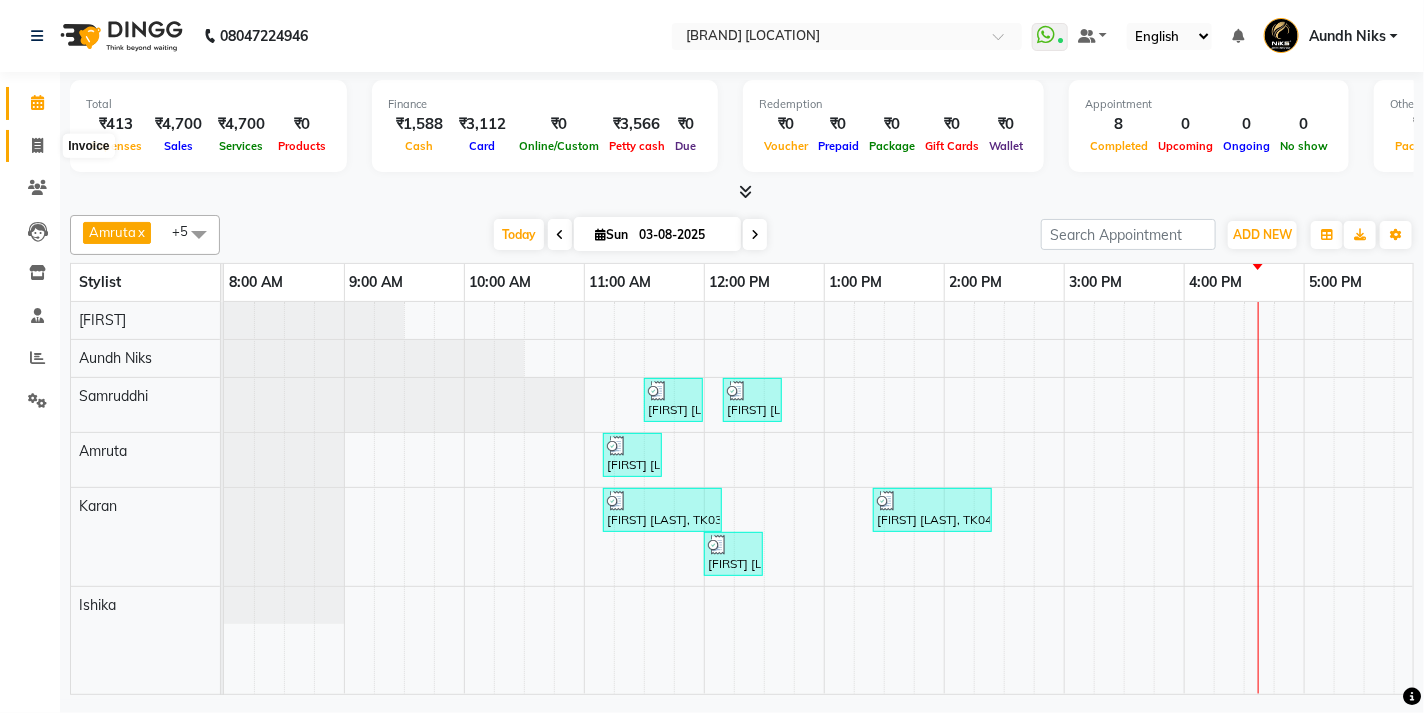 click 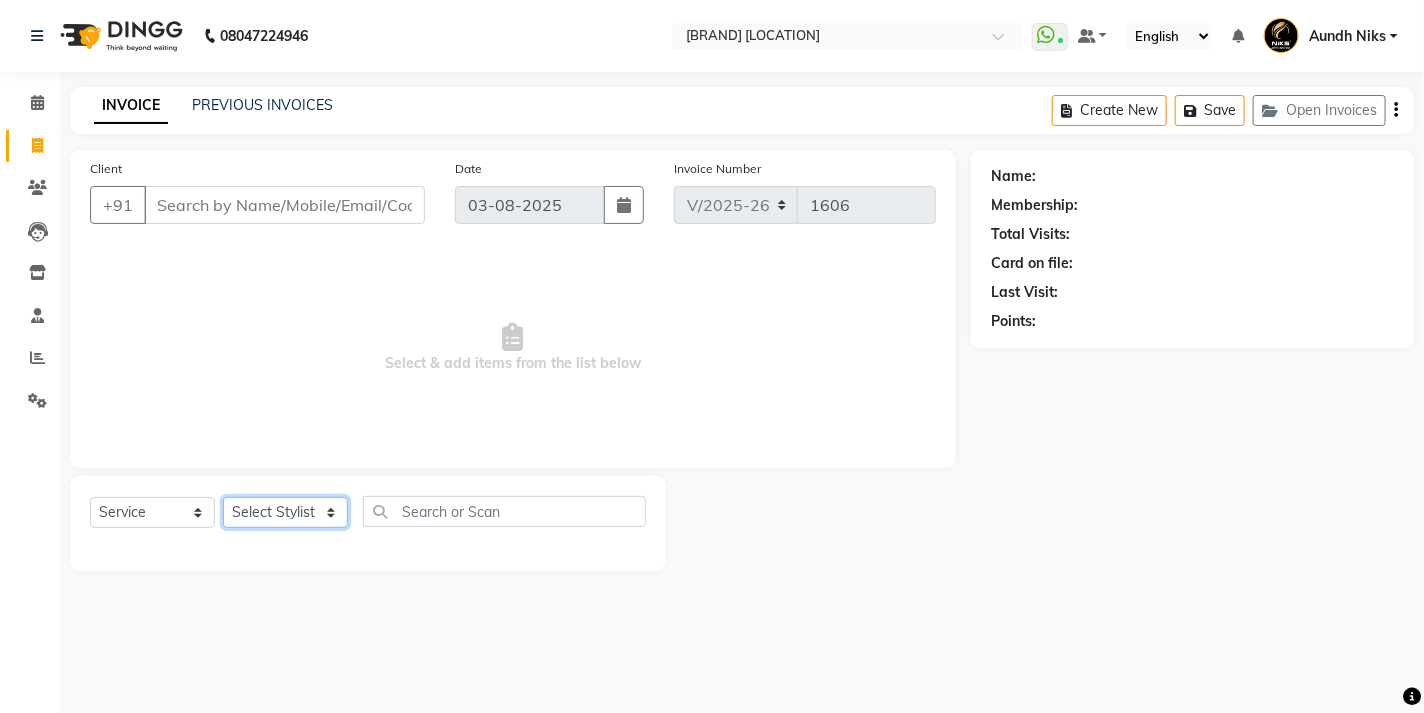 click on "Select Stylist" 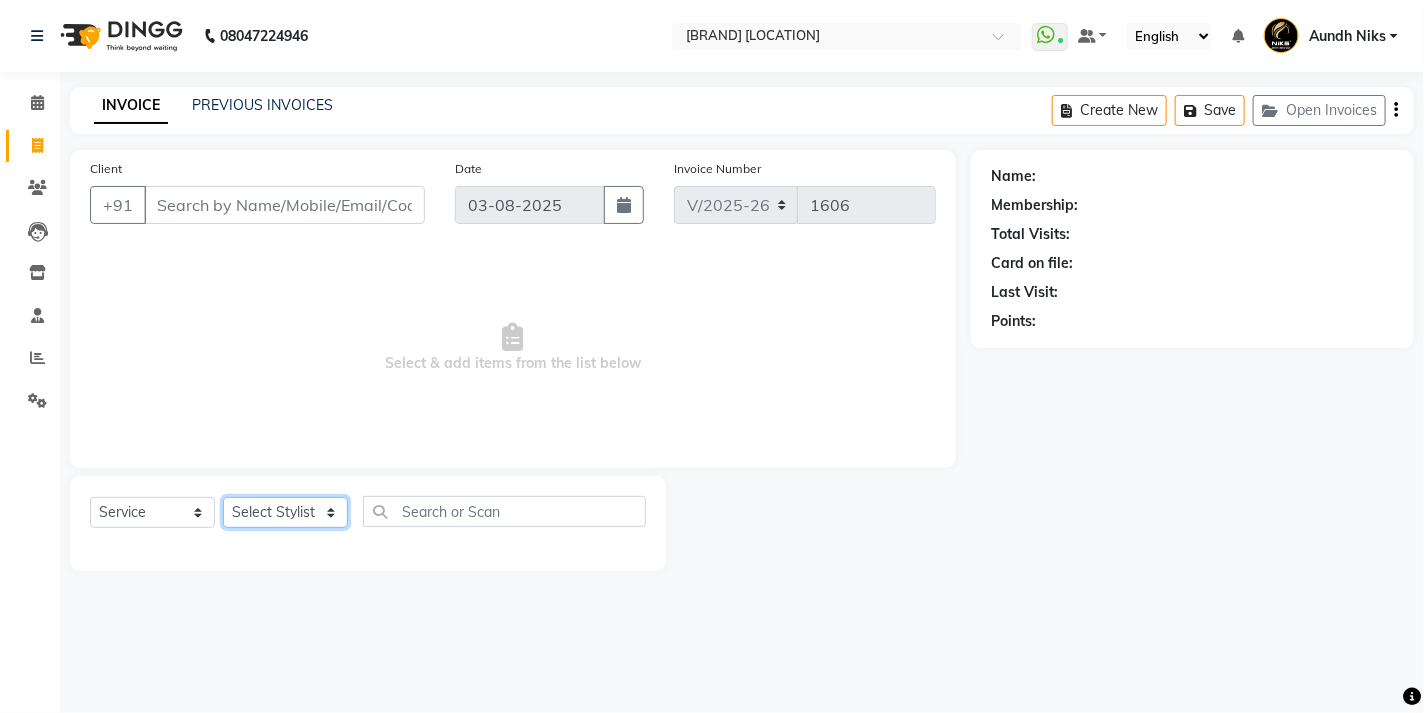 select on "[NUMBER]" 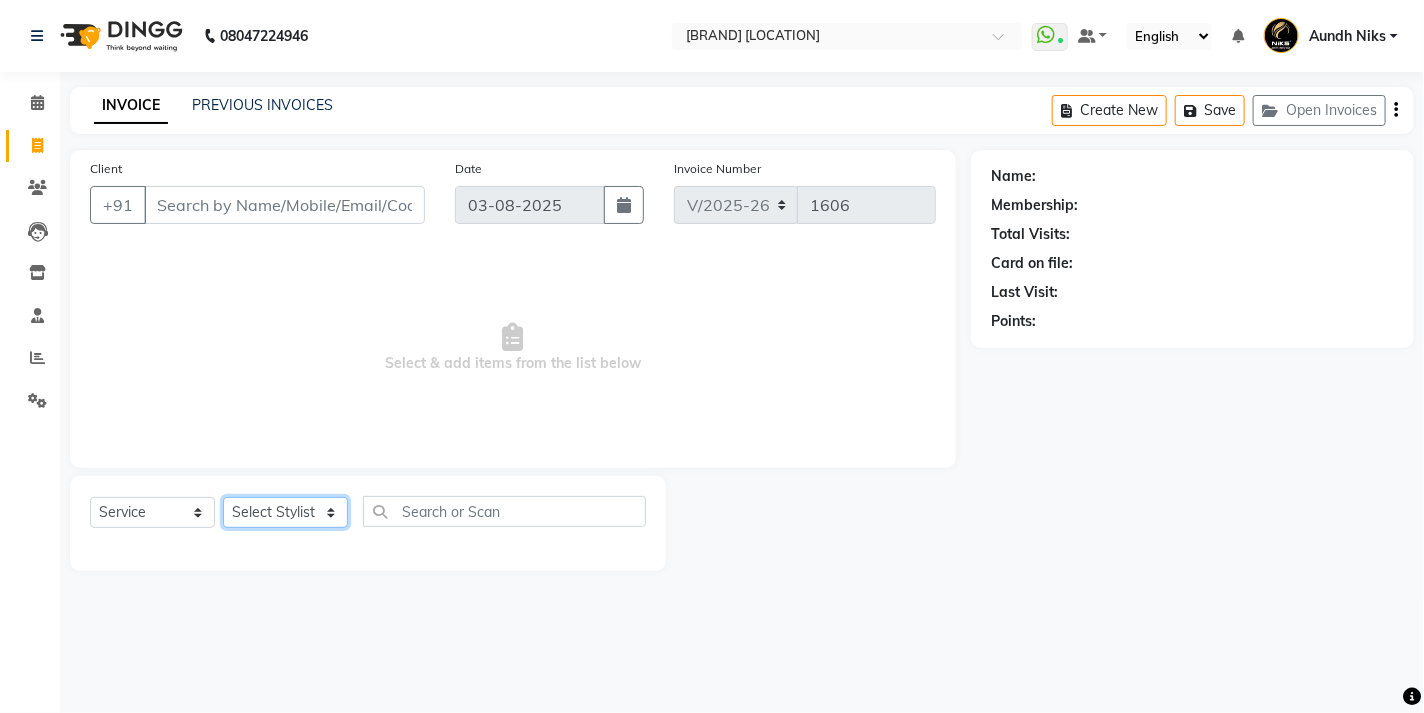 click on "Select Stylist [FIRST] Aundh Niks [FIRST] [FIRST] [FIRST] [FIRST] [FIRST] [FIRST] [FIRST] [FIRST] [FIRST] [FIRST] [FIRST]" 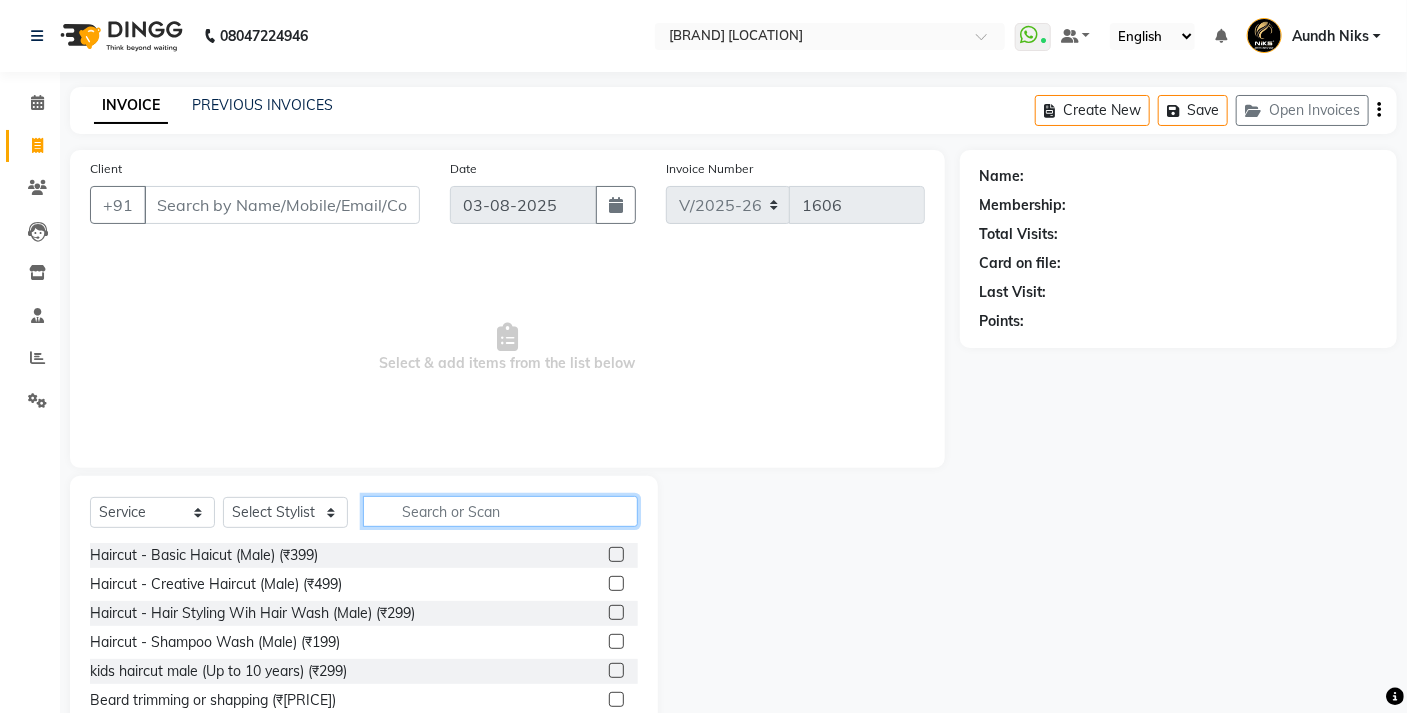 click 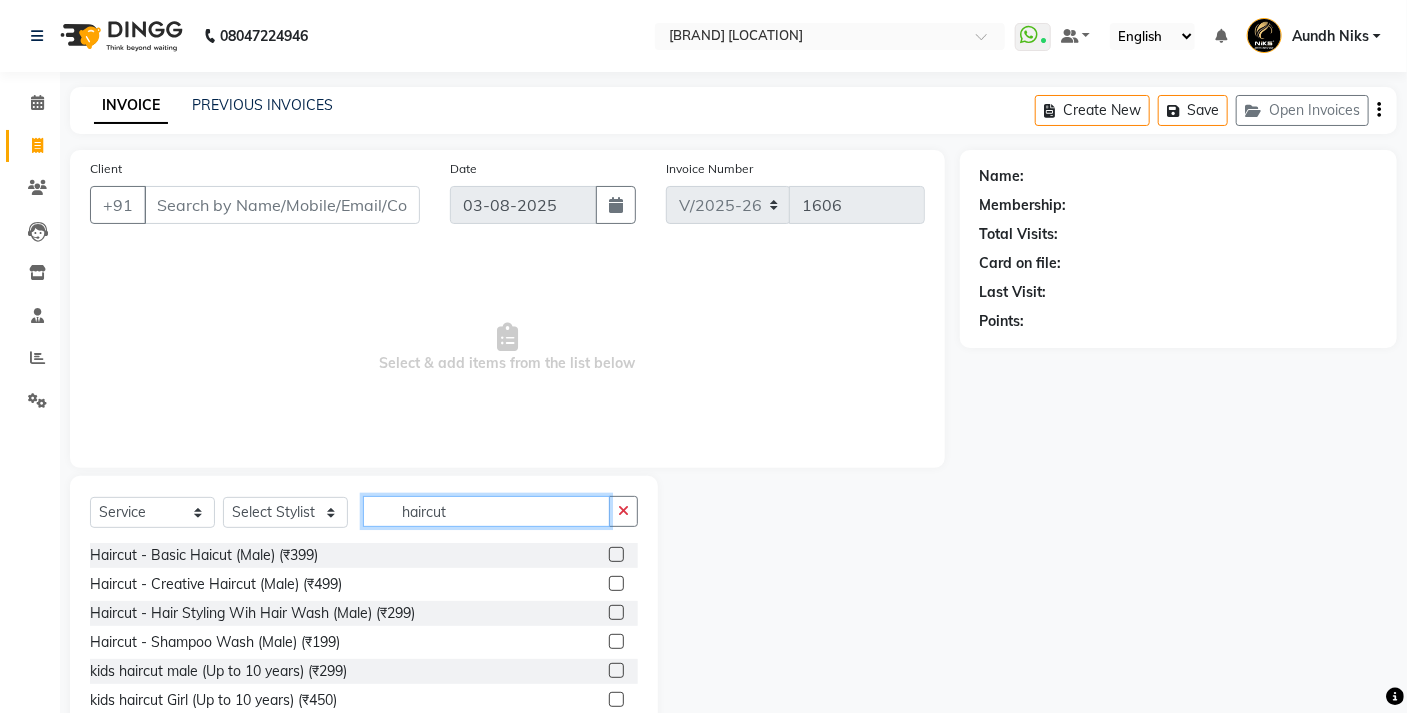 scroll, scrollTop: 87, scrollLeft: 0, axis: vertical 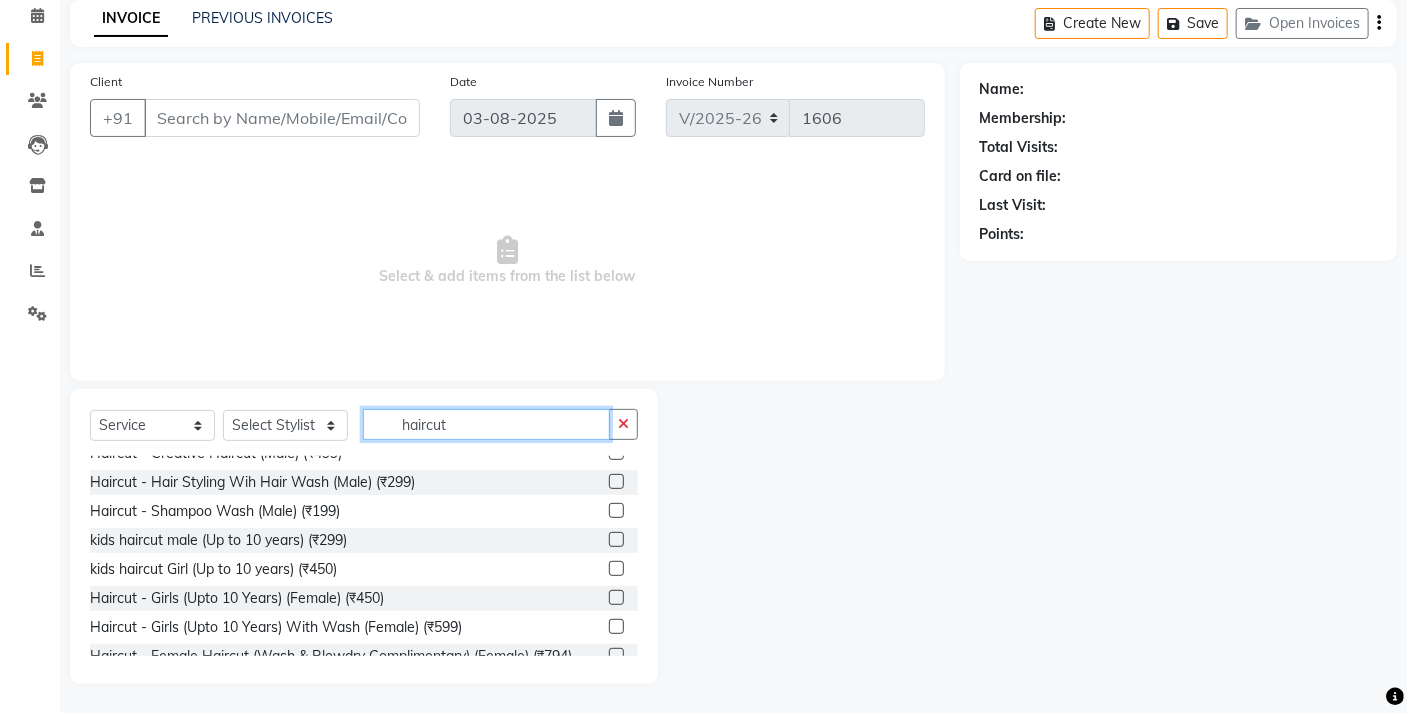 type on "haircut" 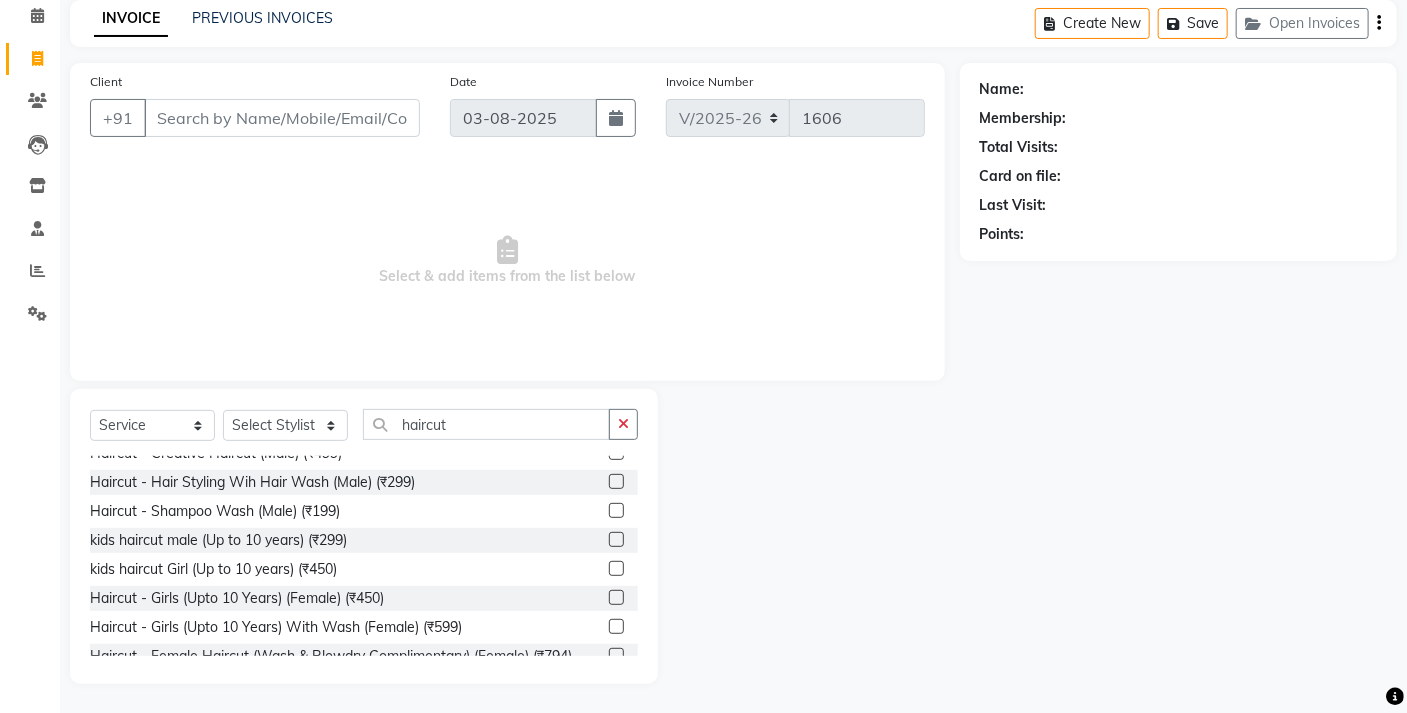 click 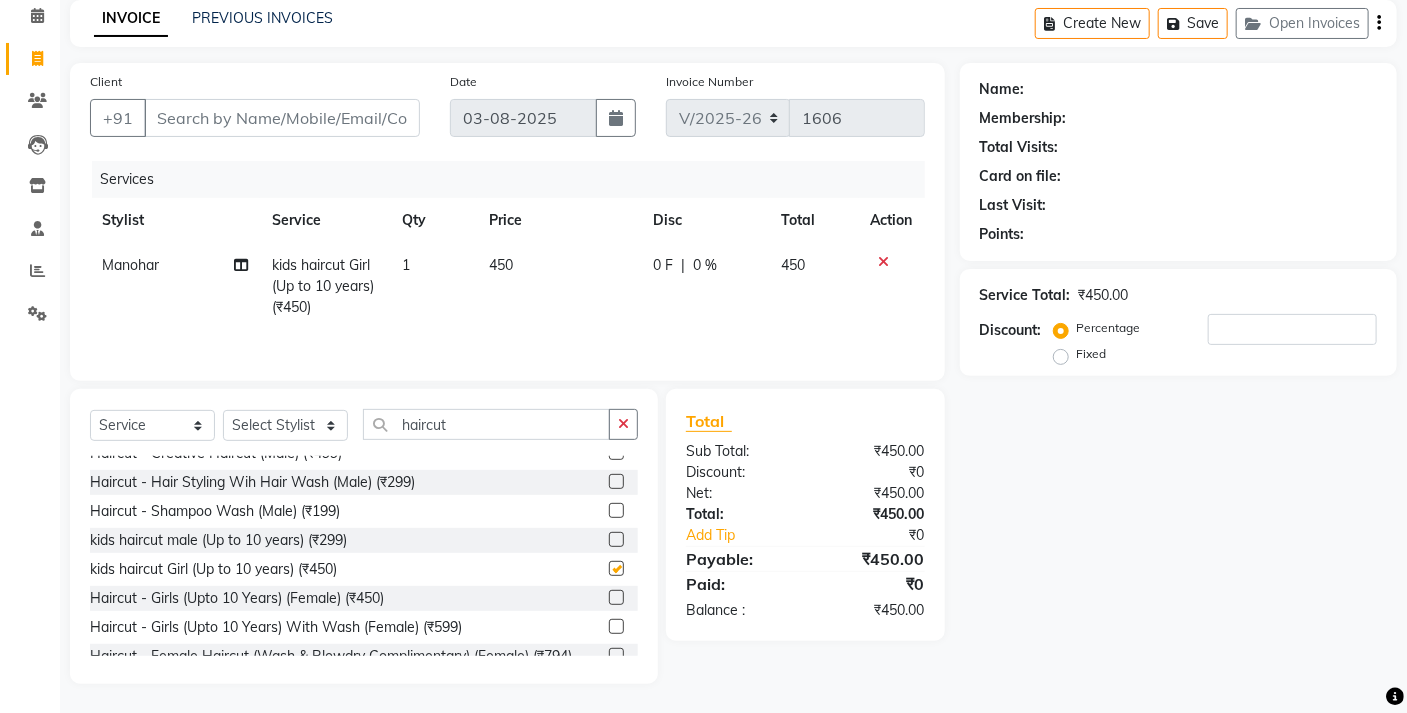 checkbox on "false" 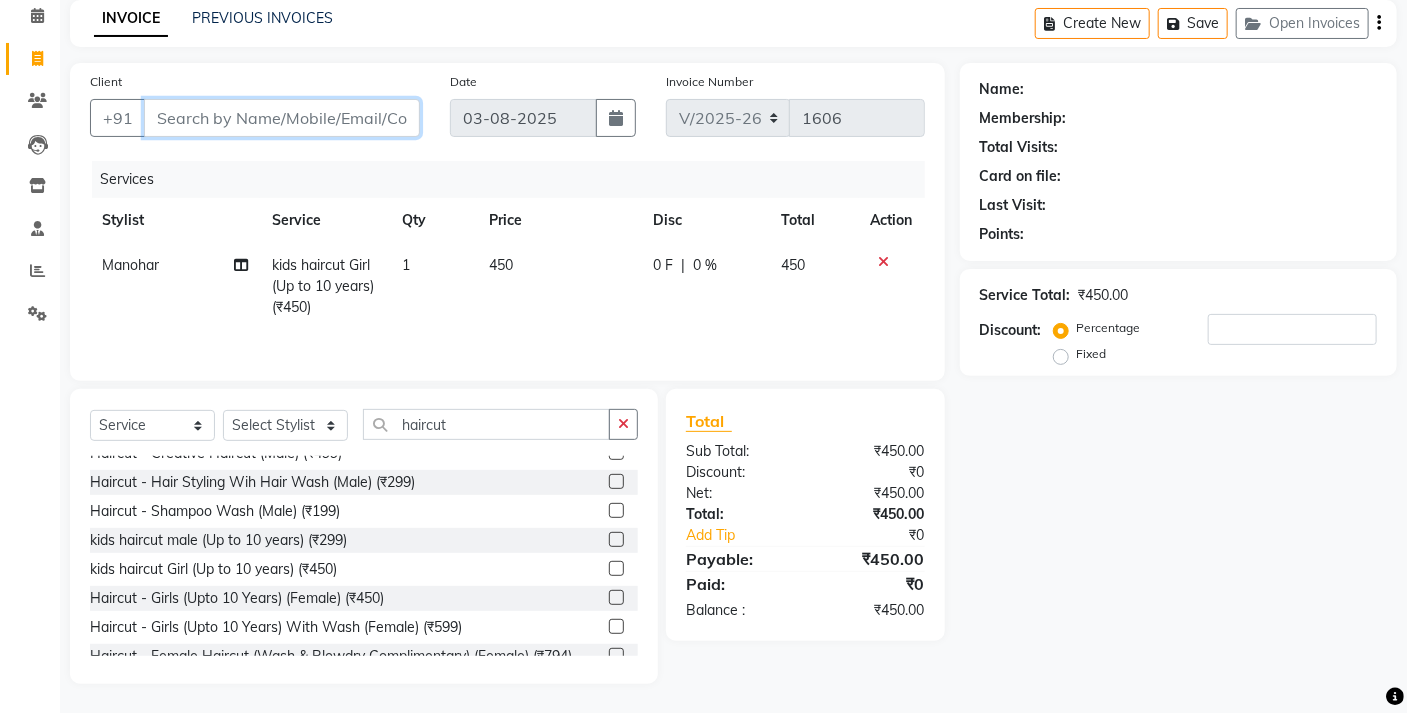 click on "Client" at bounding box center [282, 118] 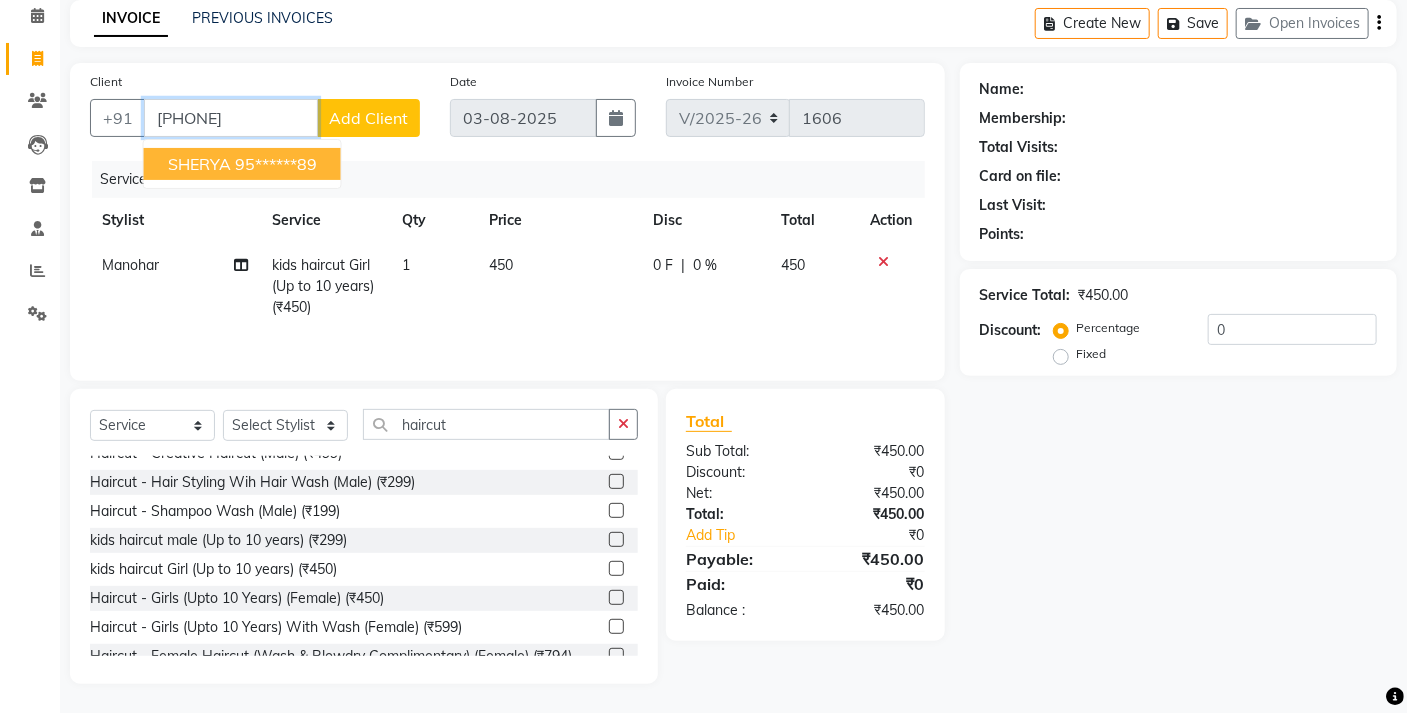 click on "95******89" at bounding box center [276, 164] 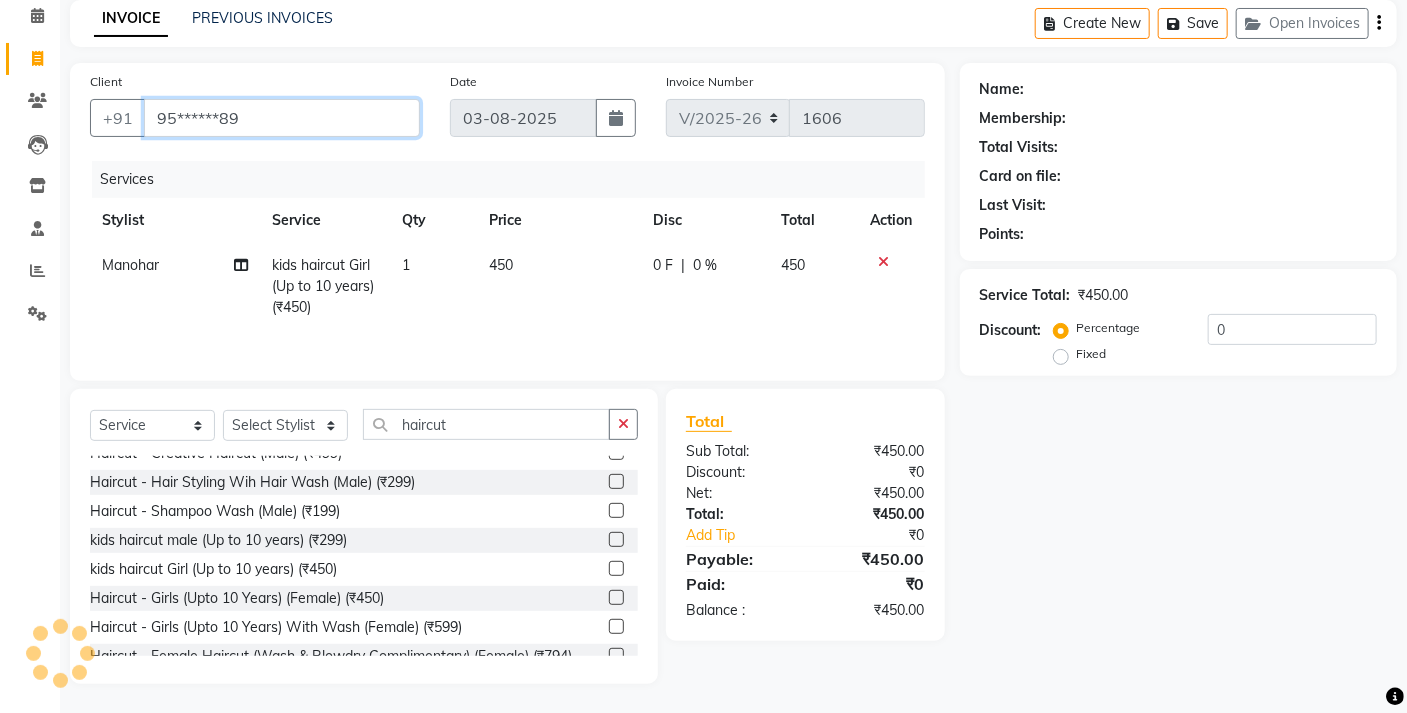 type on "95******89" 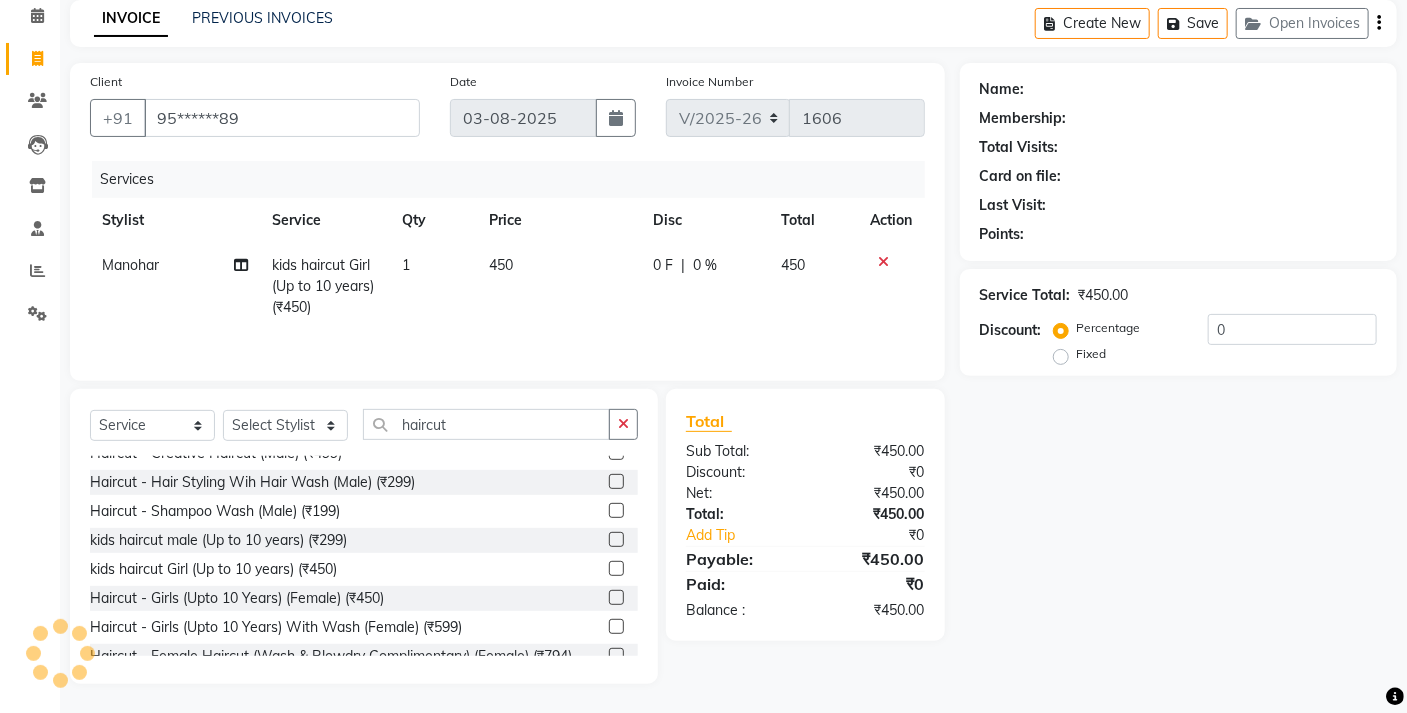 select on "1: Object" 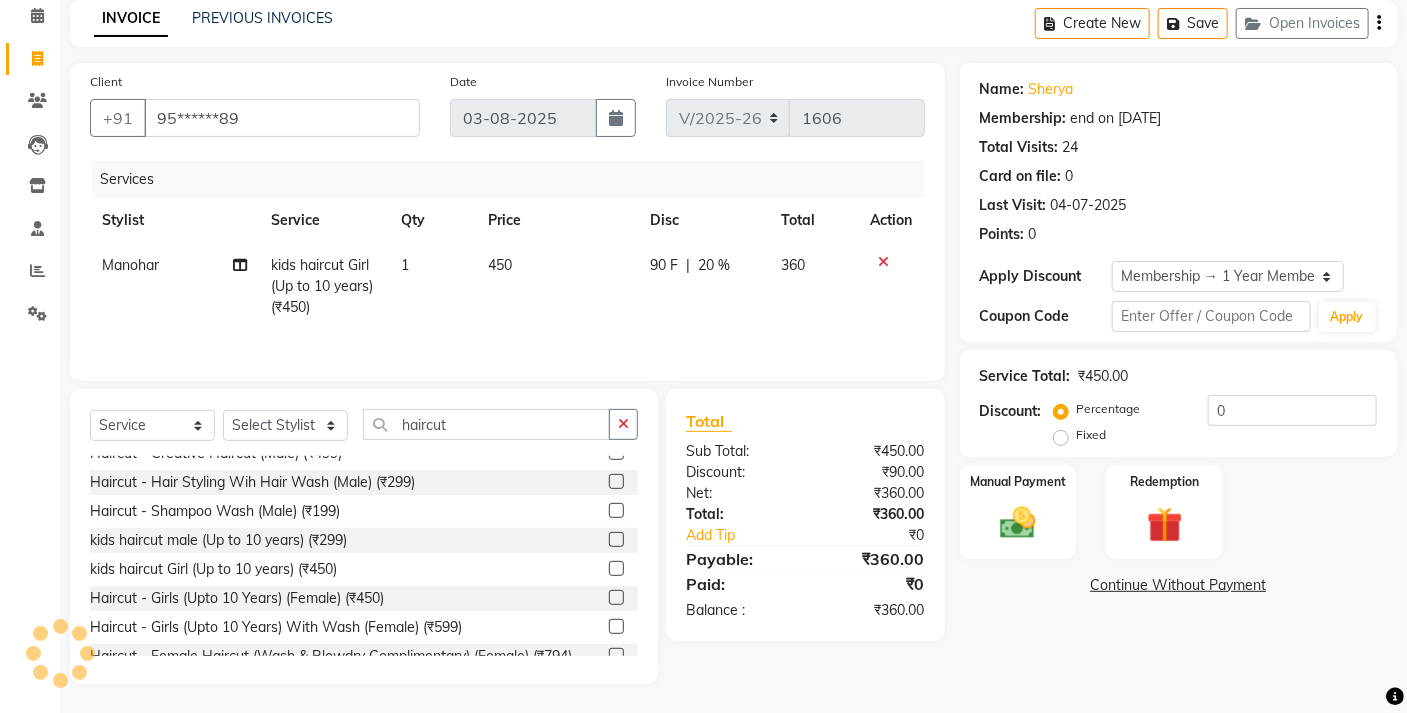 type on "20" 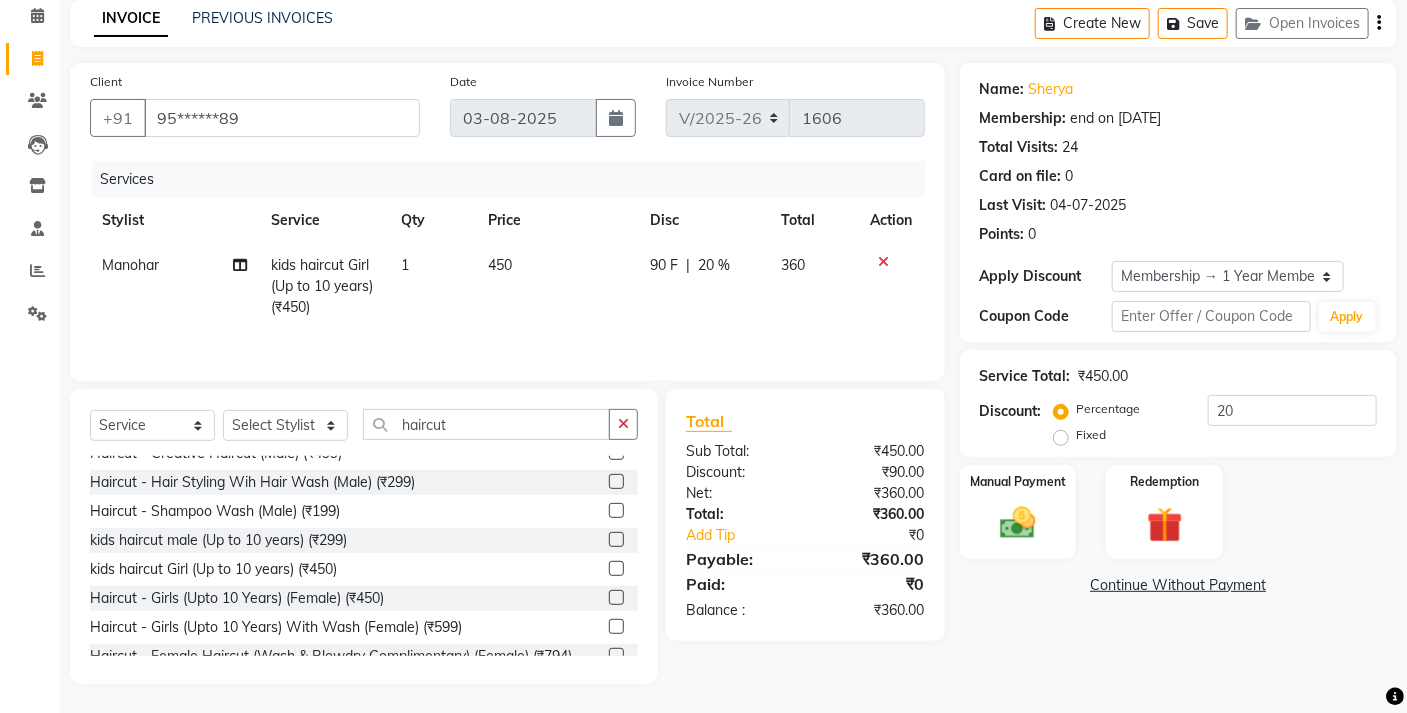 scroll, scrollTop: 89, scrollLeft: 0, axis: vertical 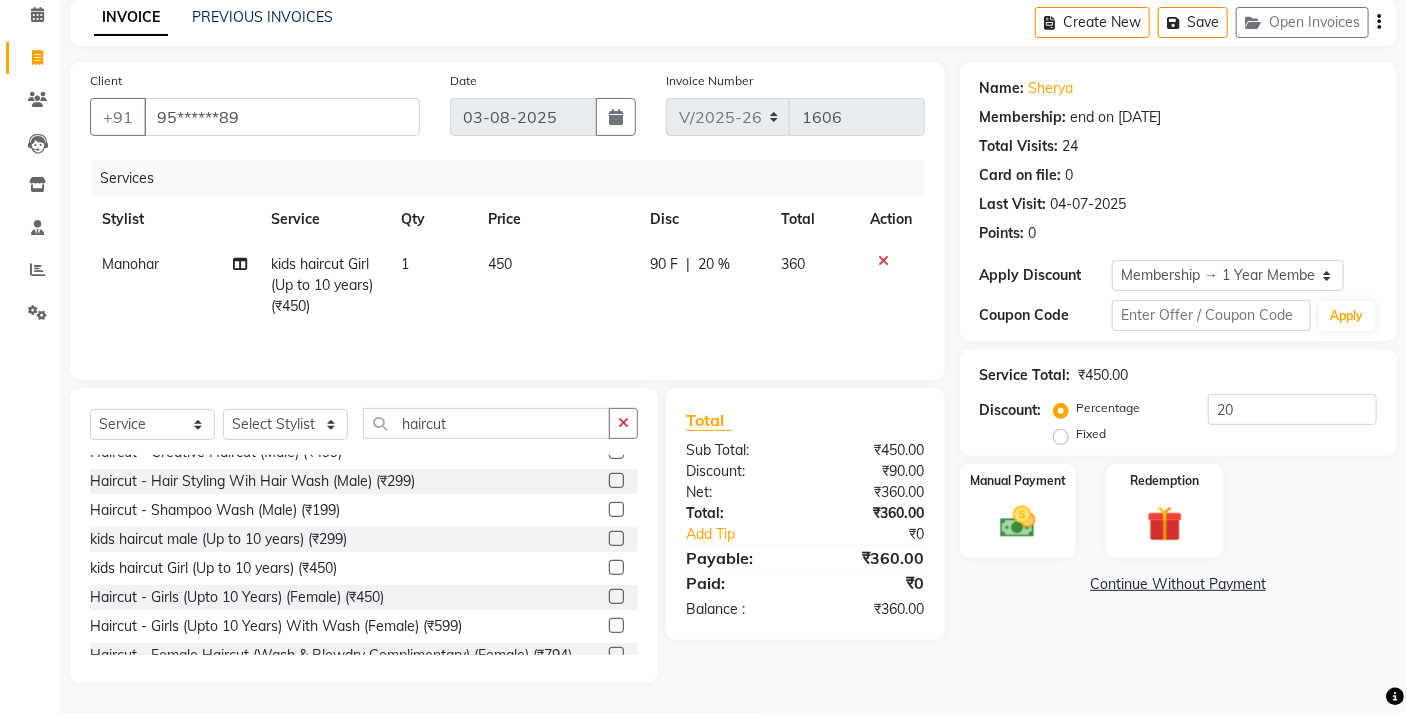 click on "450" 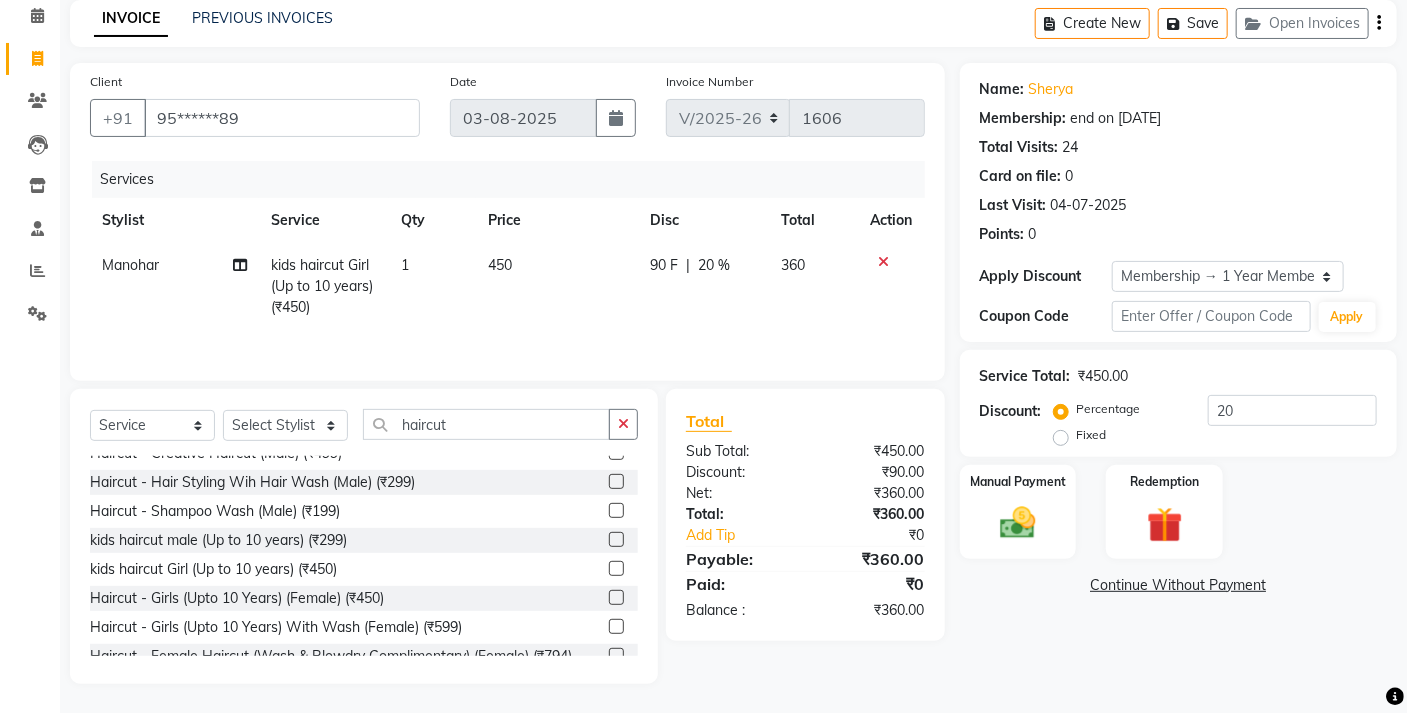 click on "1" 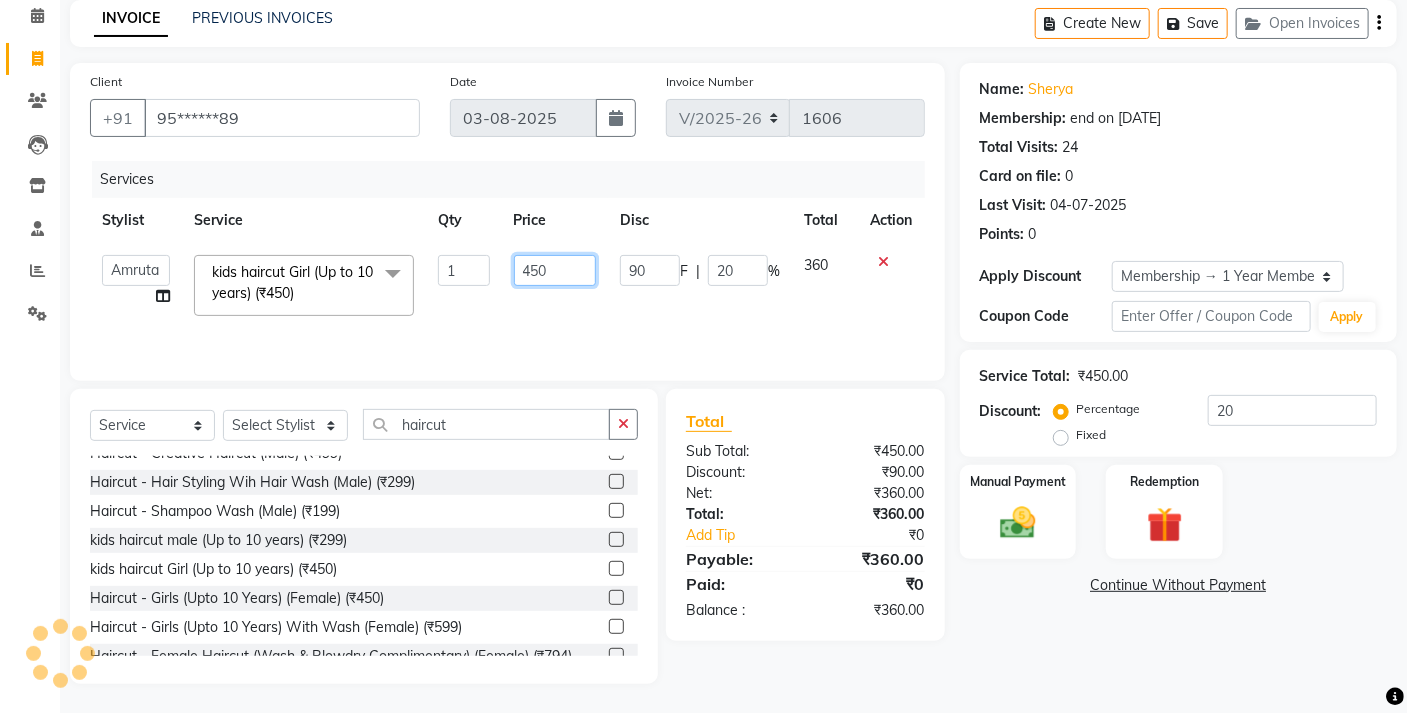 click on "450" 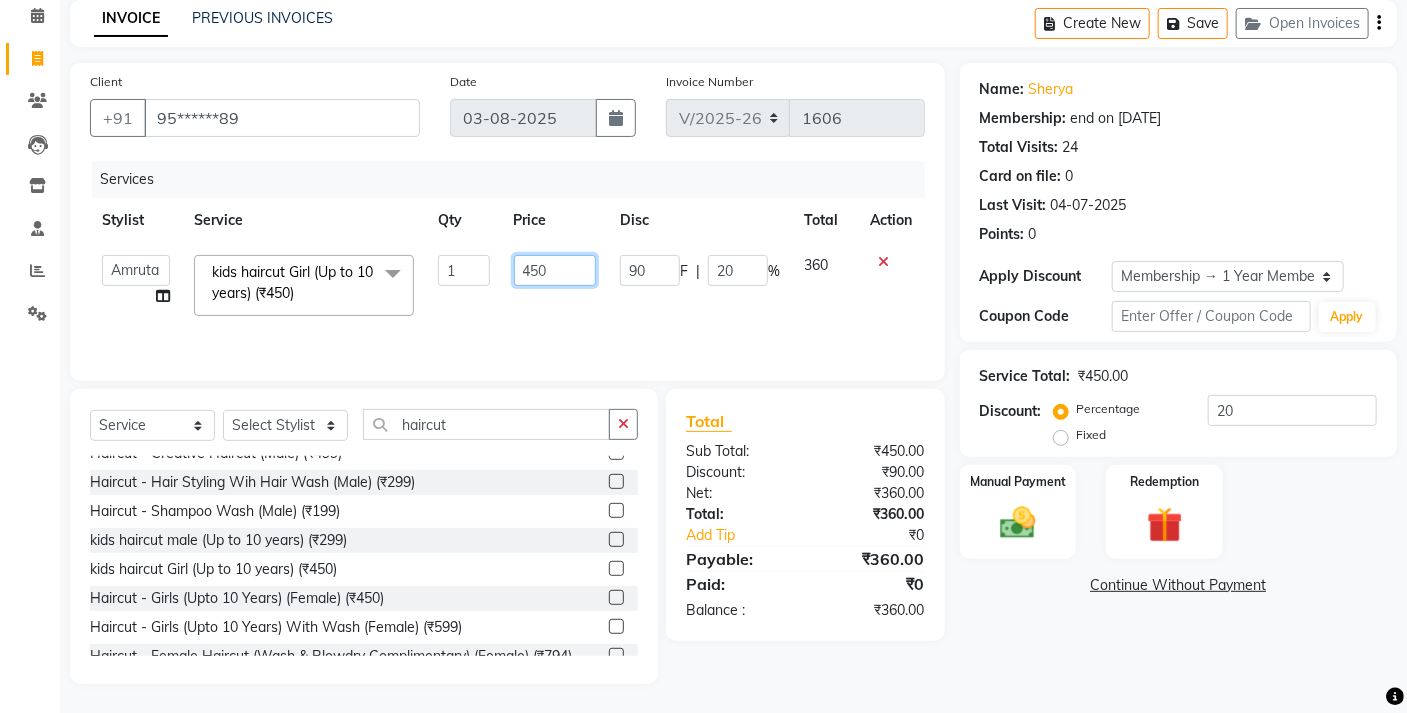 click on "450" 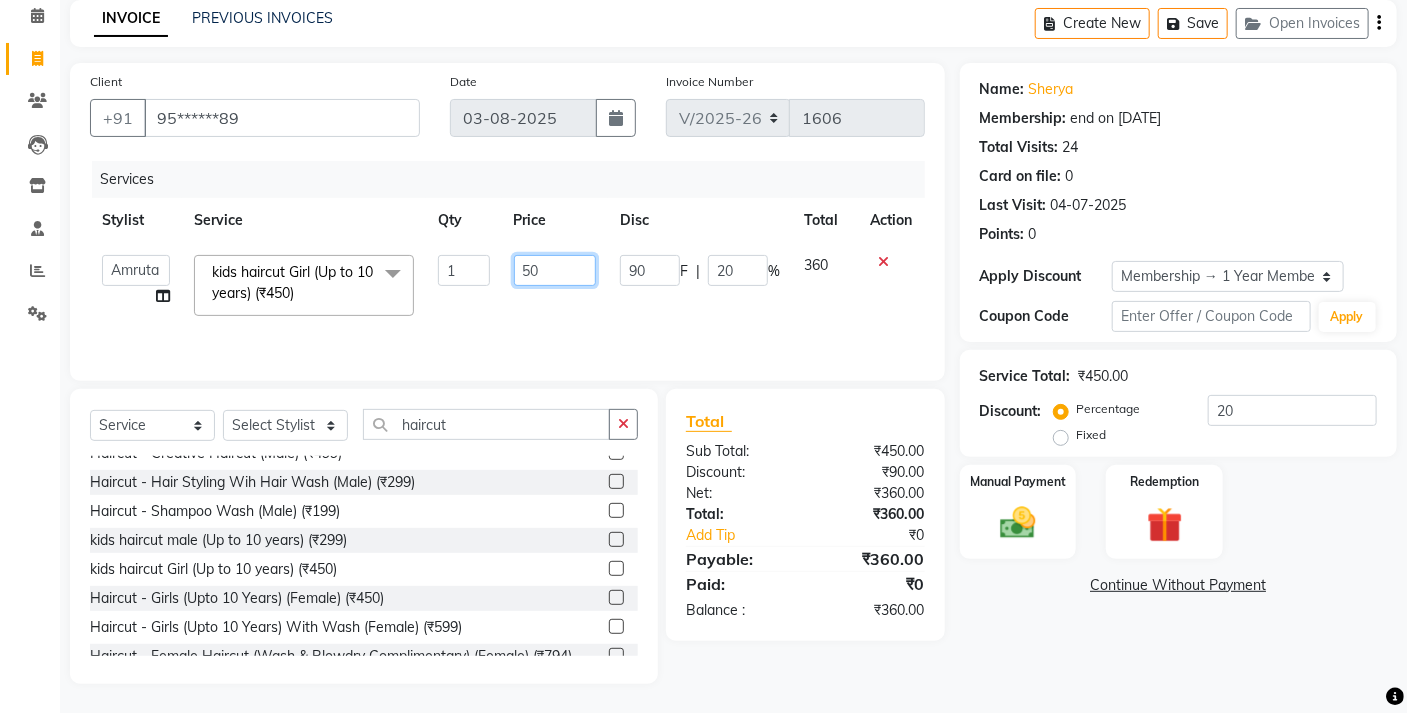 type on "500" 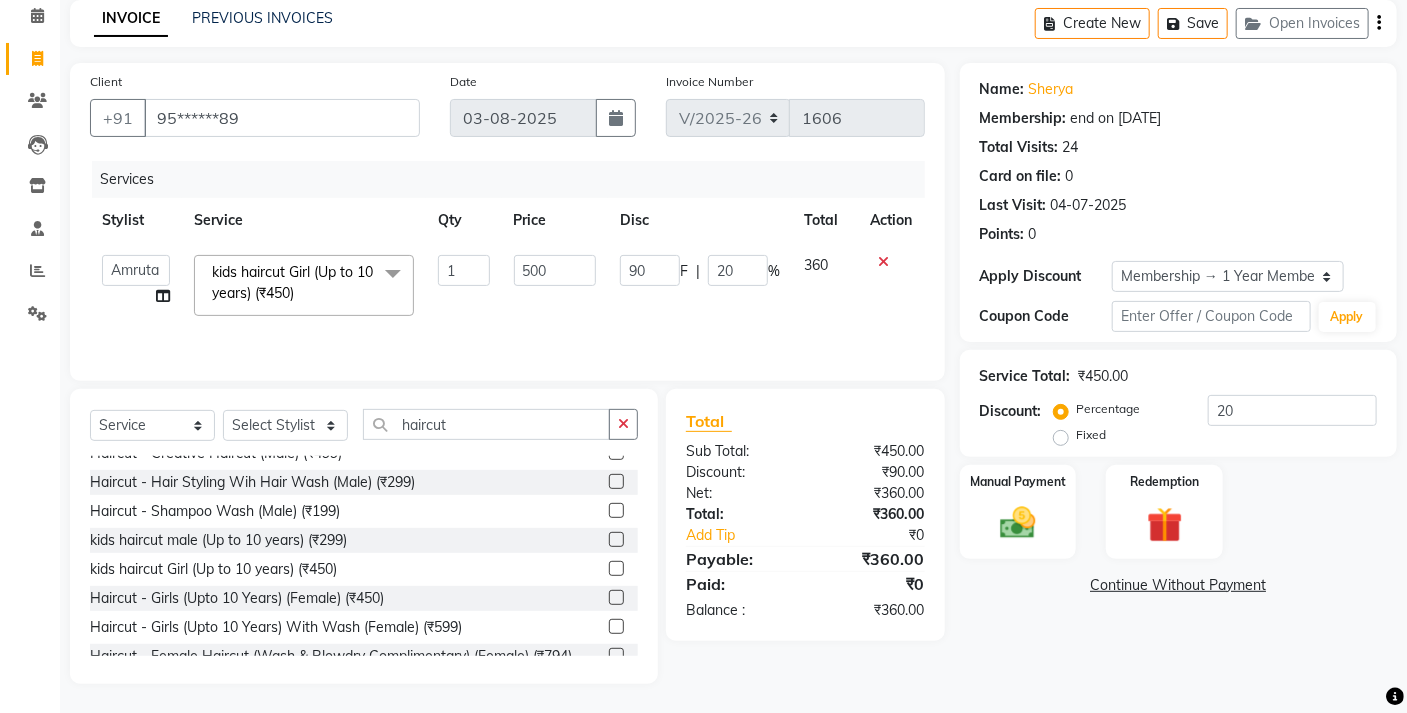 click on "500" 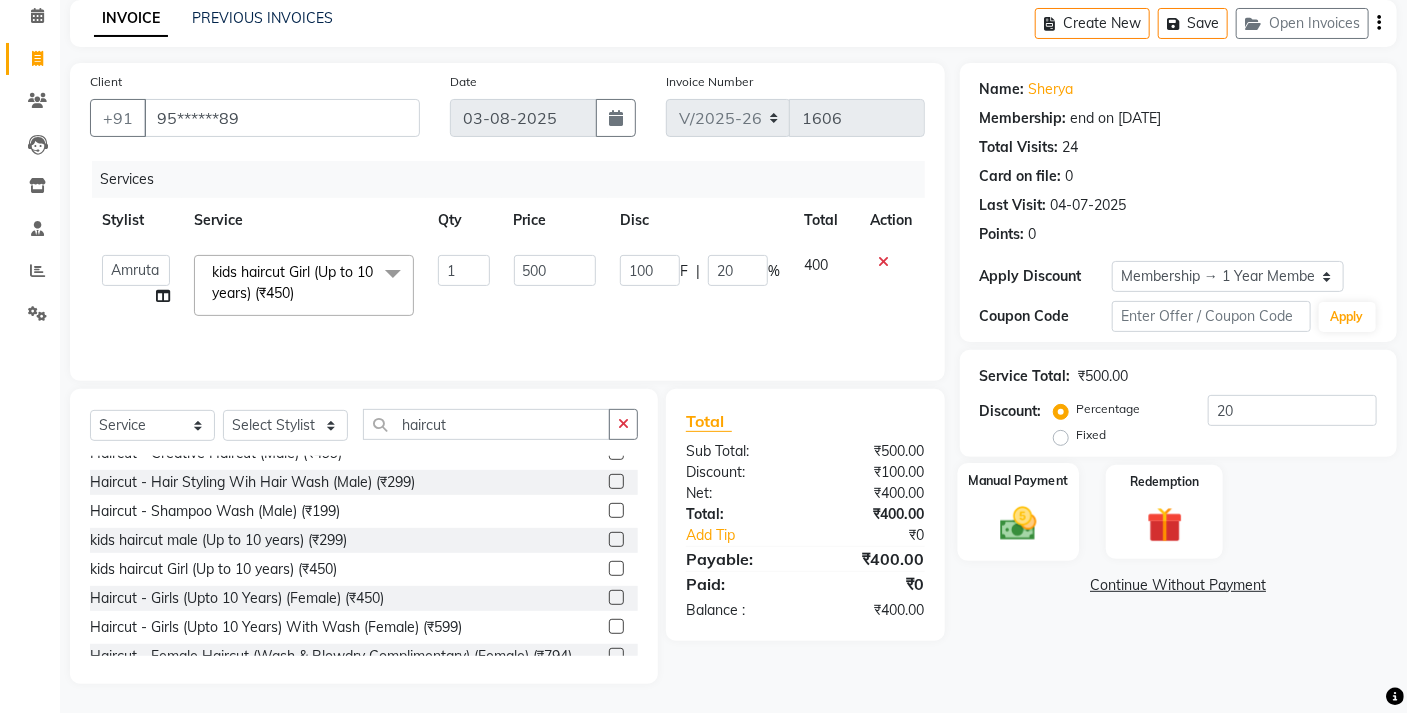 click 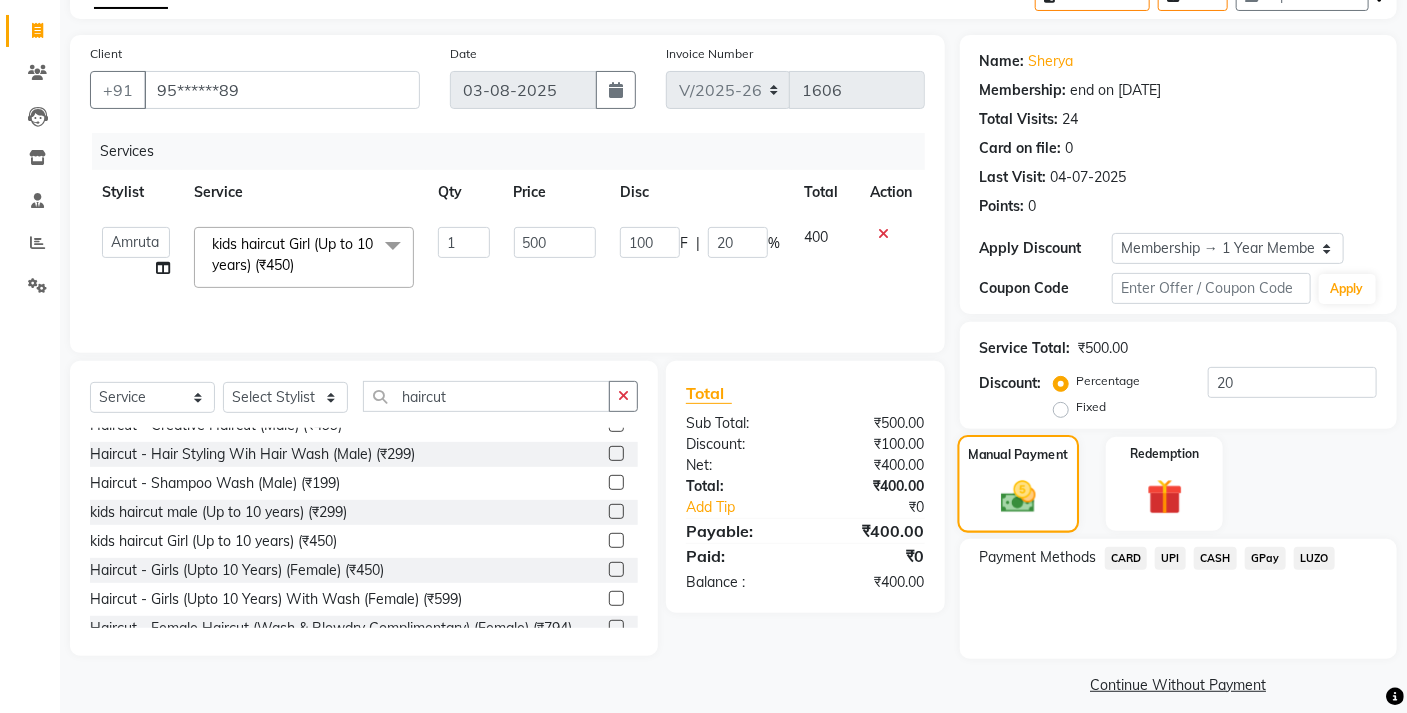 scroll, scrollTop: 131, scrollLeft: 0, axis: vertical 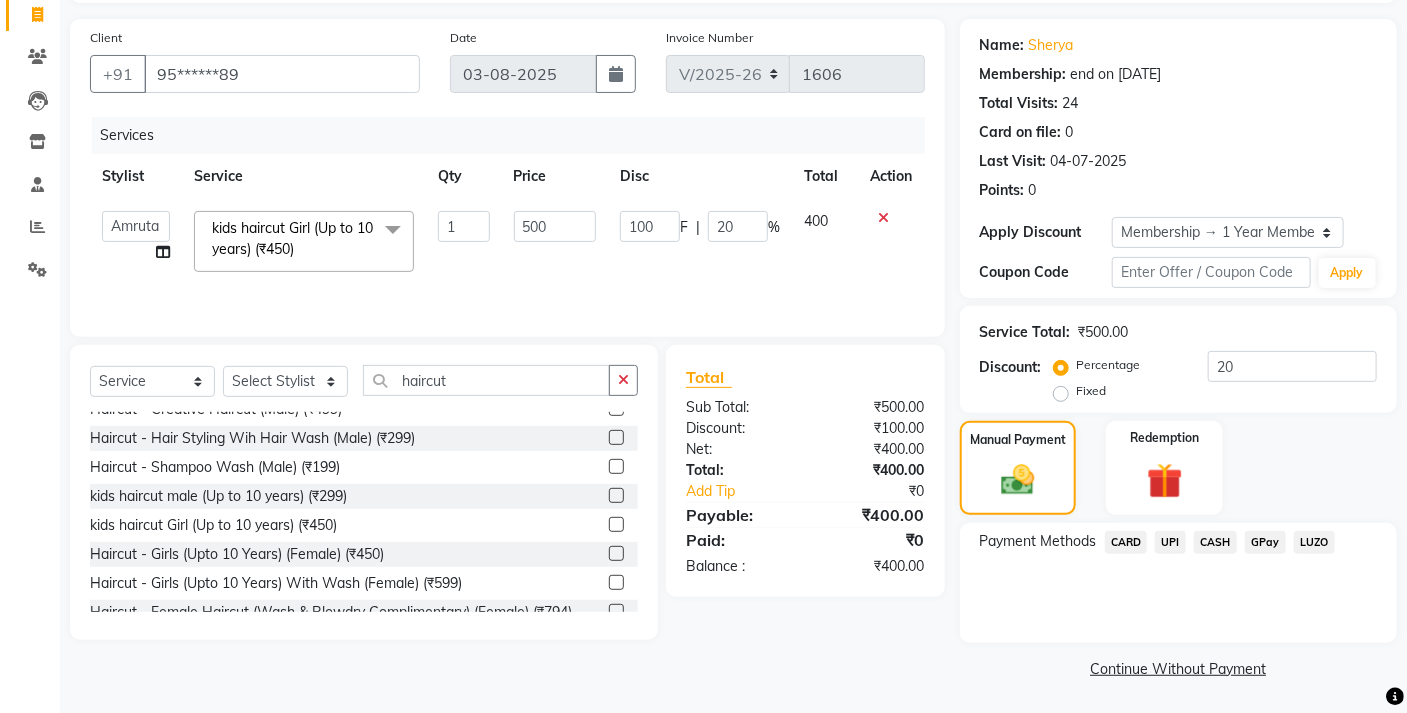 click on "CARD" 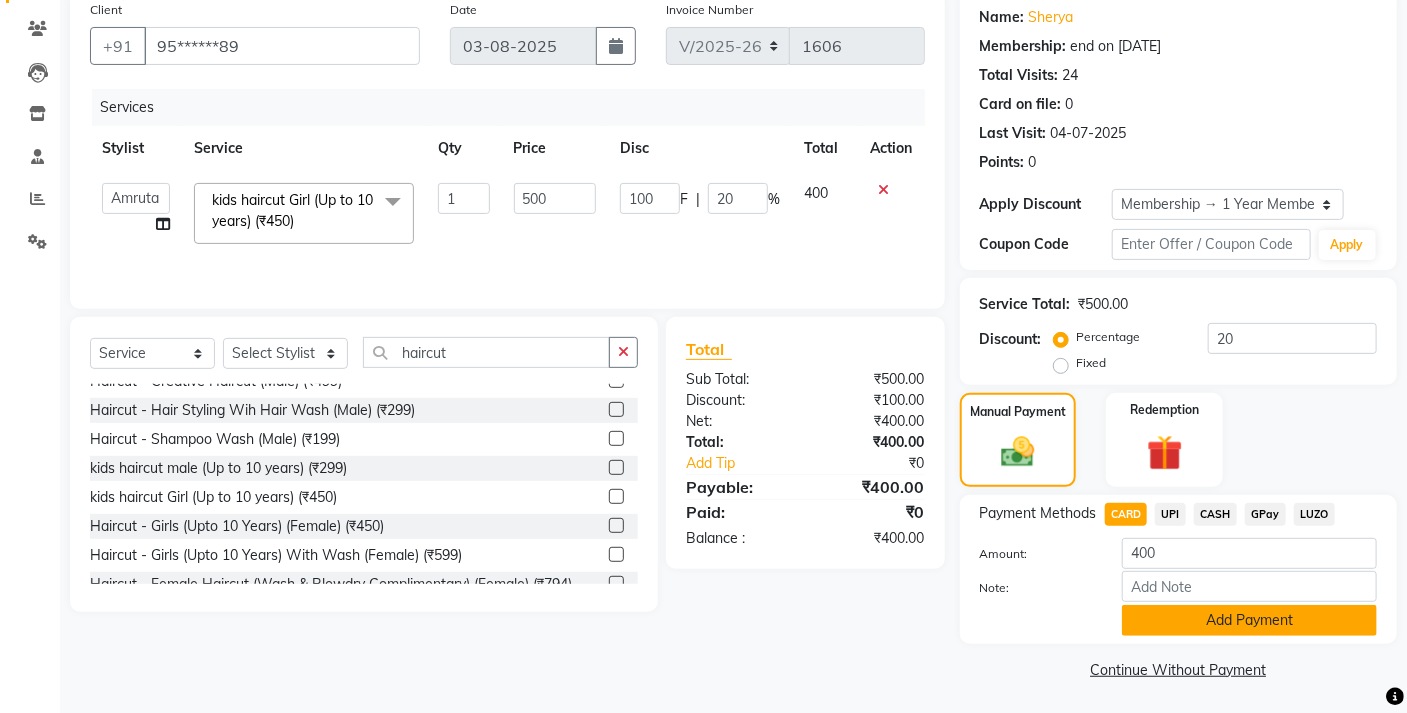 click on "Add Payment" 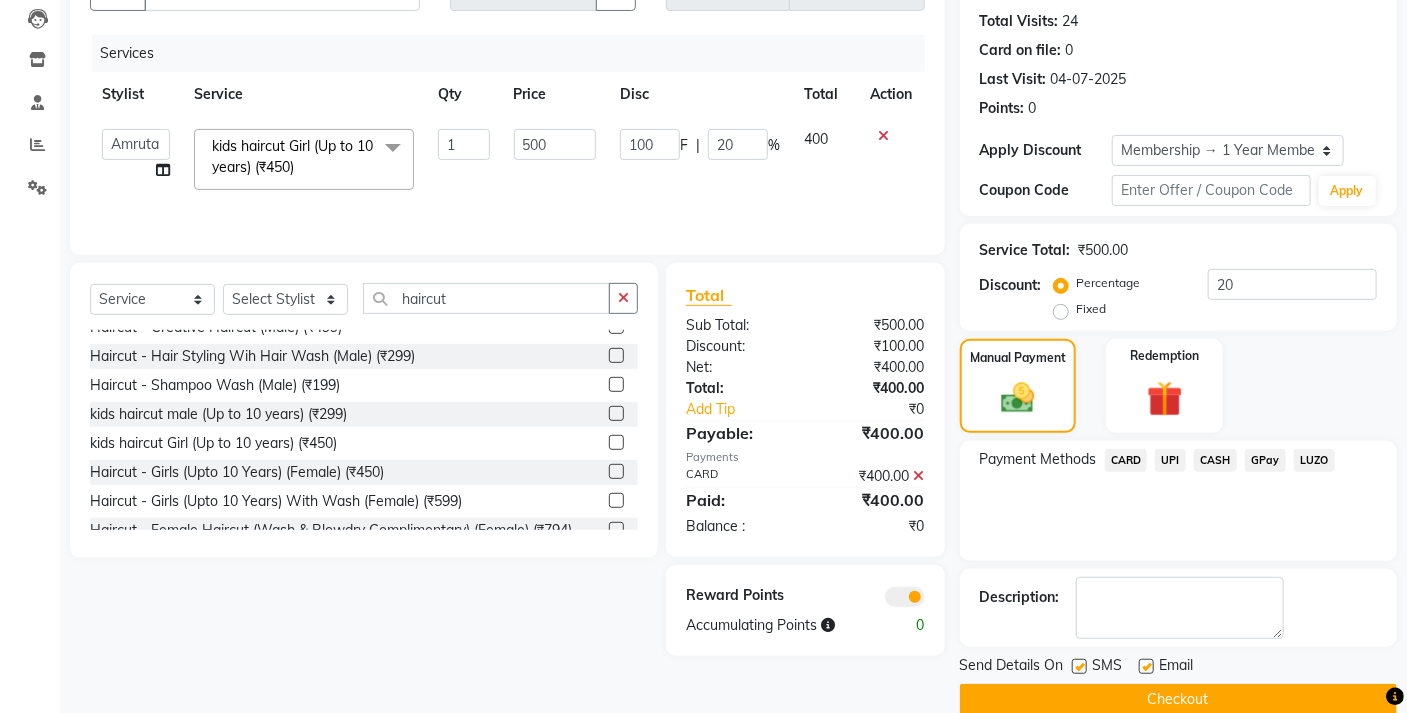 scroll, scrollTop: 242, scrollLeft: 0, axis: vertical 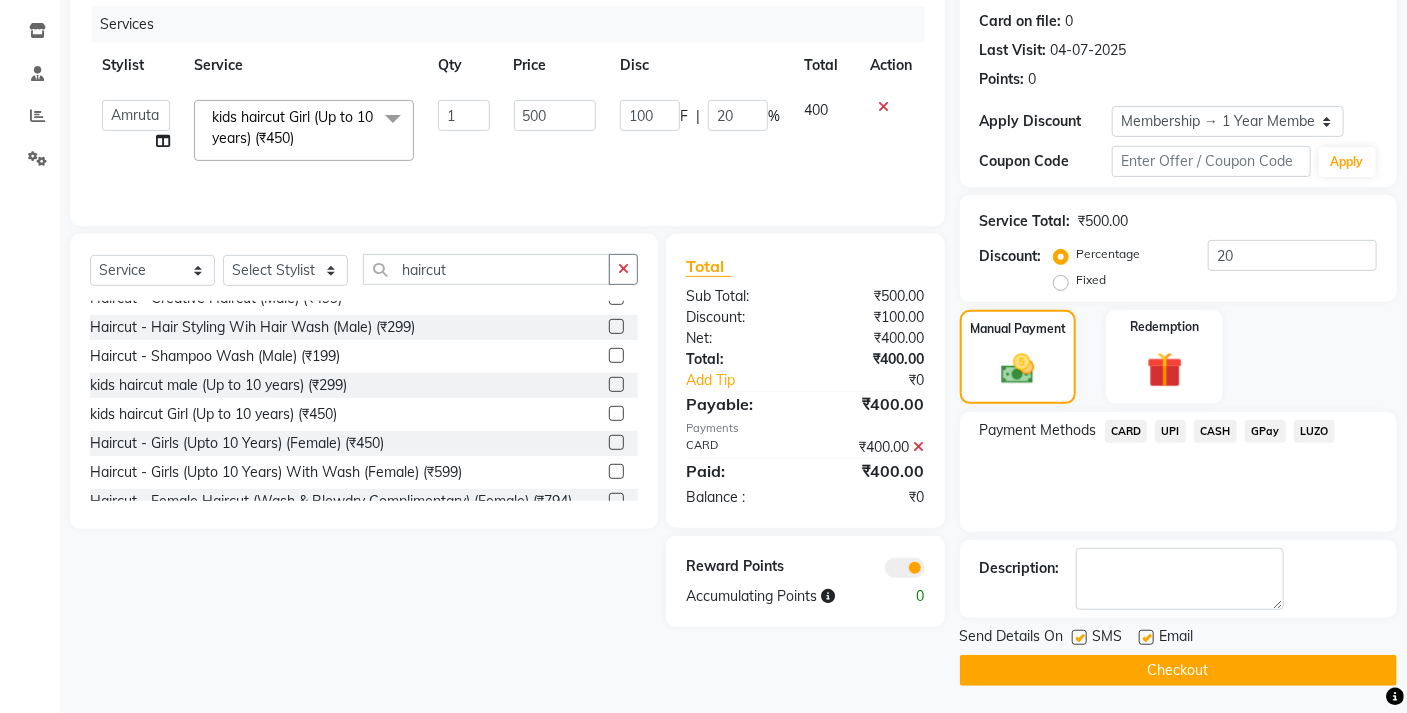 click on "Checkout" 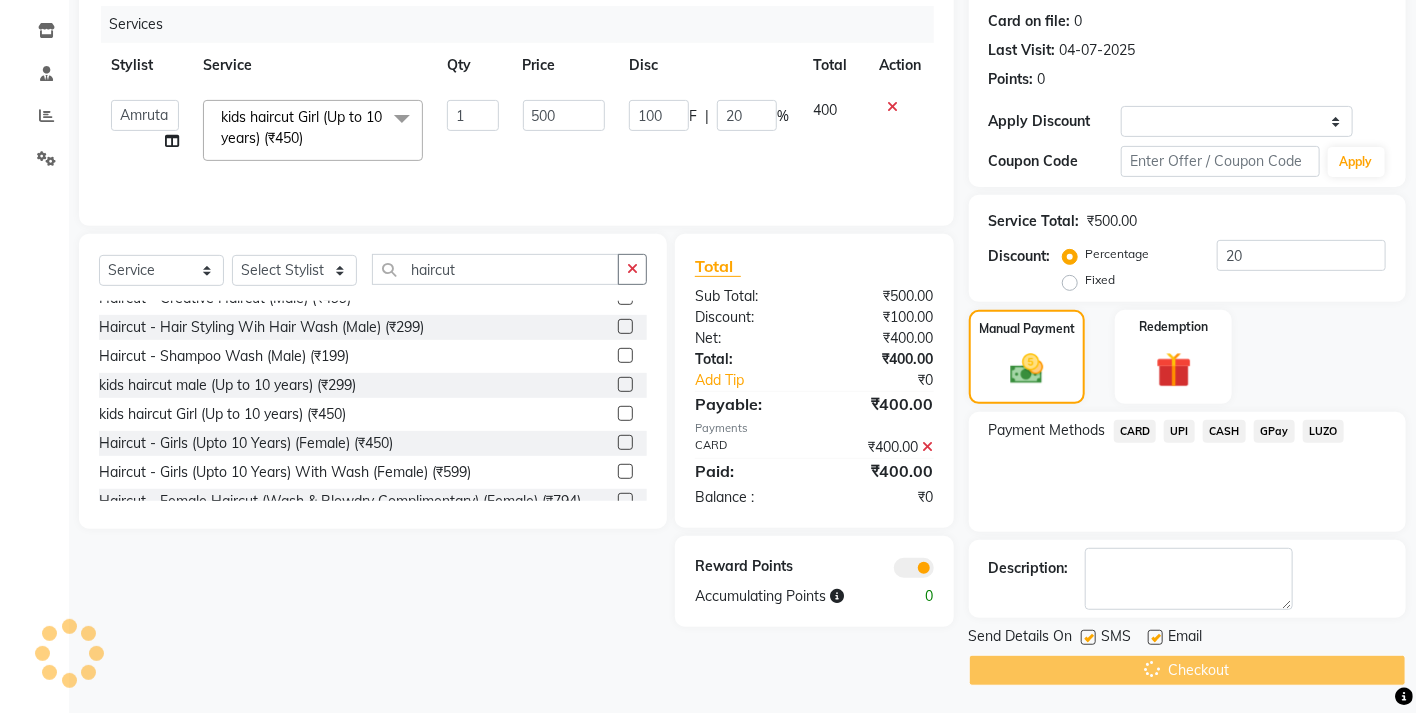 scroll, scrollTop: 0, scrollLeft: 0, axis: both 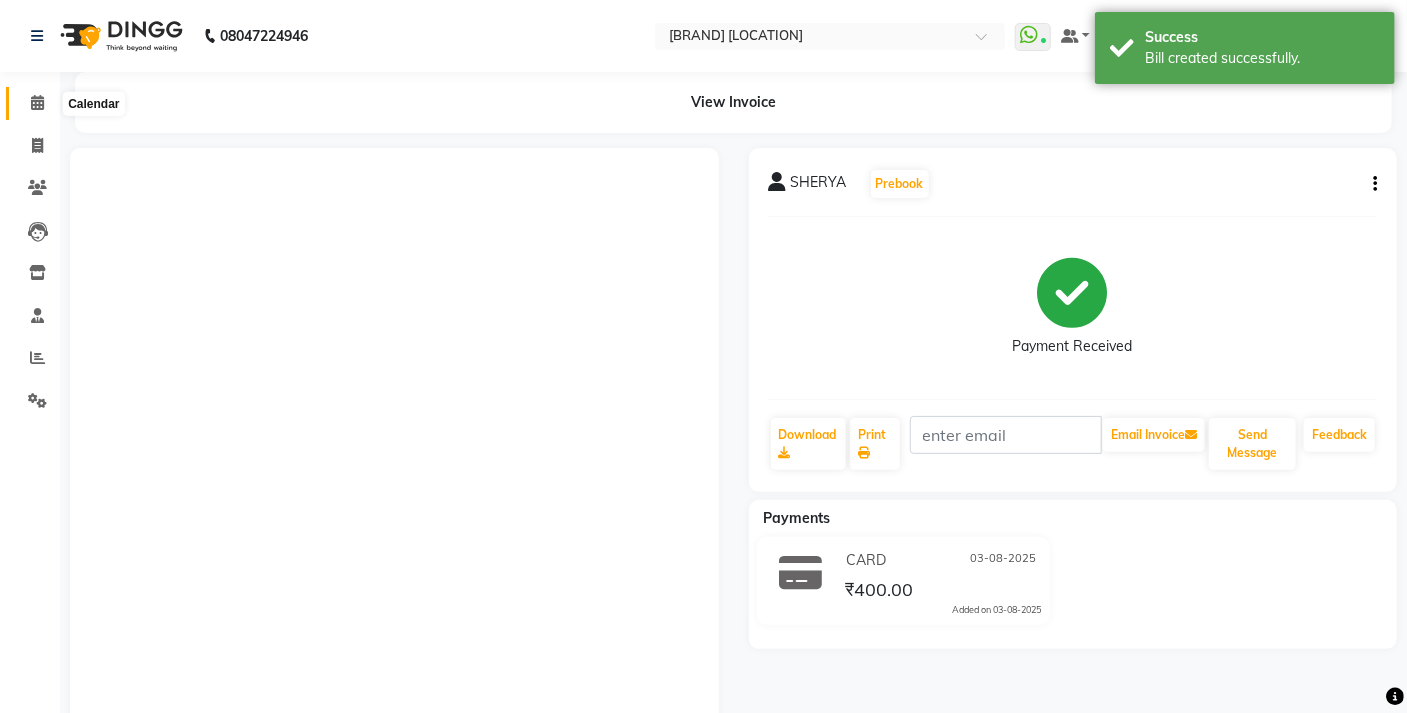 click 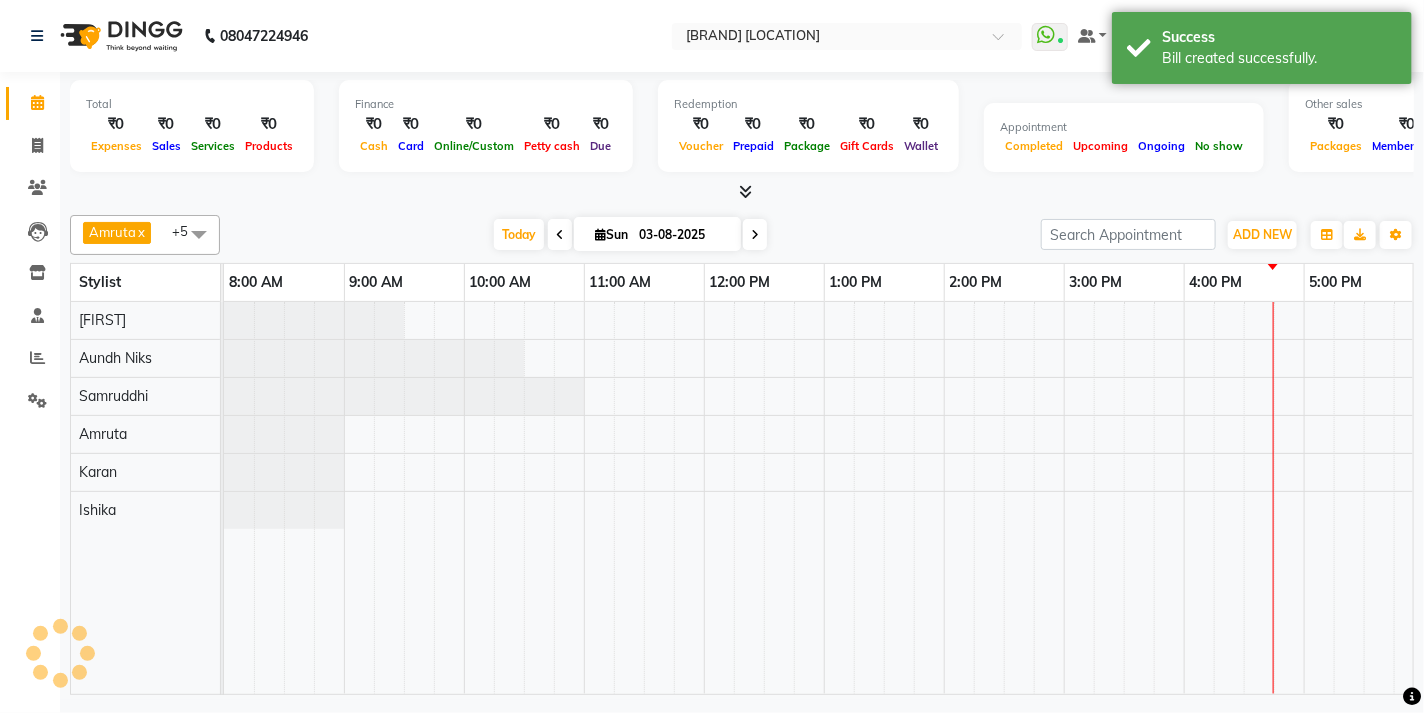 scroll, scrollTop: 0, scrollLeft: 249, axis: horizontal 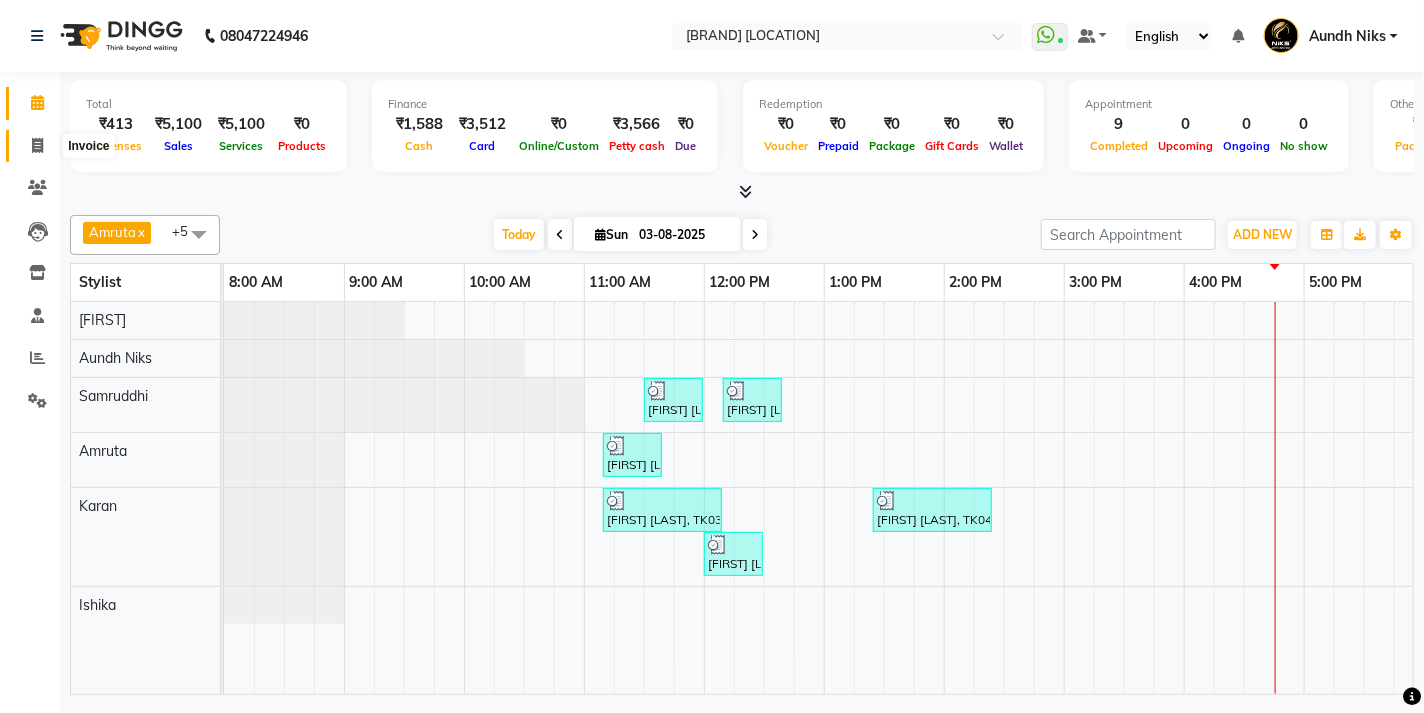 click 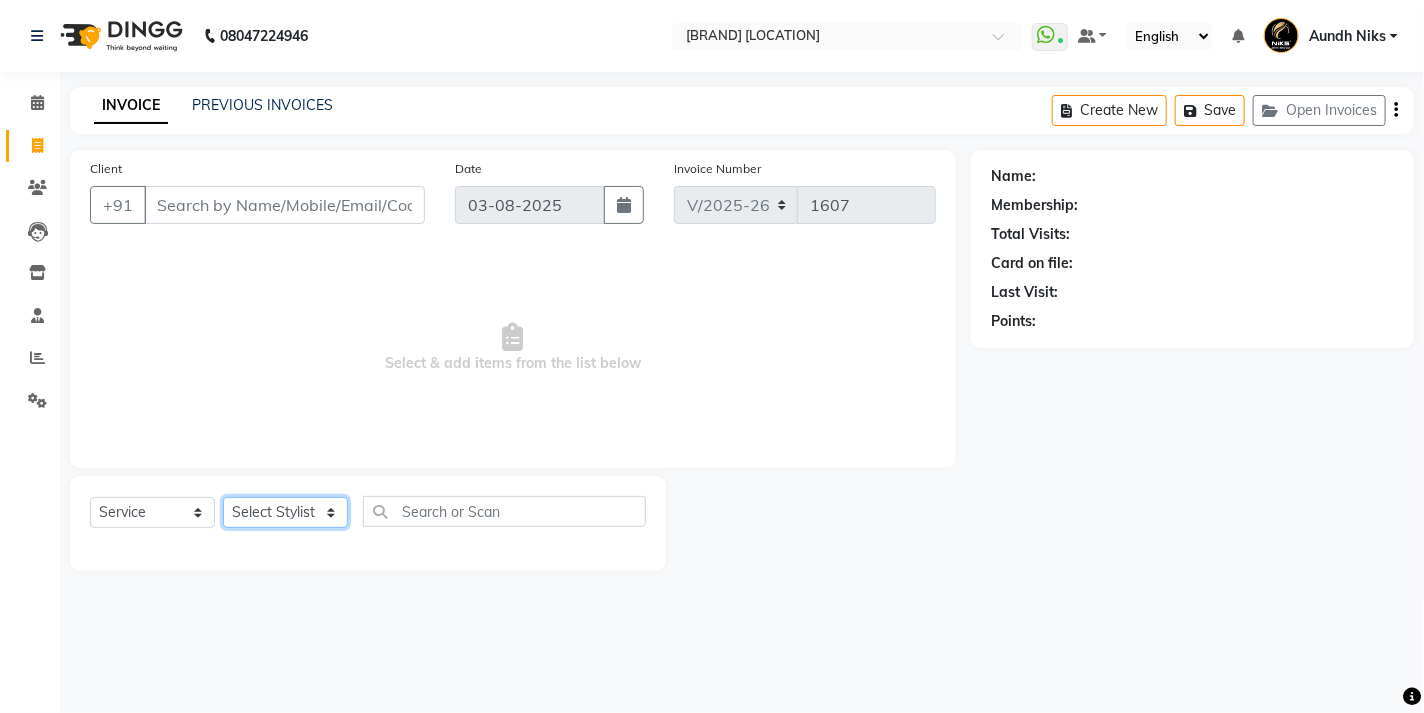 click on "Select Stylist [FIRST] Aundh Niks [FIRST] [FIRST] [FIRST] [FIRST] [FIRST] [FIRST] [FIRST] [FIRST] [FIRST] [FIRST] [FIRST]" 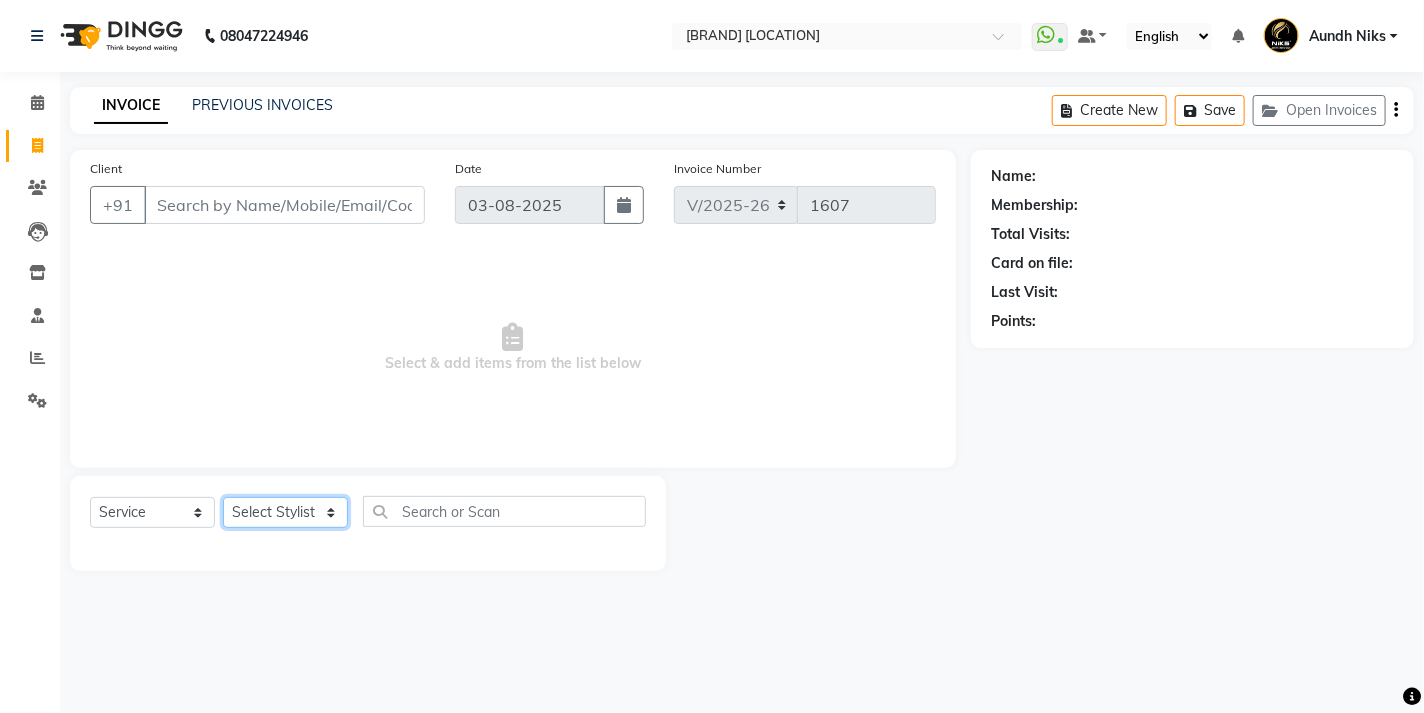 select on "20840" 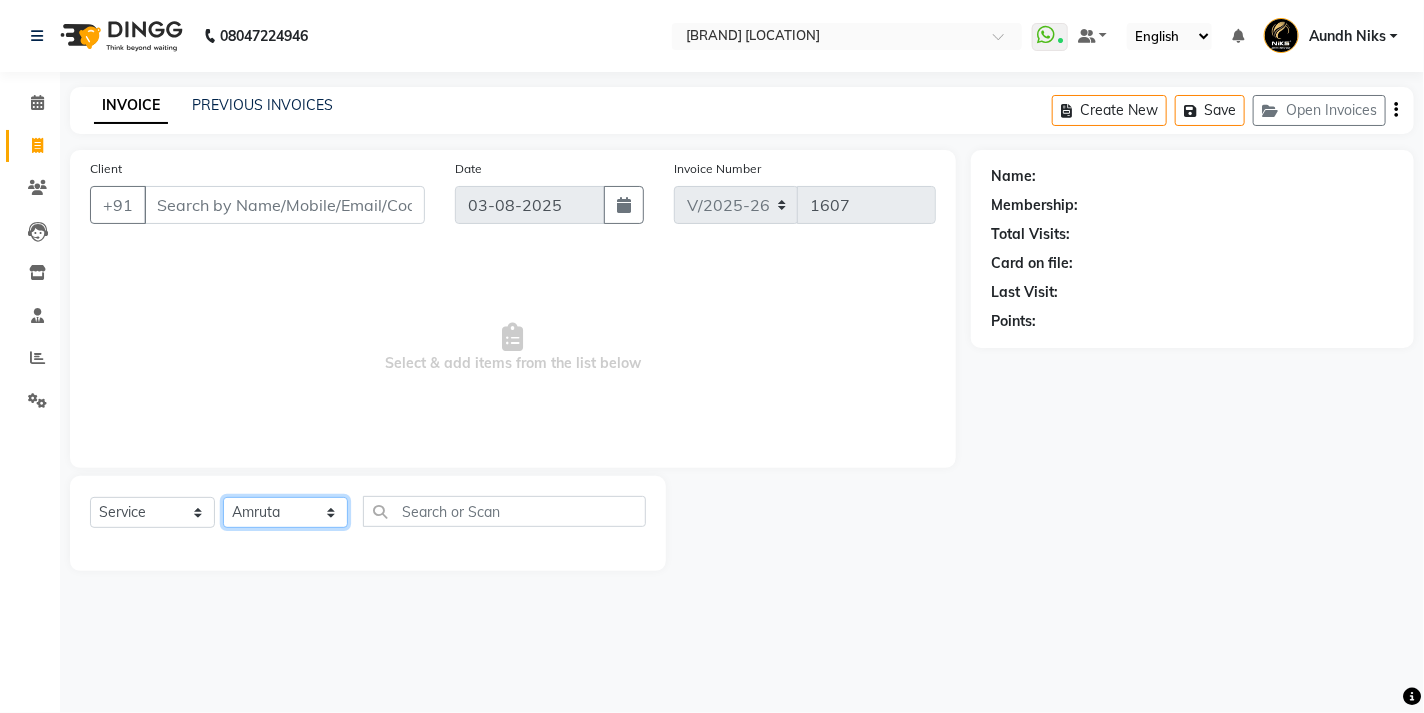 click on "Select Stylist [FIRST] Aundh Niks [FIRST] [FIRST] [FIRST] [FIRST] [FIRST] [FIRST] [FIRST] [FIRST] [FIRST] [FIRST] [FIRST]" 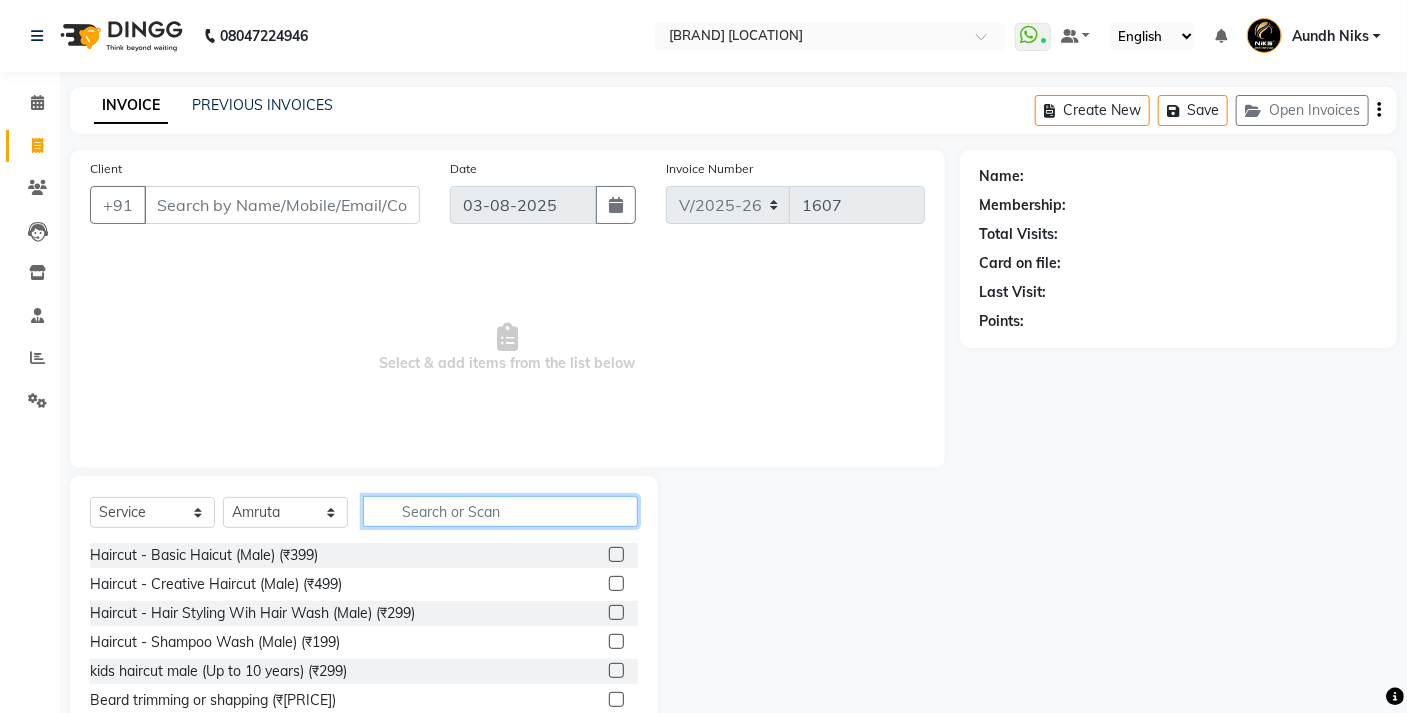click 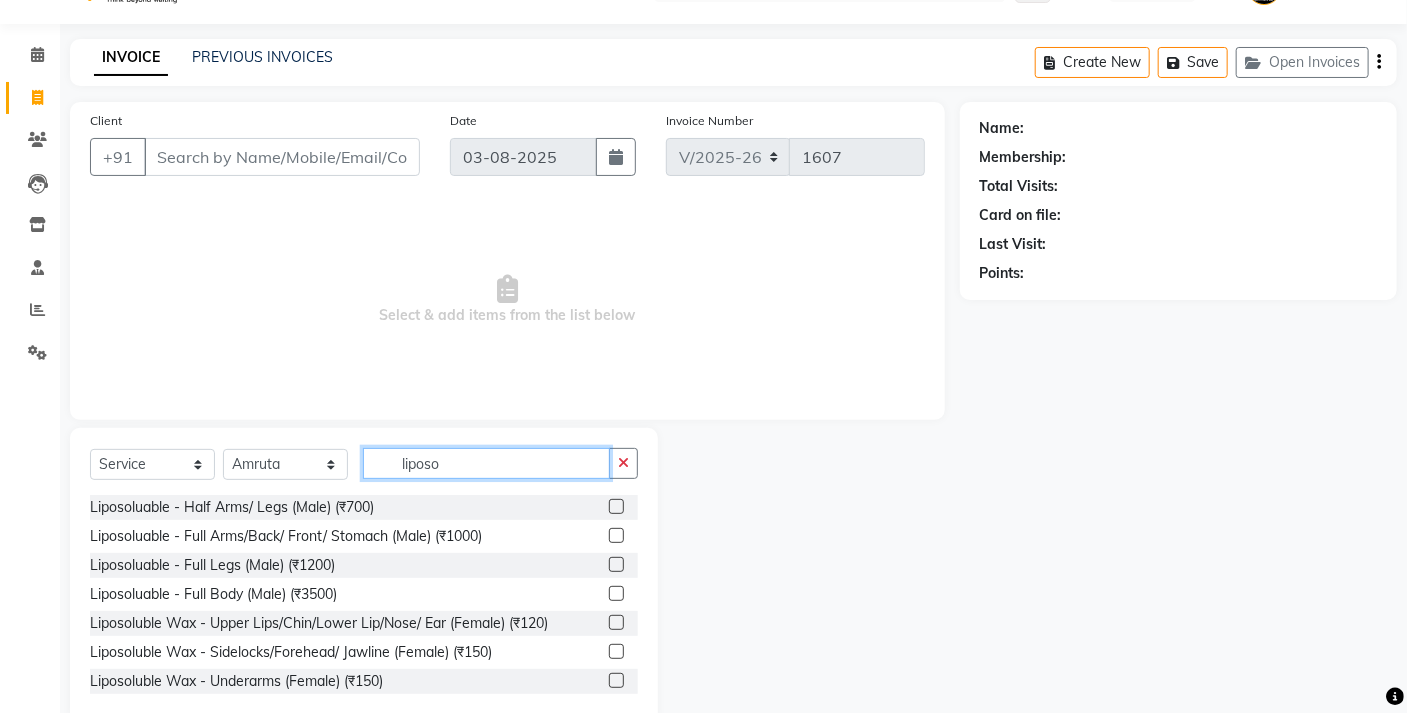scroll, scrollTop: 87, scrollLeft: 0, axis: vertical 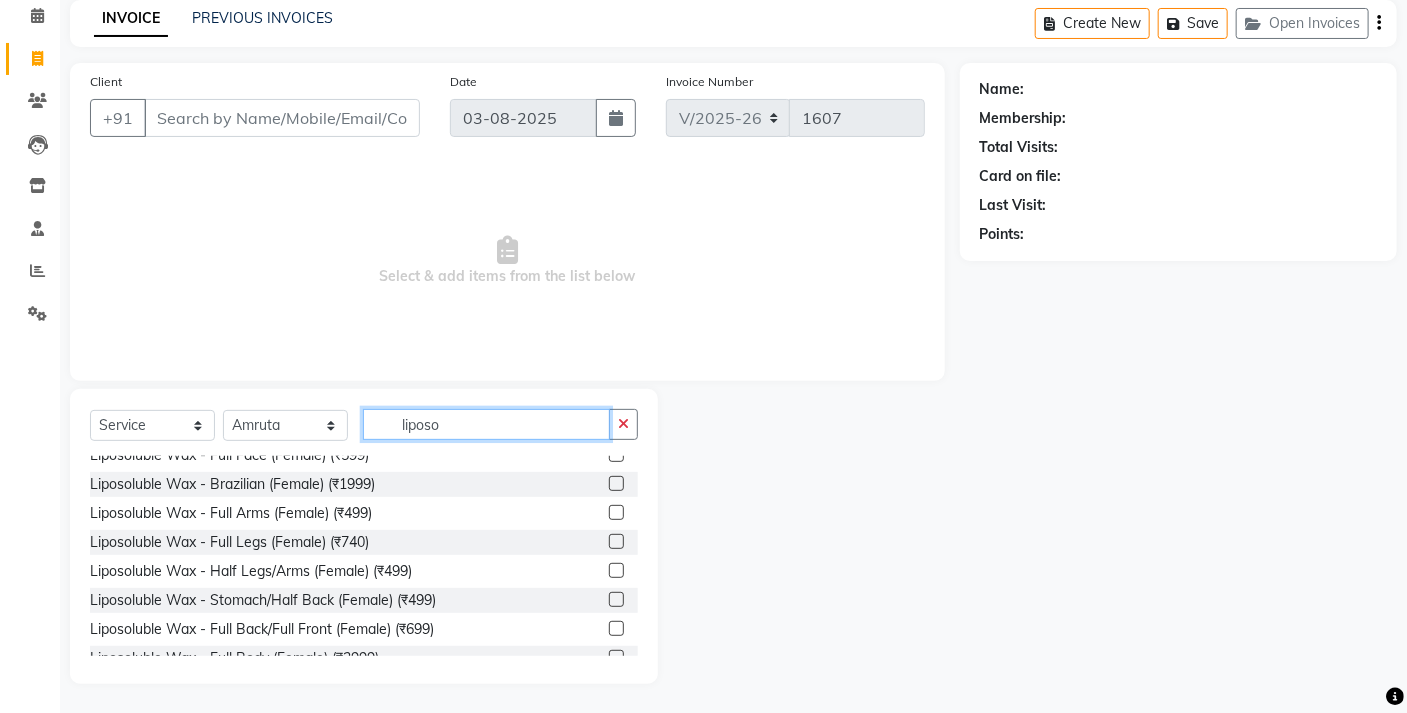 type on "liposo" 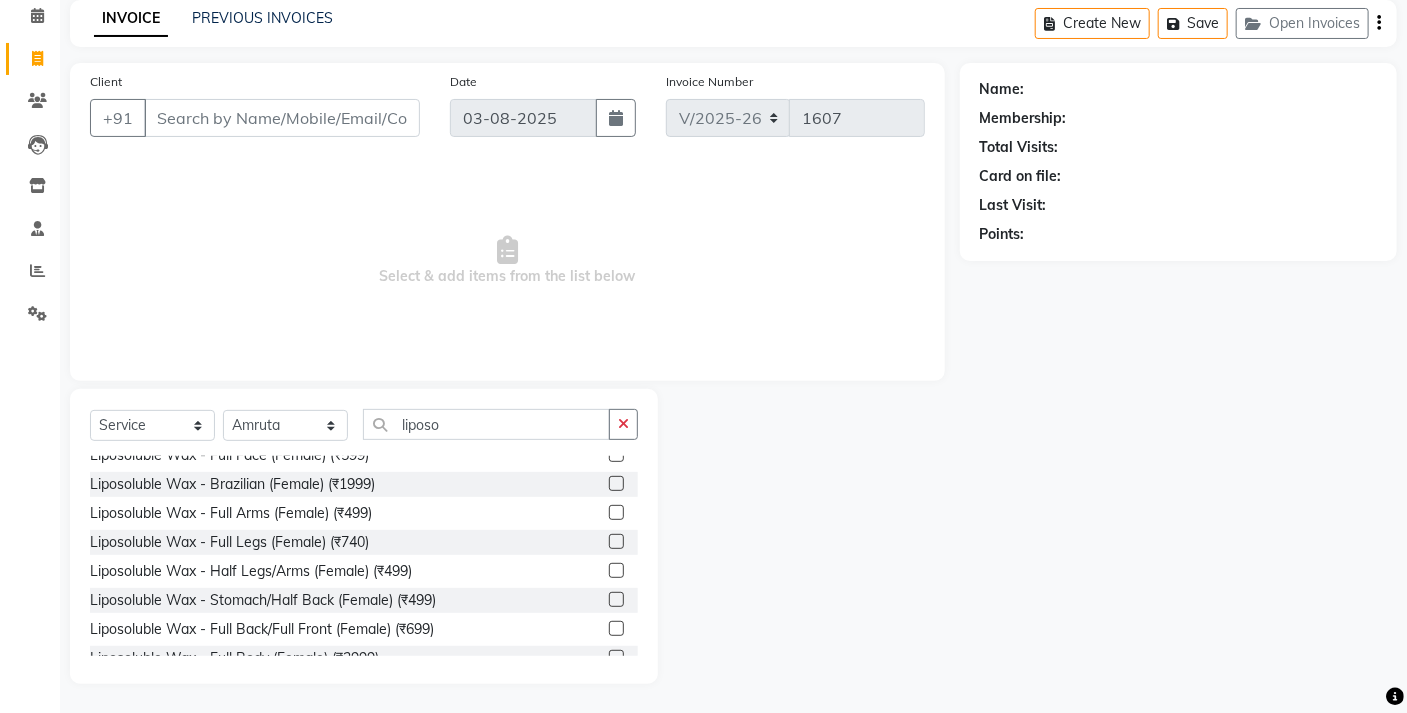 click 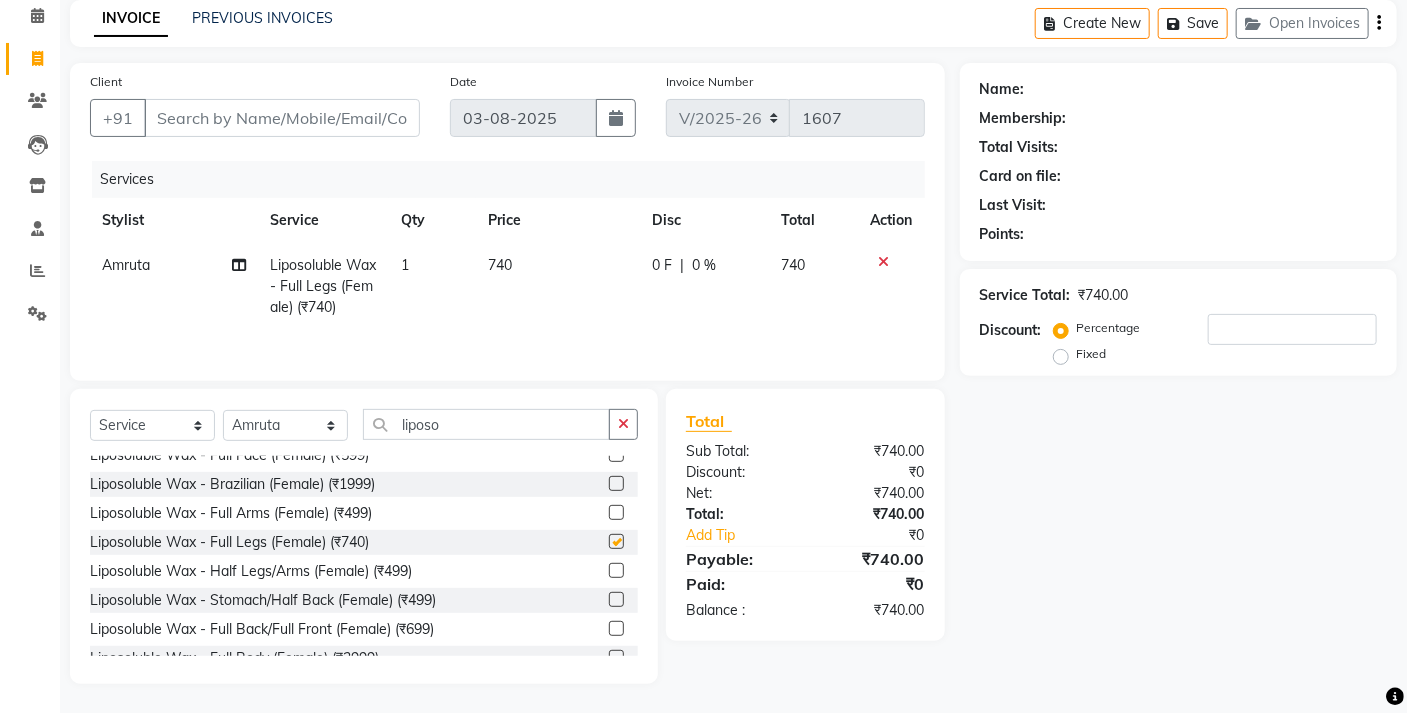 checkbox on "false" 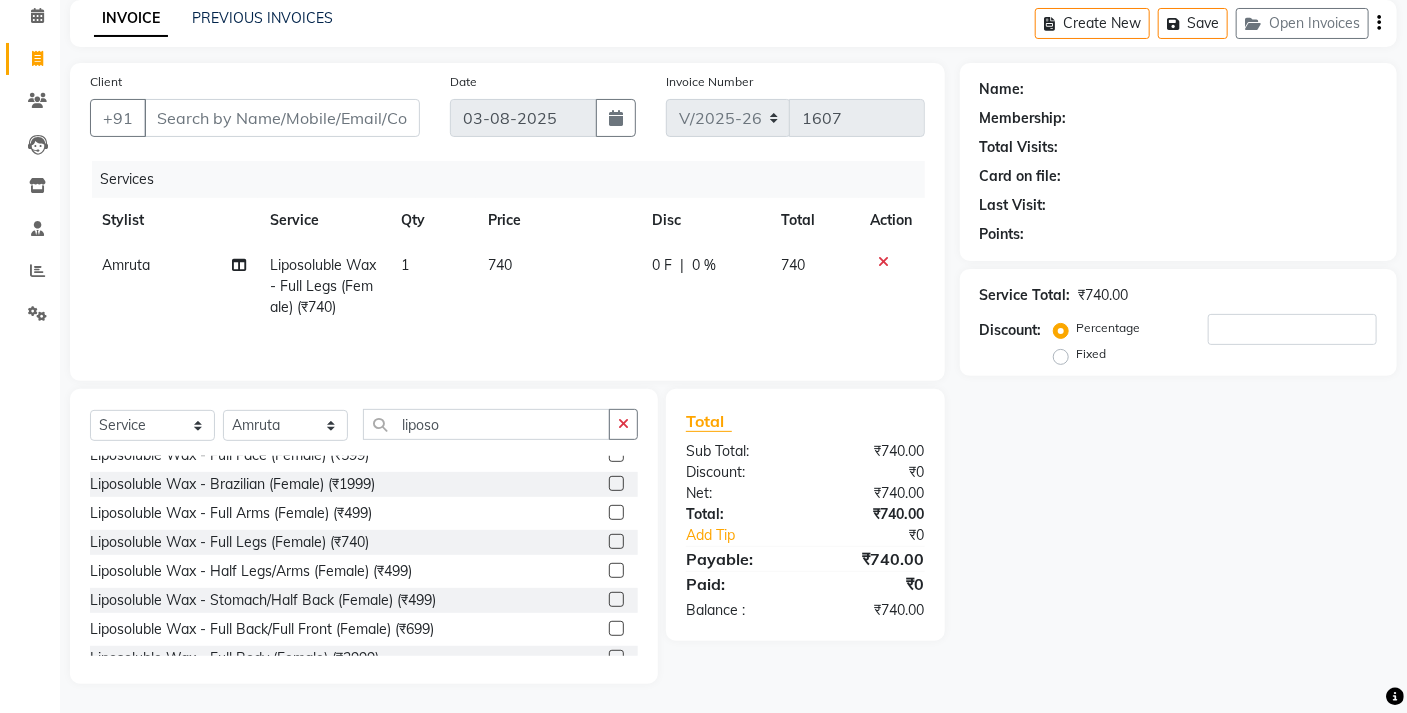 click 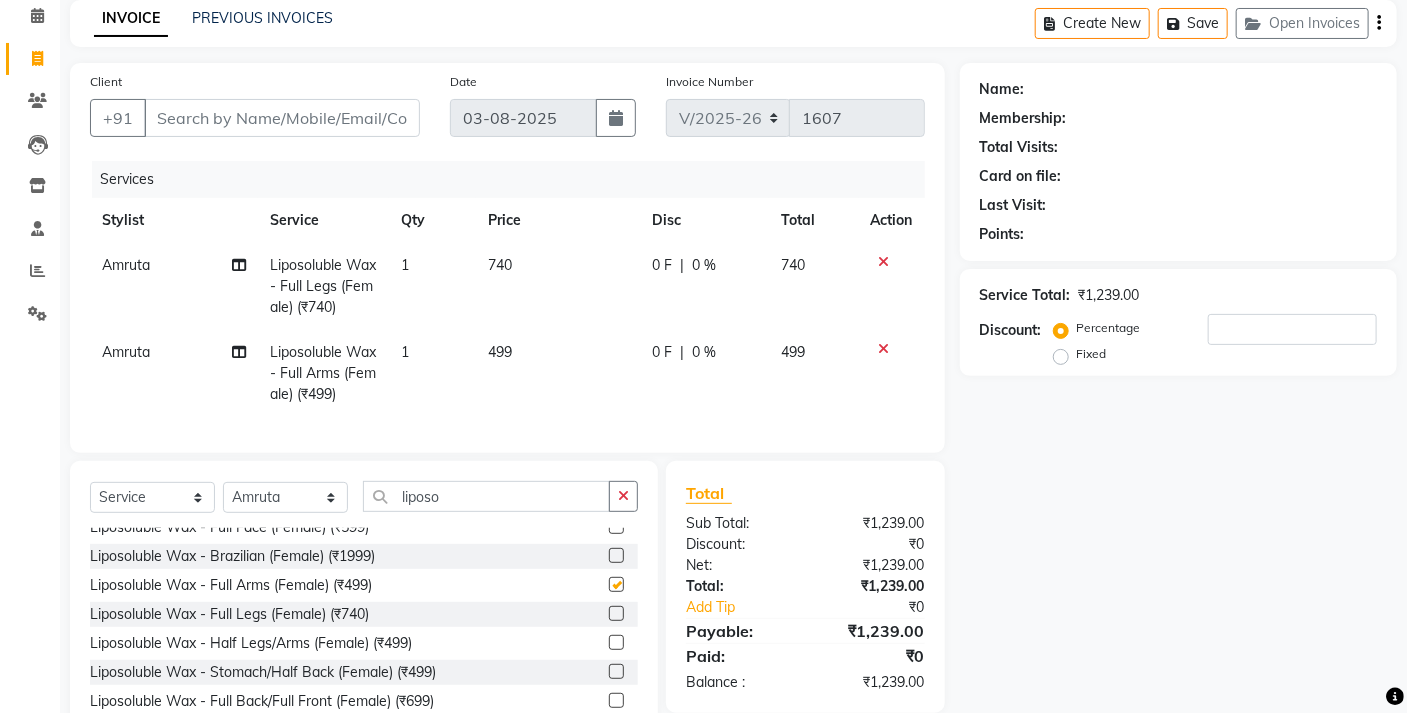 checkbox on "false" 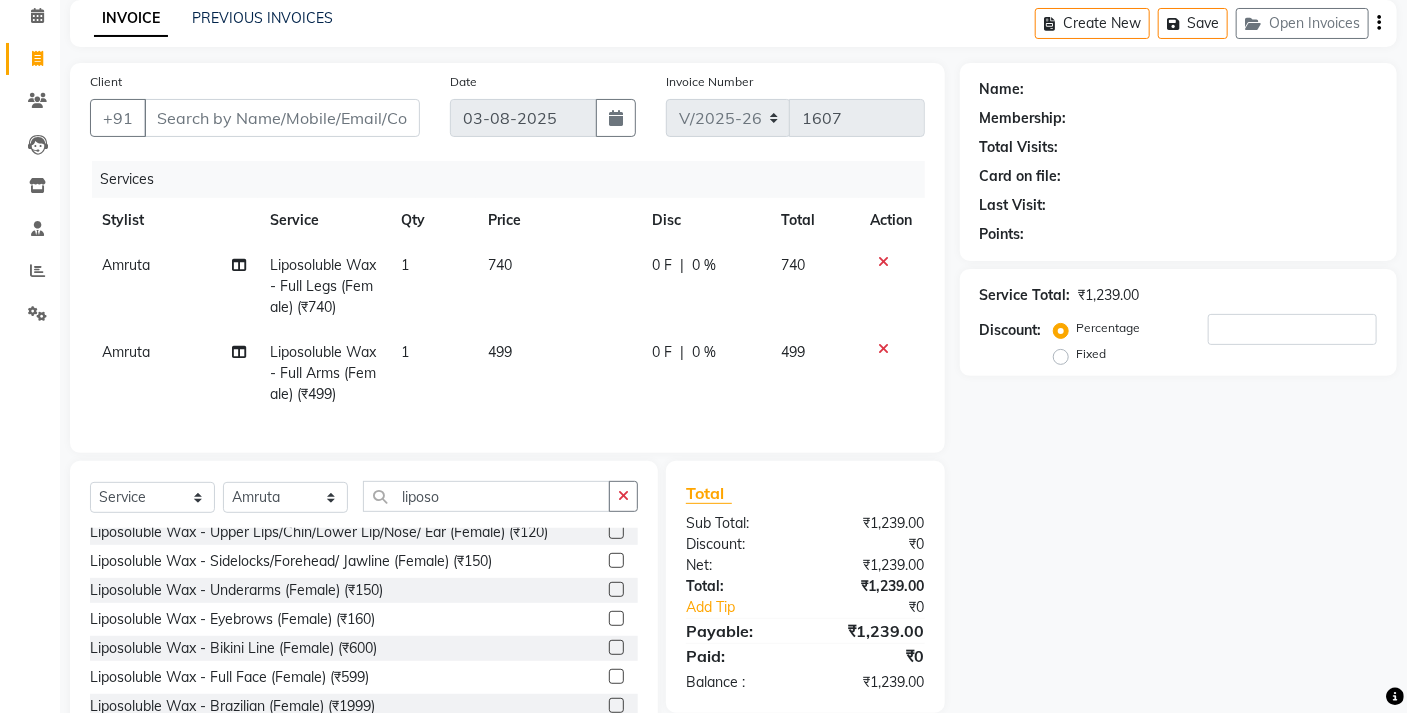 scroll, scrollTop: 118, scrollLeft: 0, axis: vertical 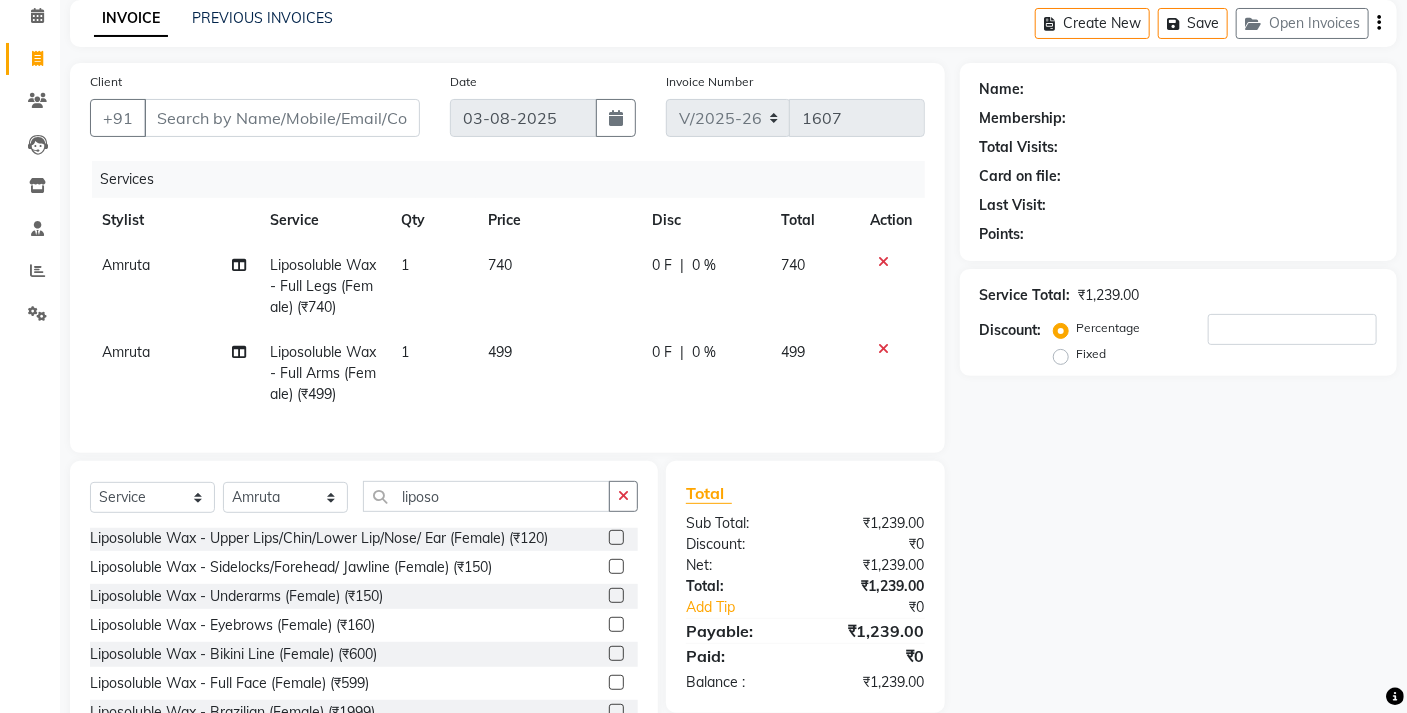 click 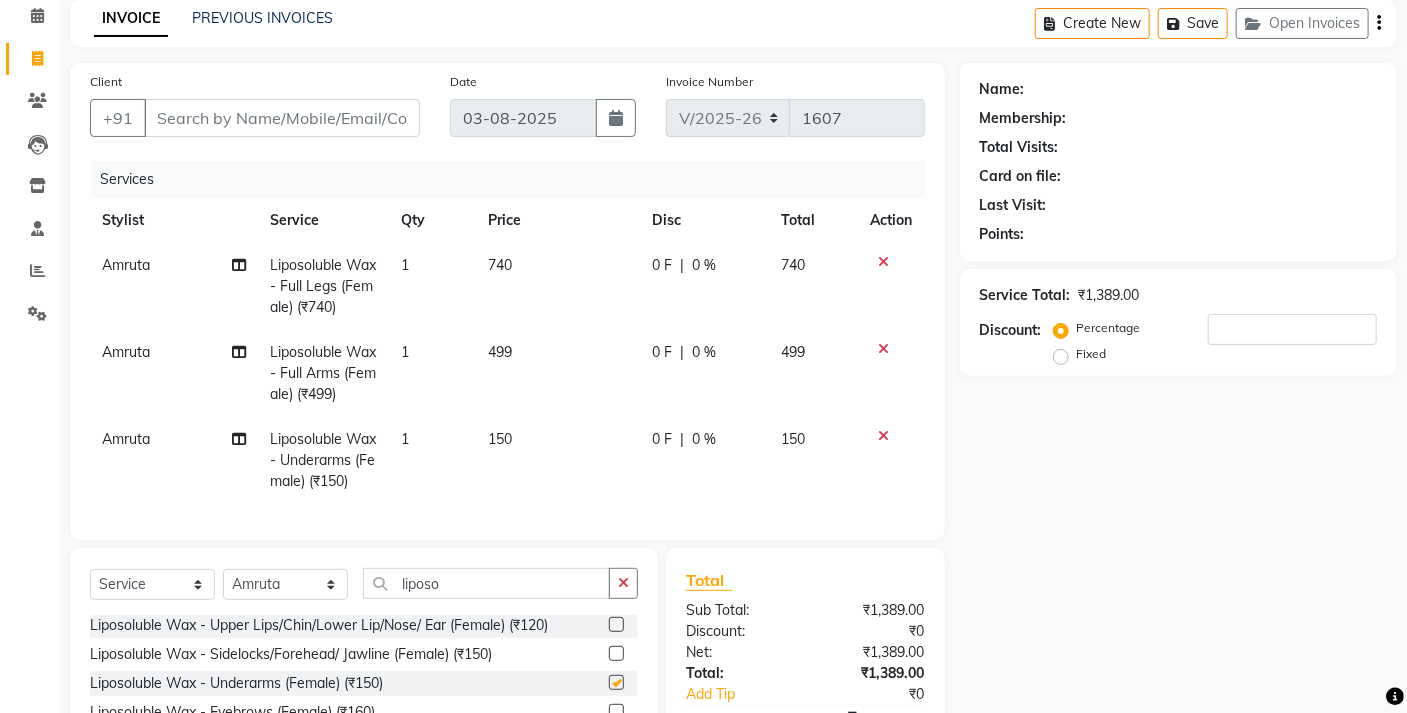 checkbox on "false" 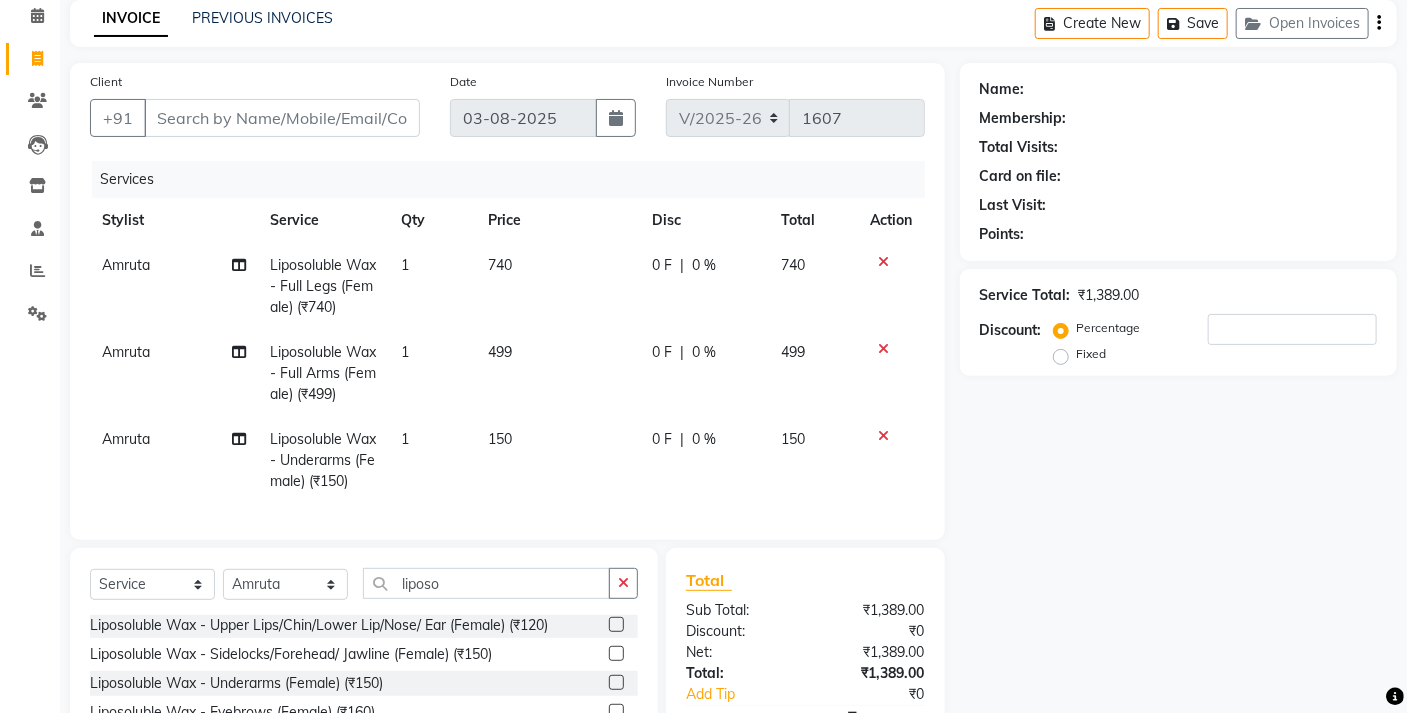 scroll, scrollTop: 262, scrollLeft: 0, axis: vertical 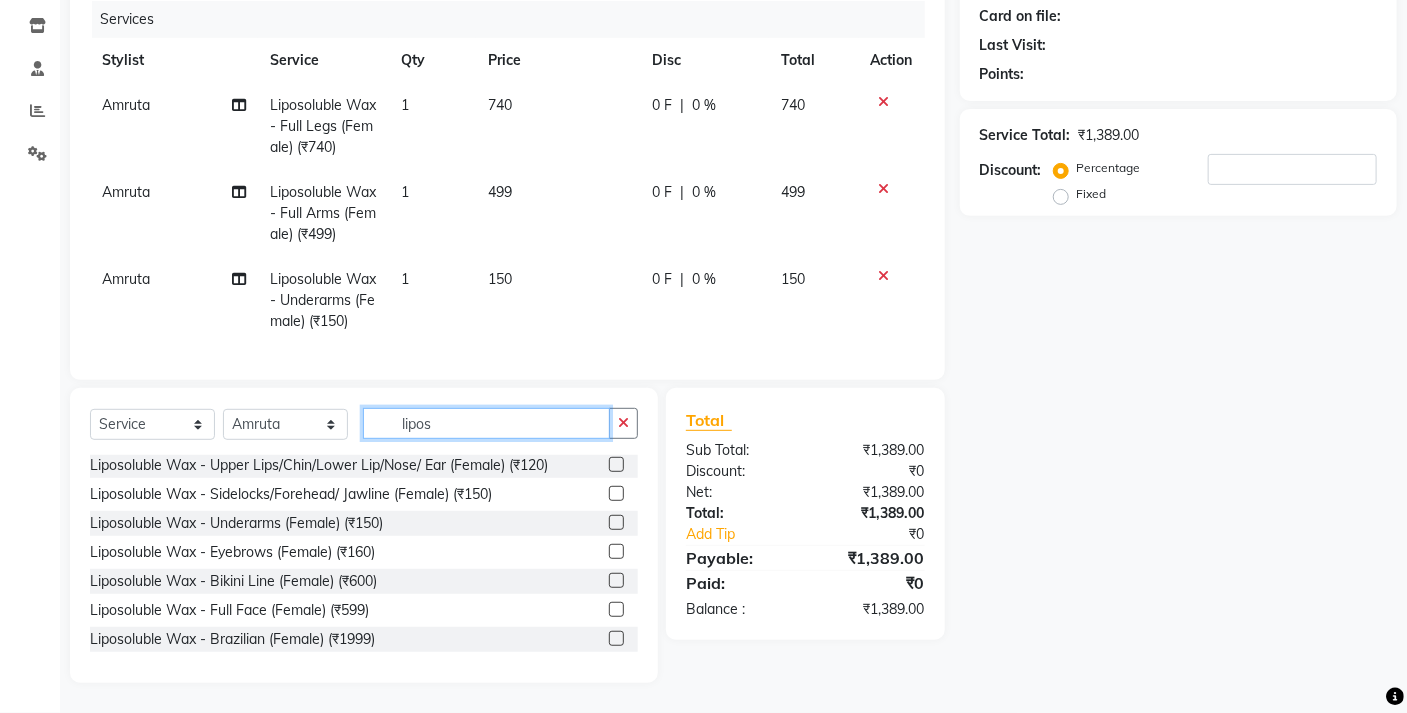 click on "lipos" 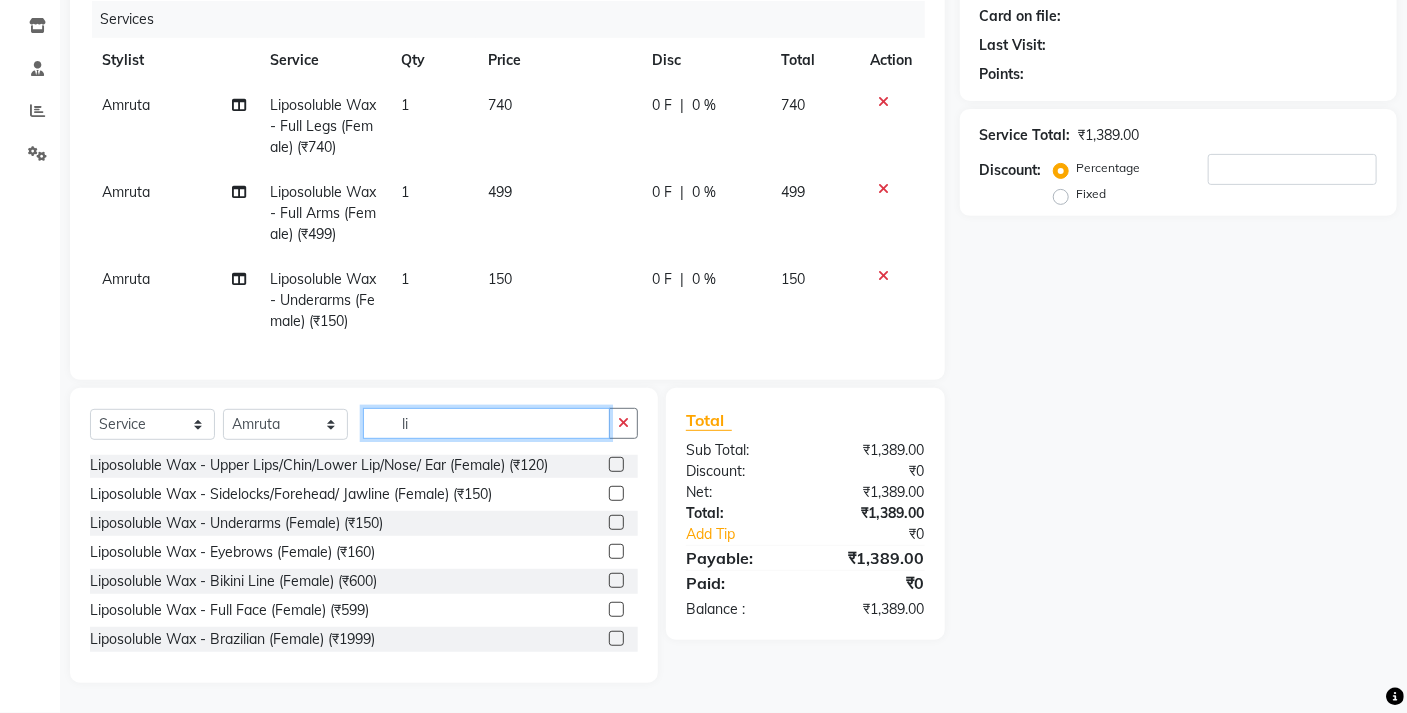 type on "l" 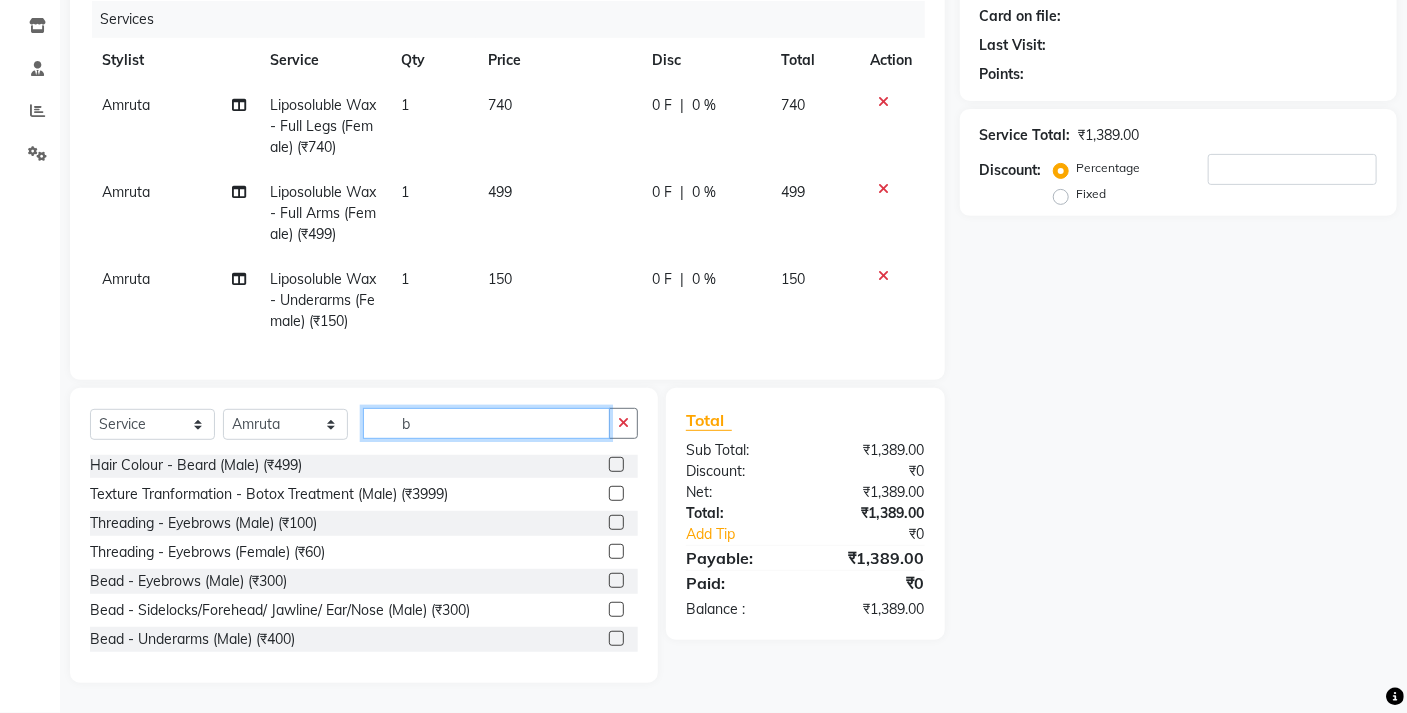 scroll, scrollTop: 2, scrollLeft: 0, axis: vertical 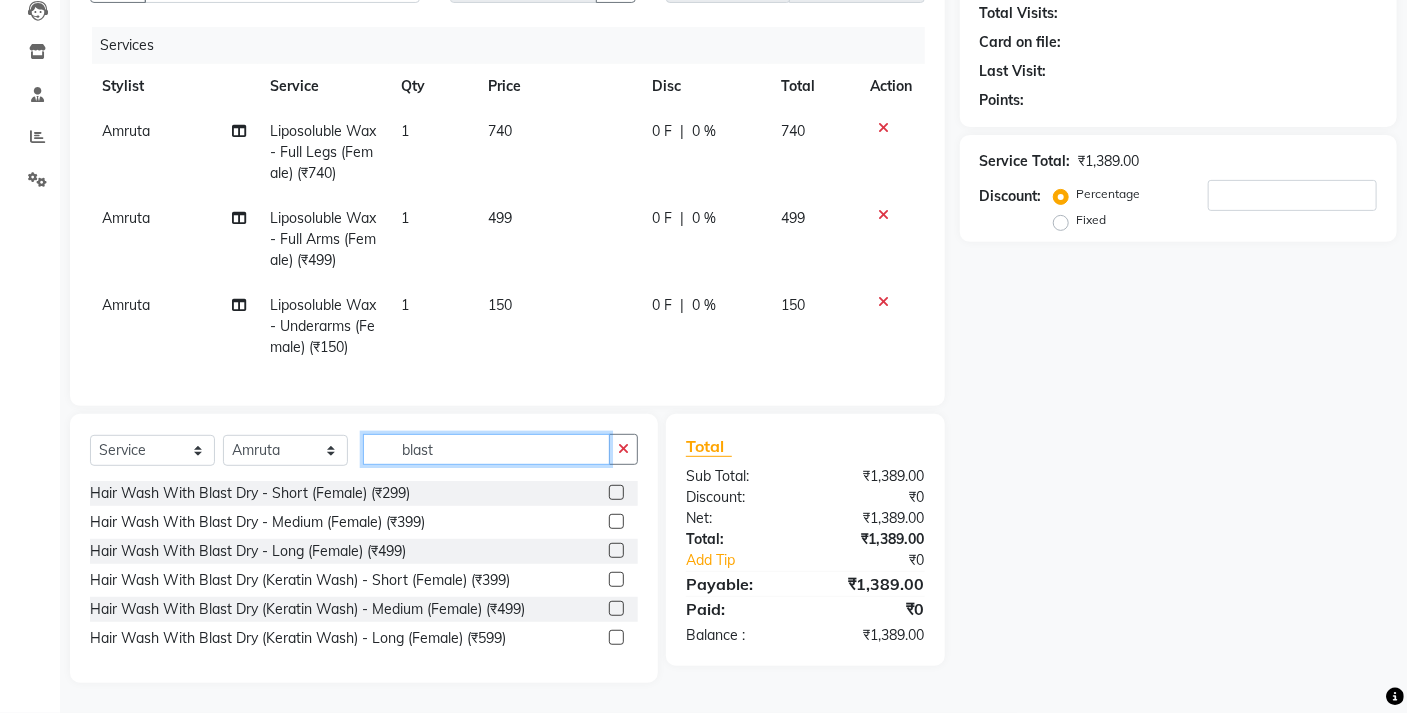 type on "blast" 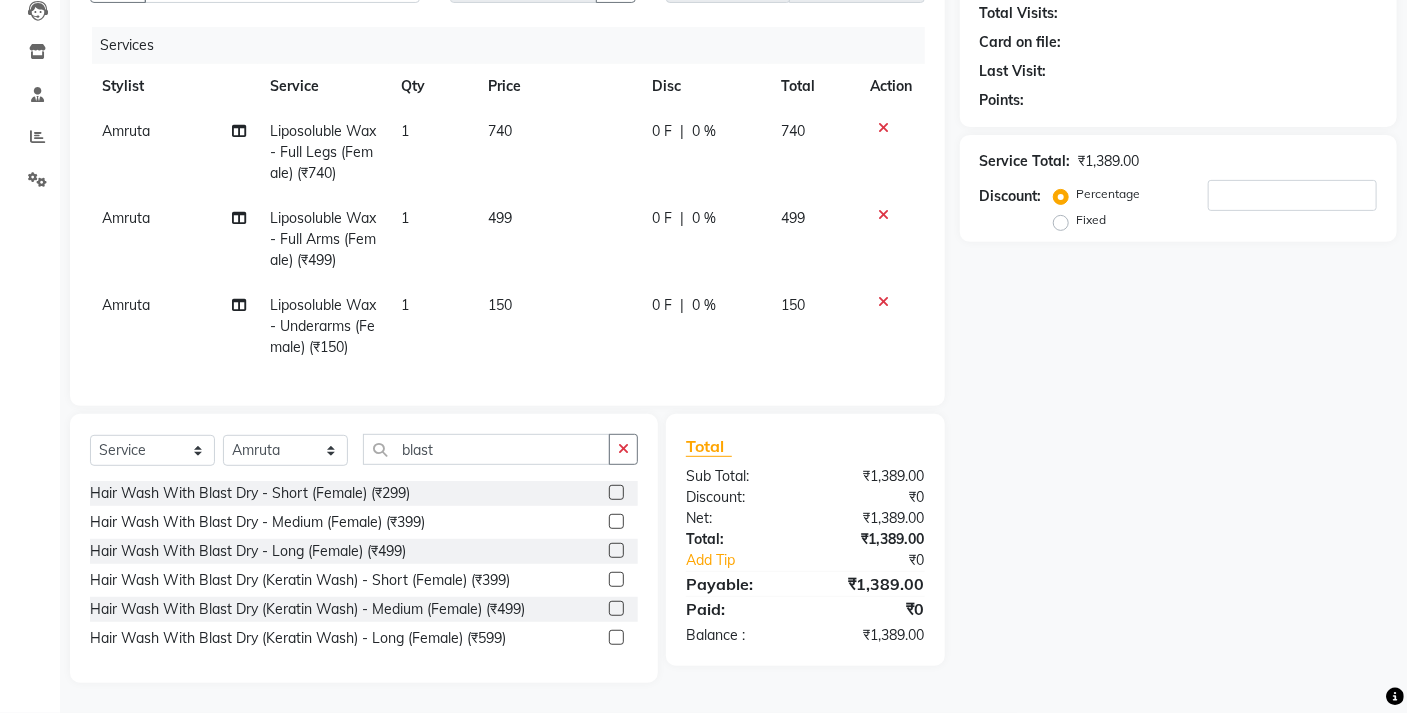 click 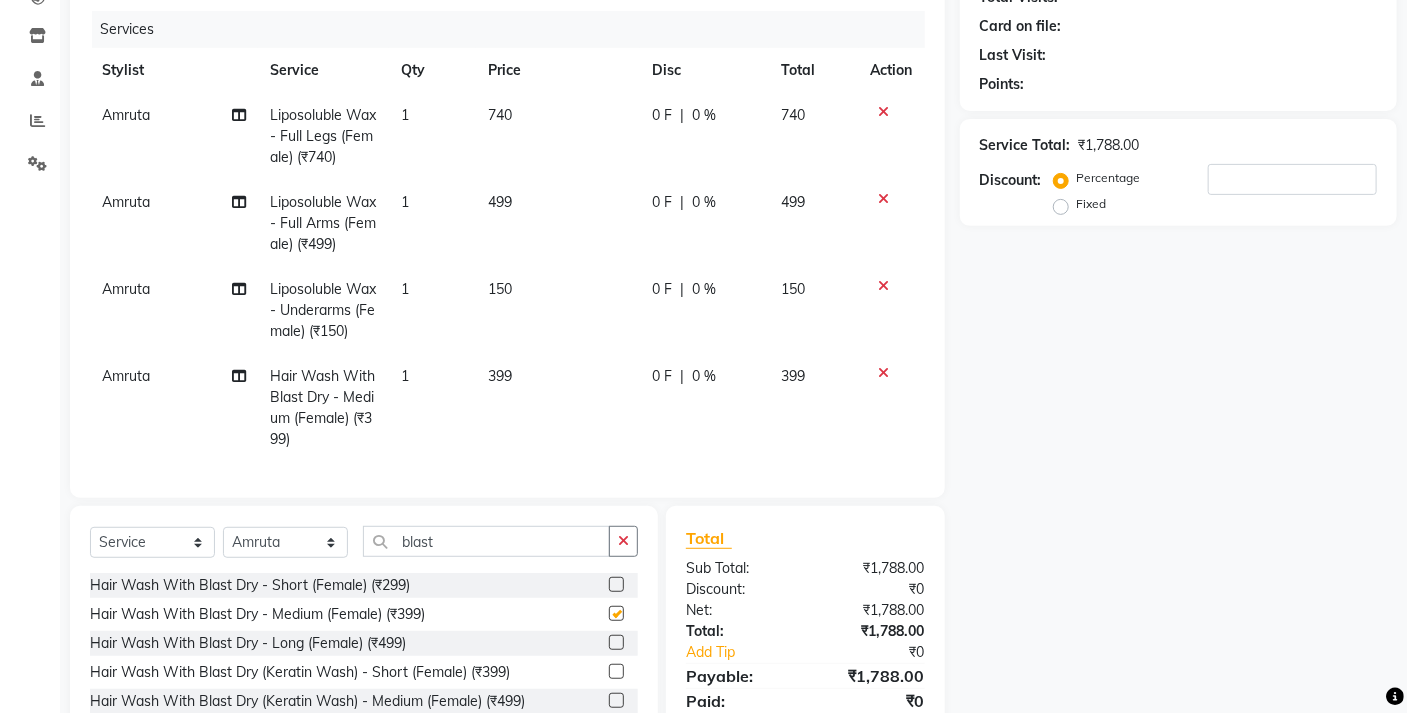 checkbox on "false" 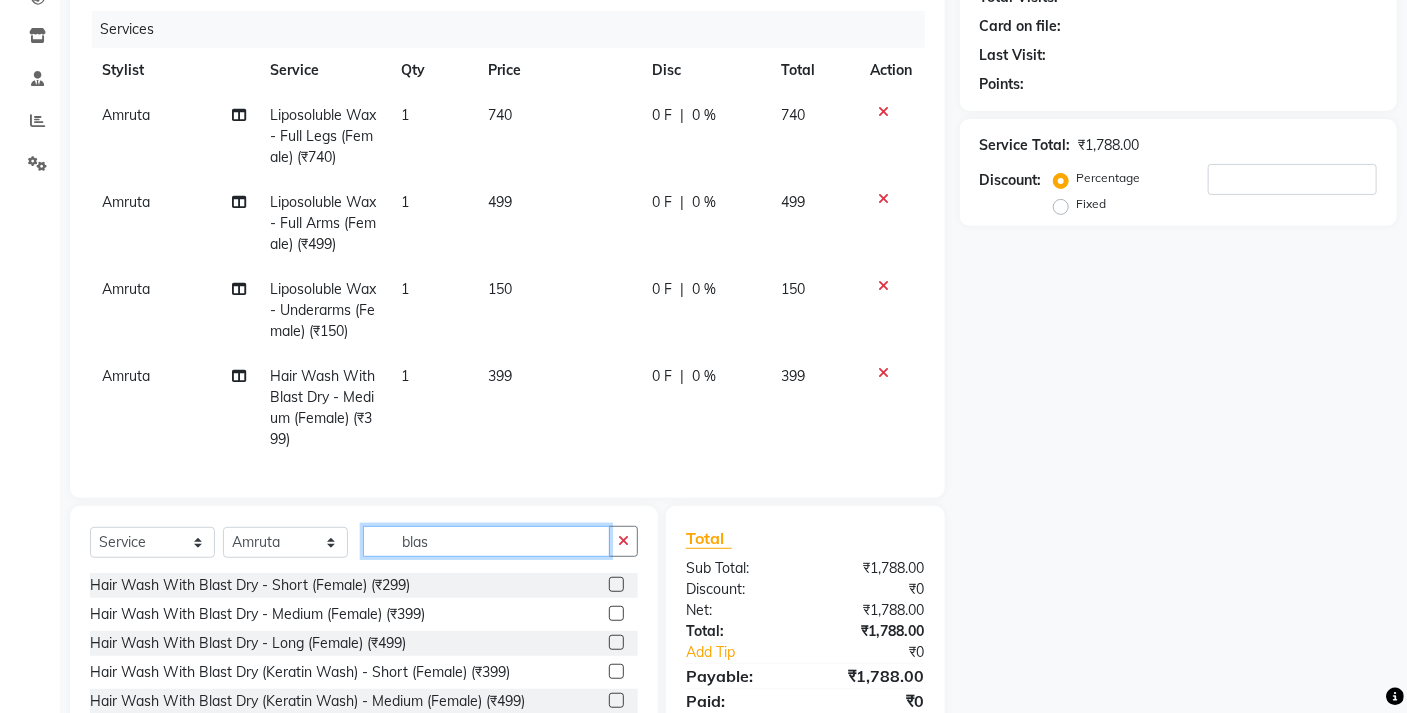 click on "blas" 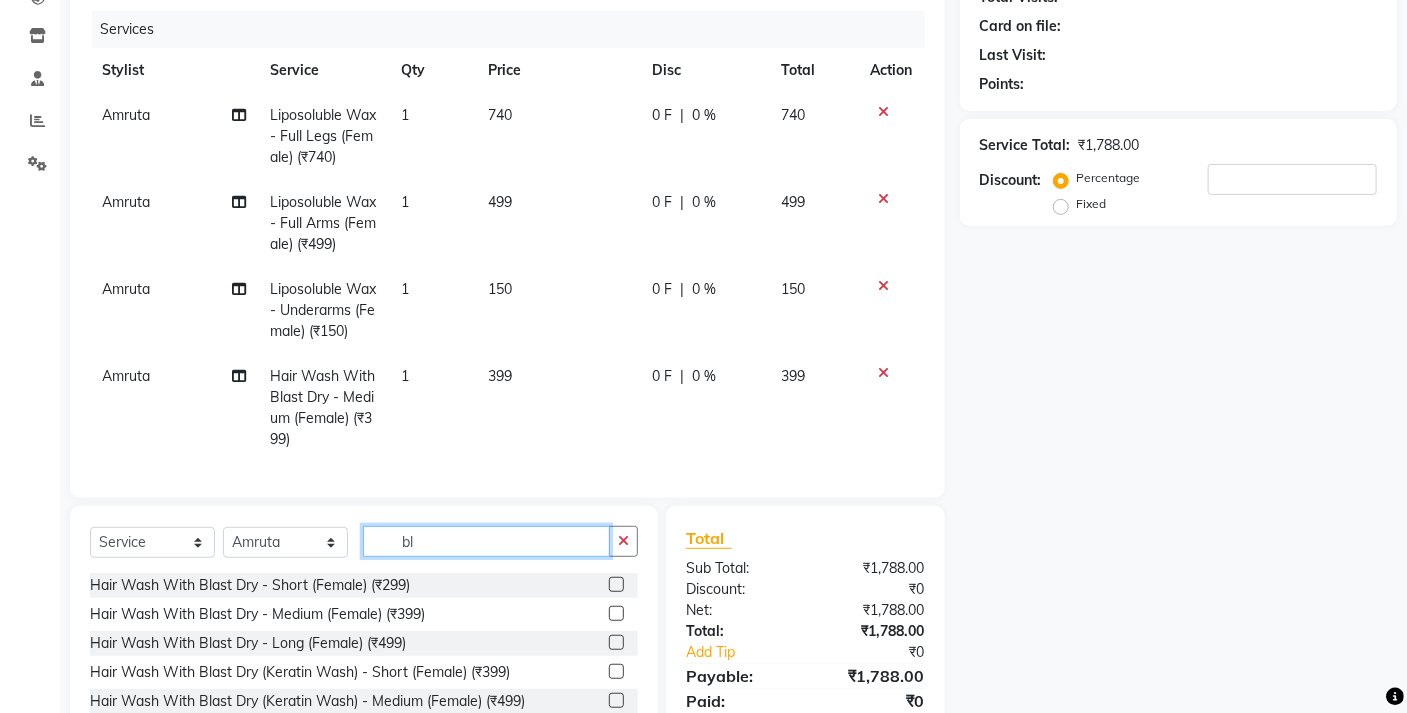 type on "b" 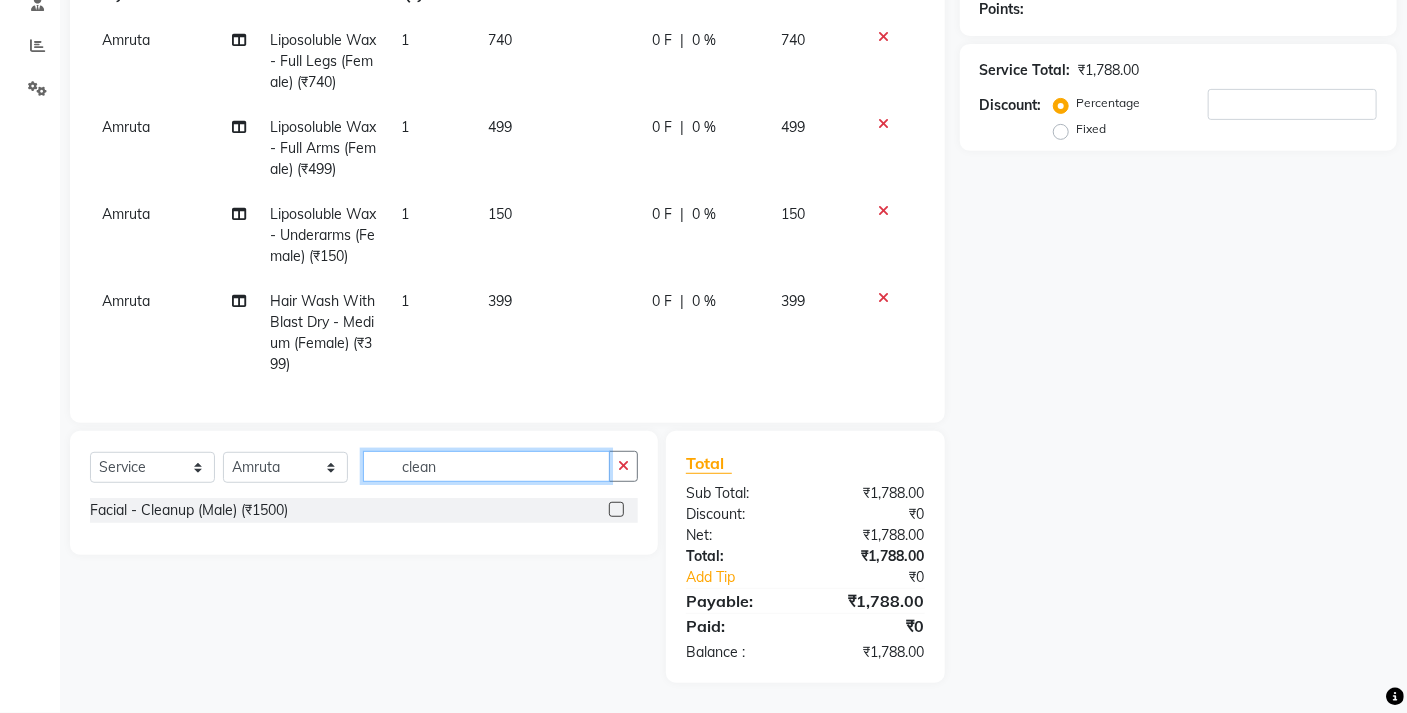 scroll, scrollTop: 371, scrollLeft: 0, axis: vertical 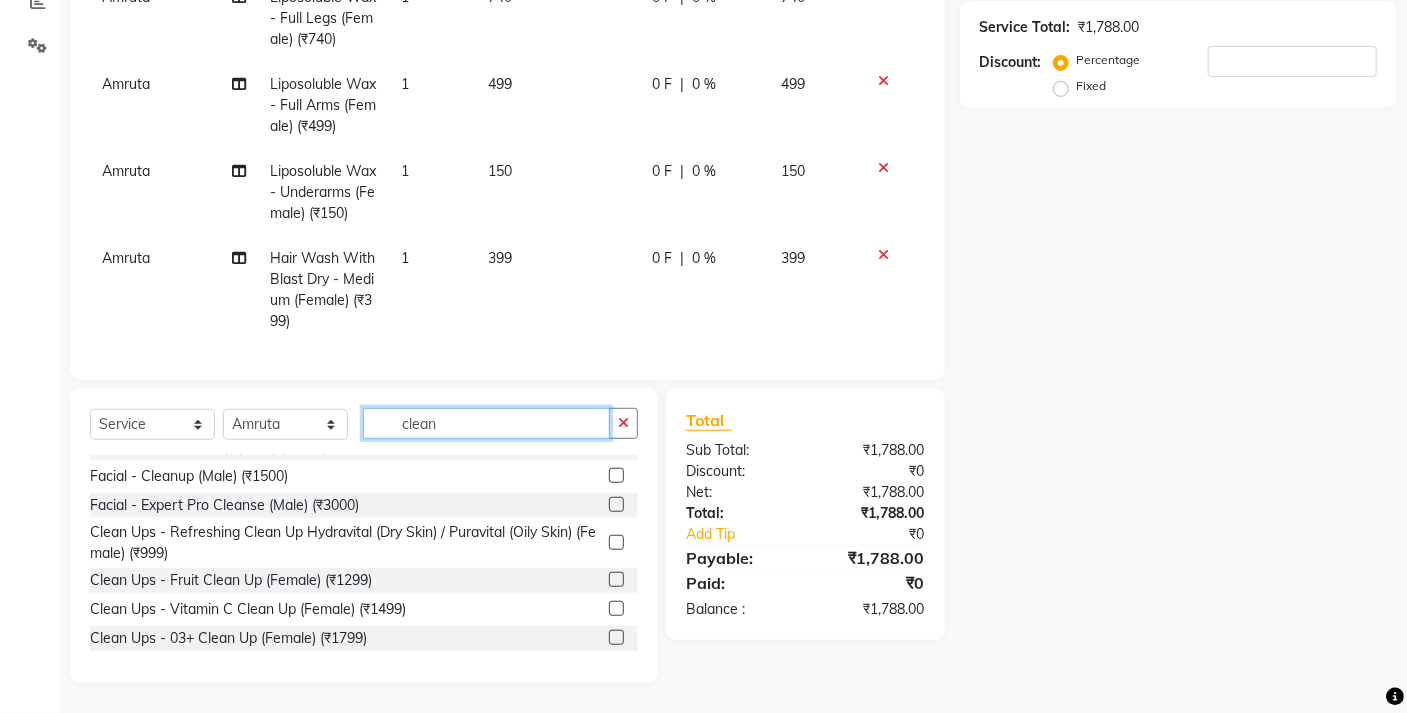 type on "clean" 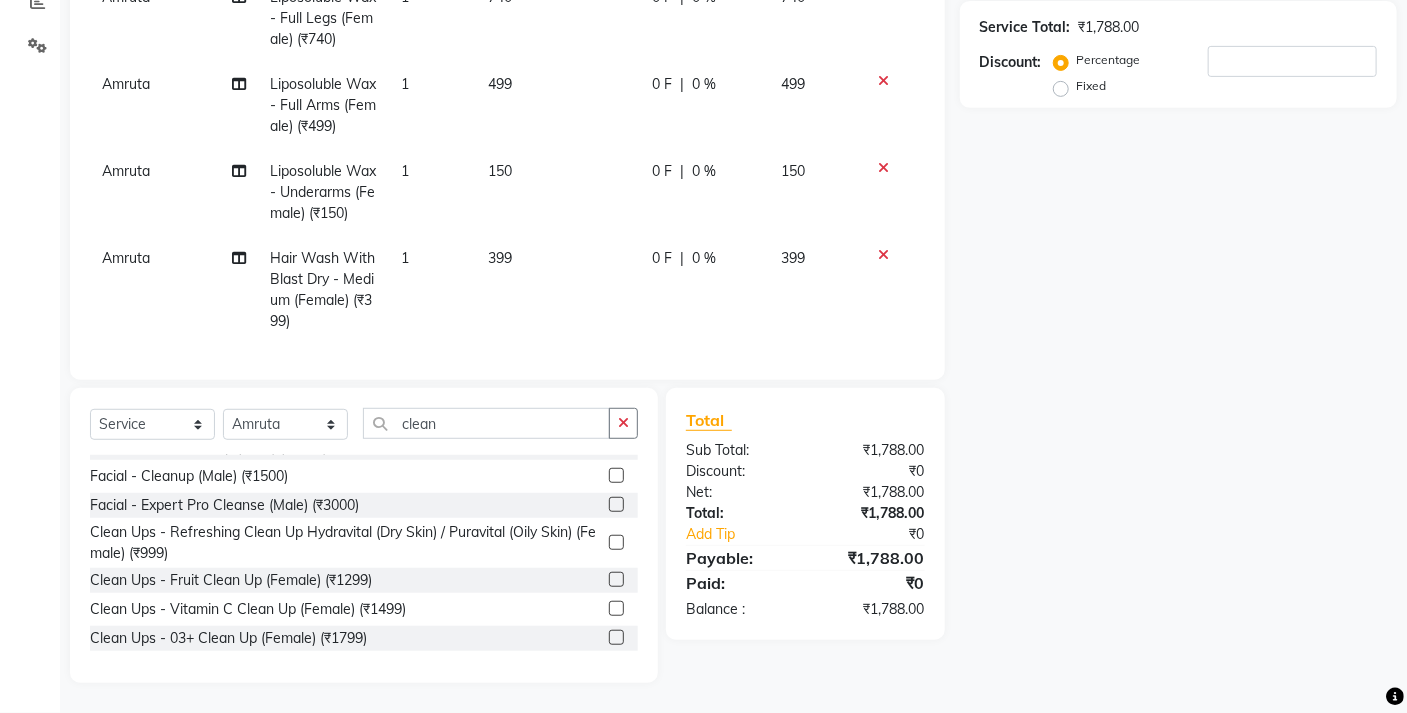 click 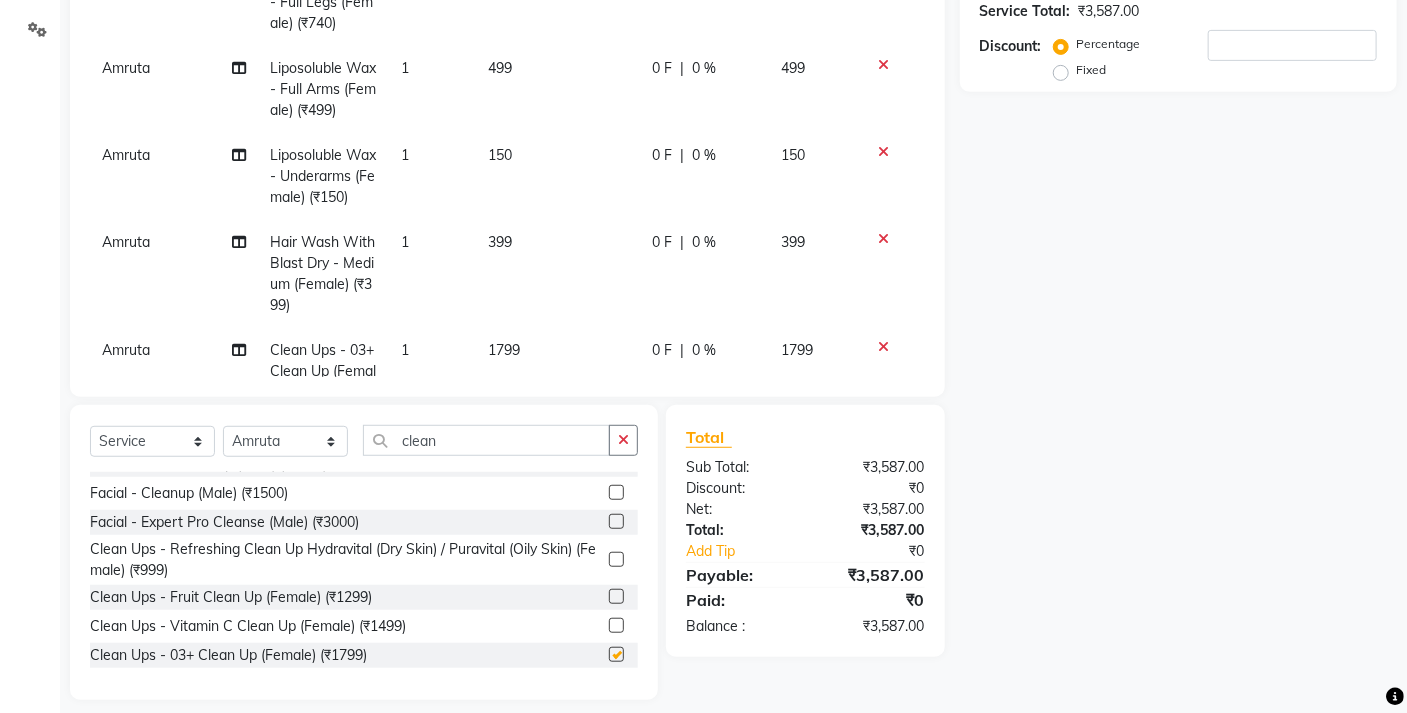 checkbox on "false" 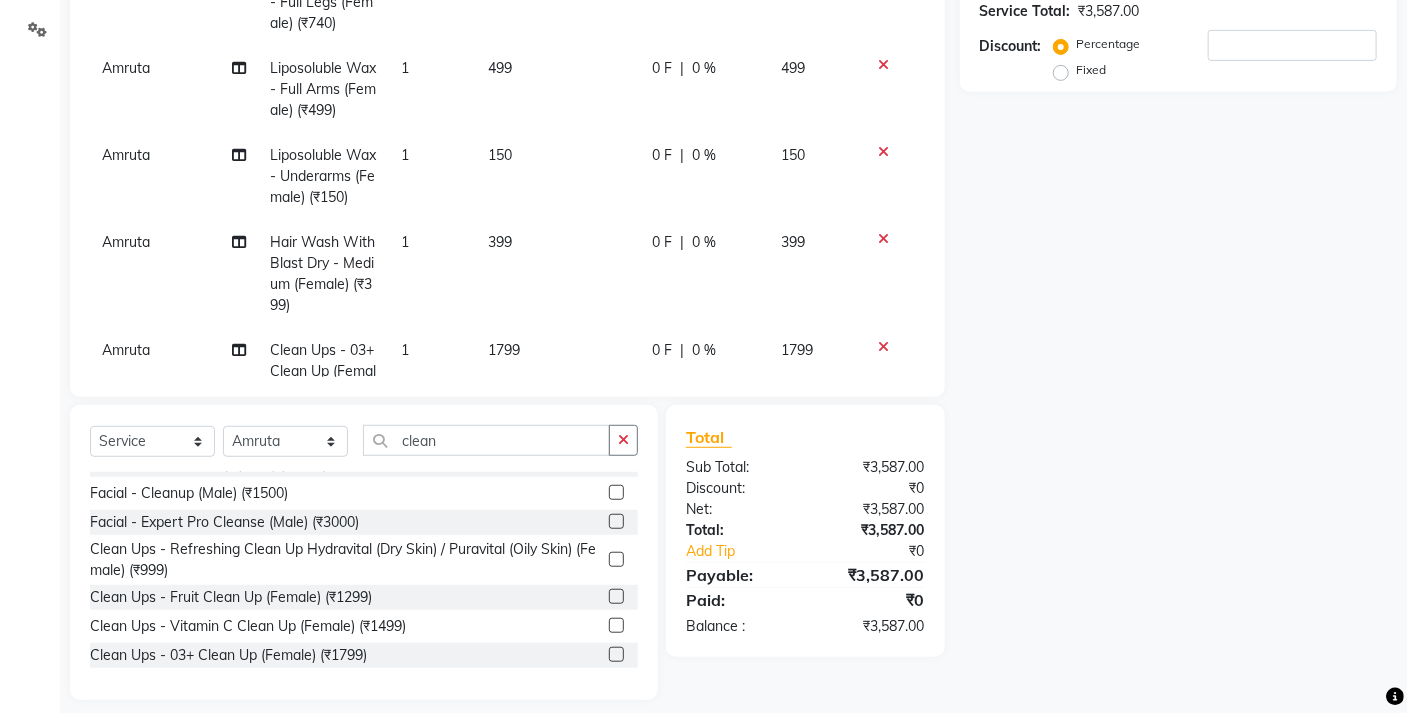 click on "150" 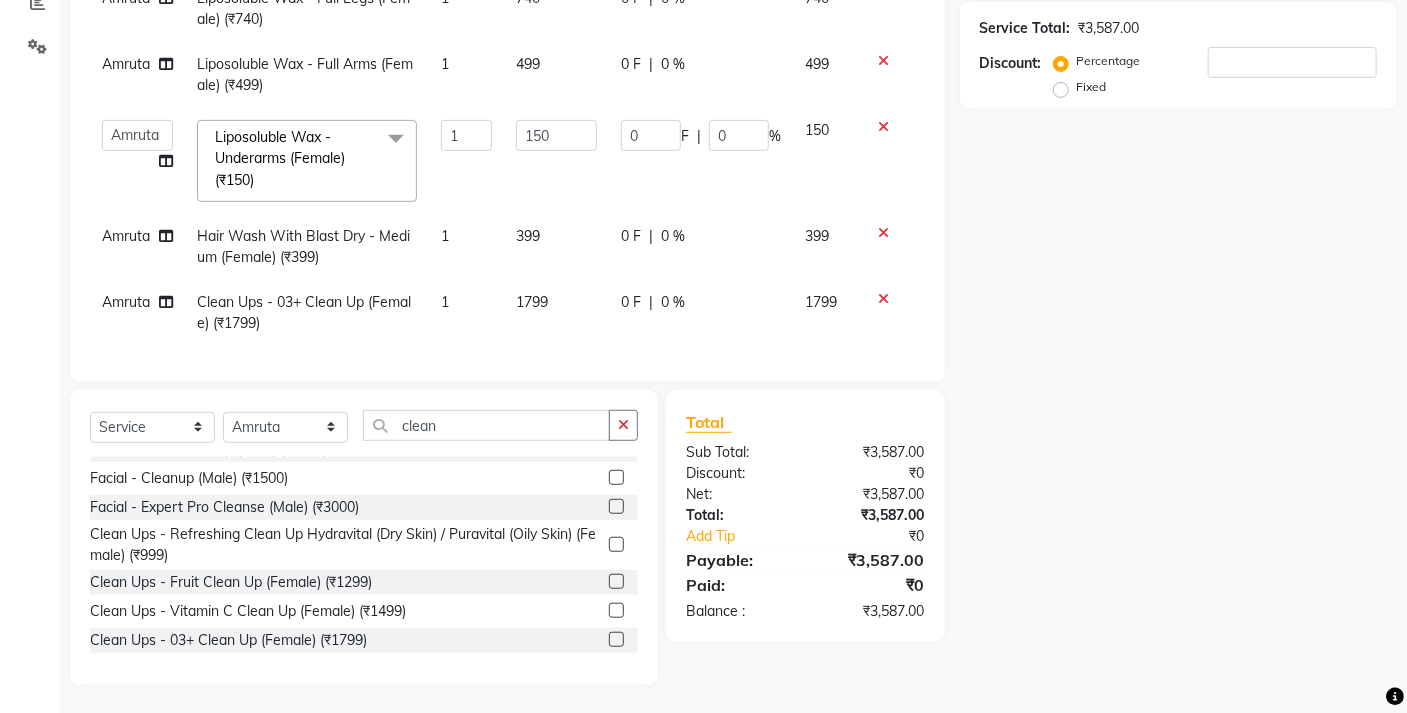 click on "1" 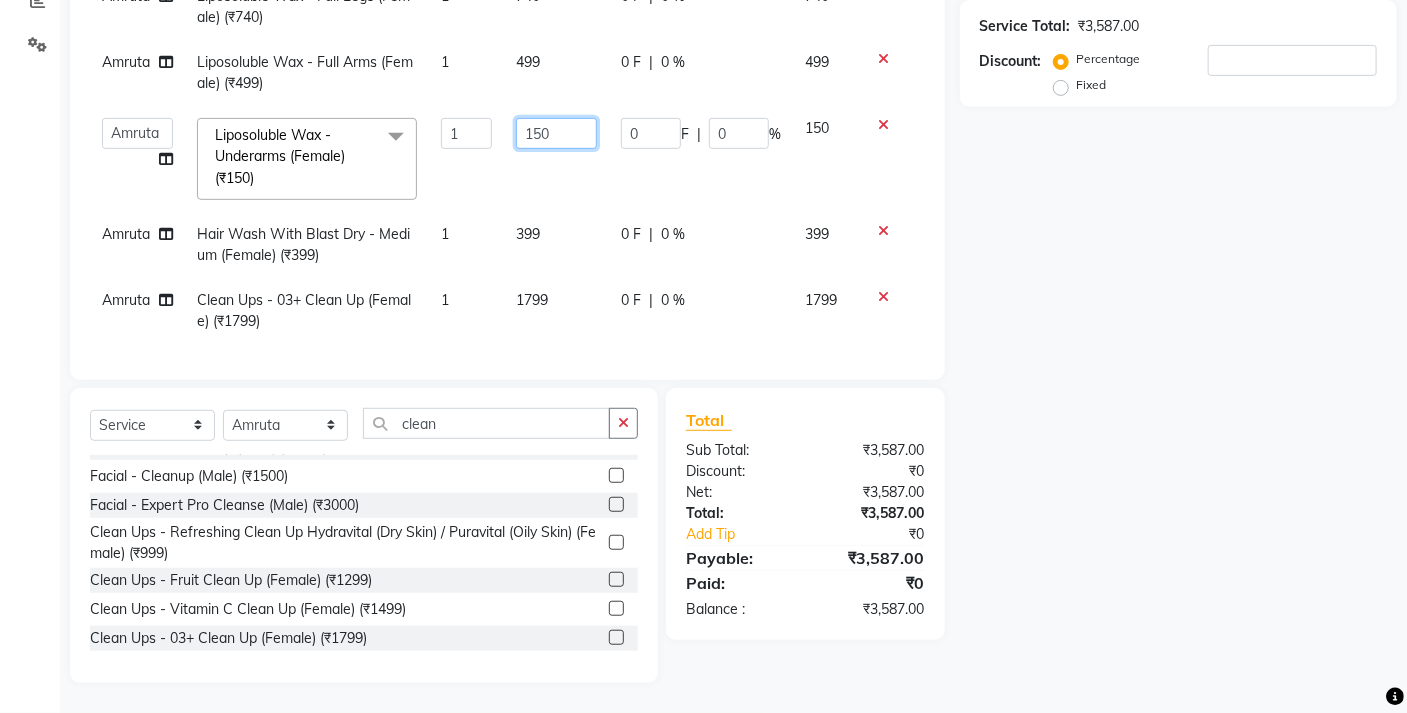 click on "150" 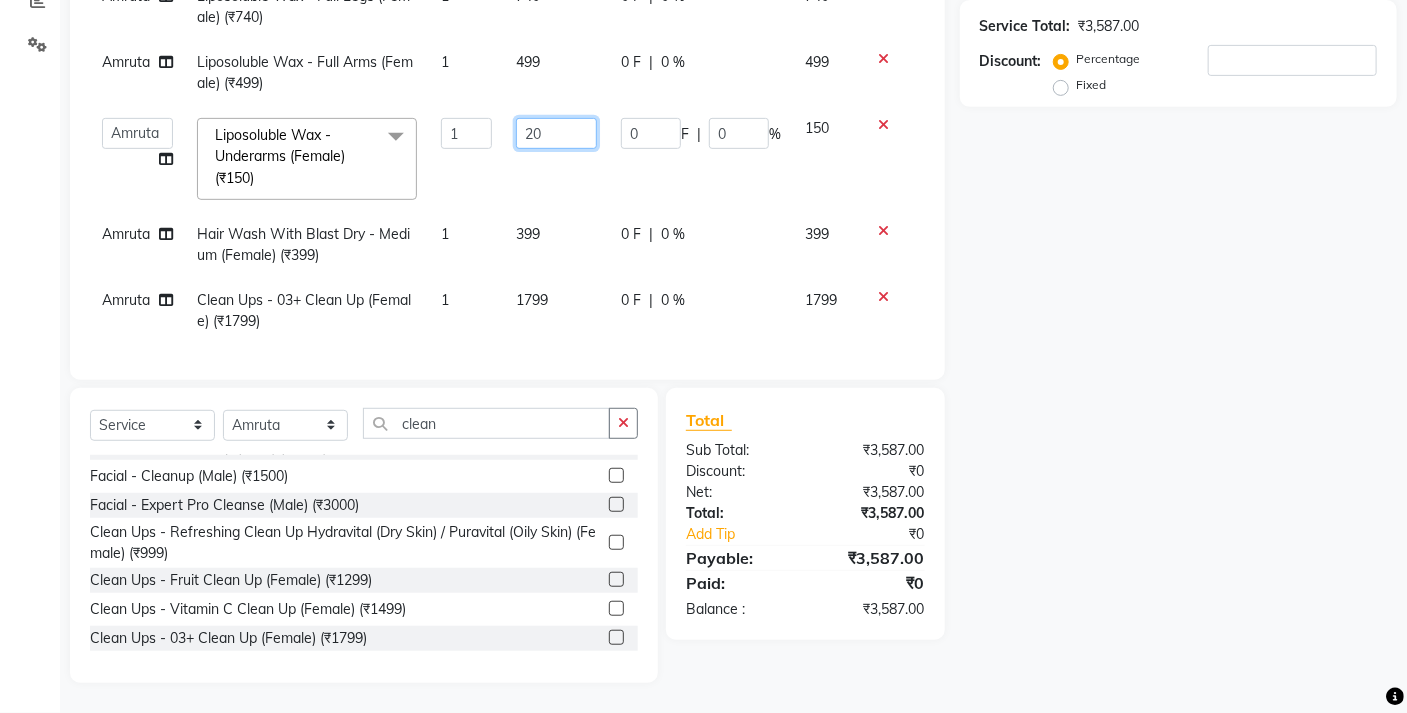 type on "200" 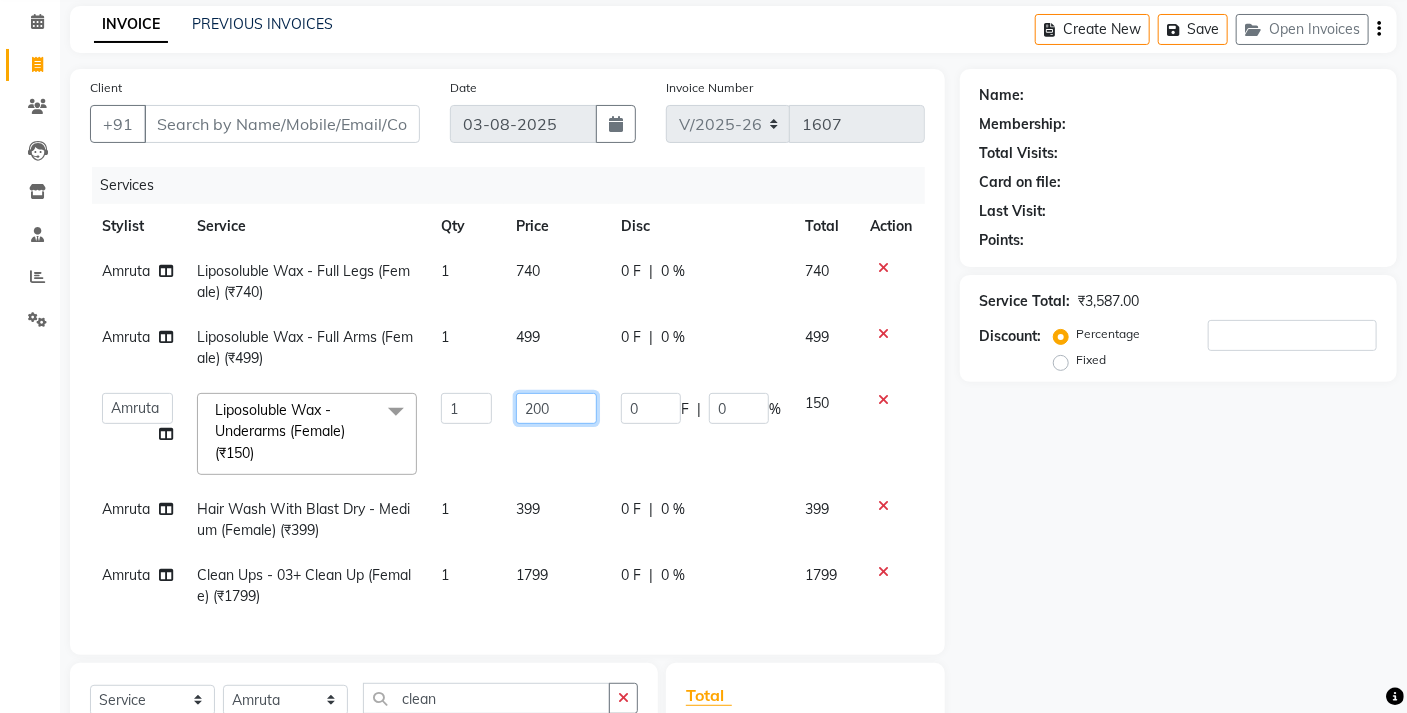 scroll, scrollTop: 371, scrollLeft: 0, axis: vertical 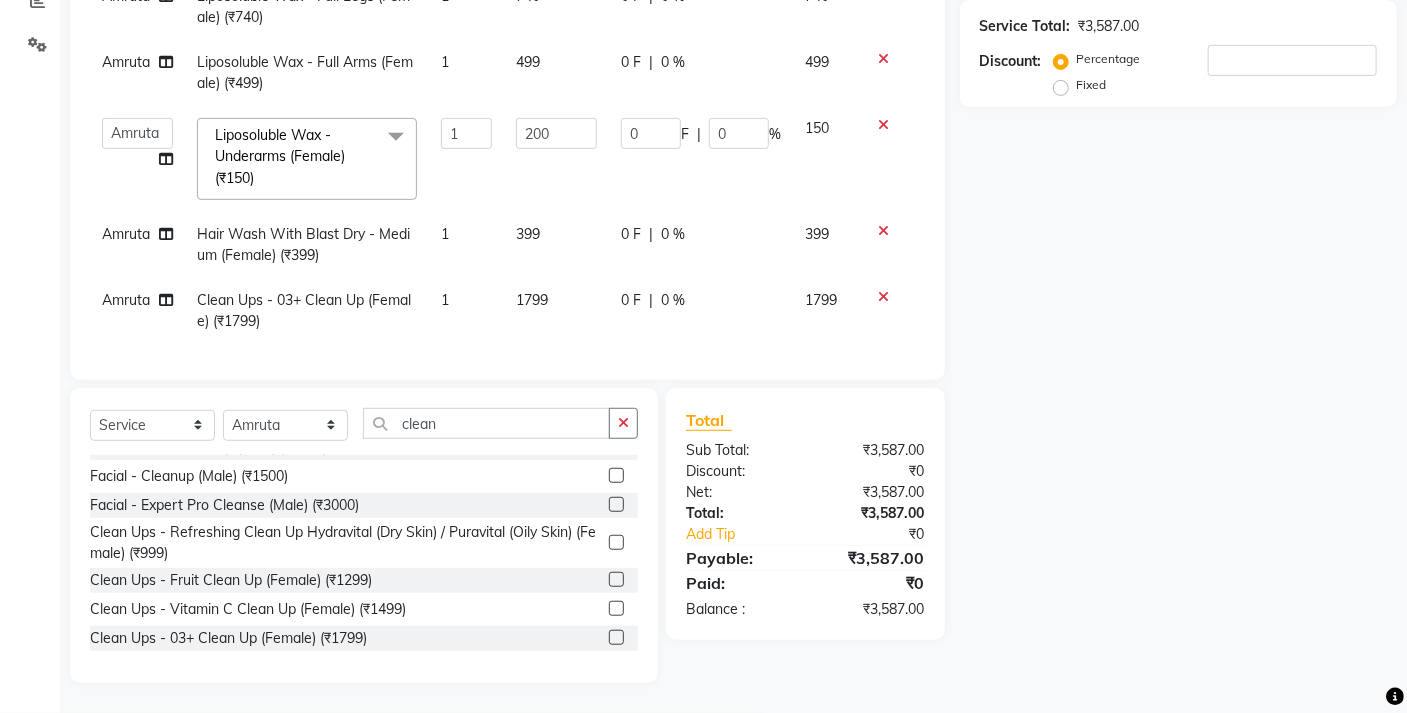 click on "[FIRST] Liposoluble Wax - Full Legs (Female) (₹[PRICE]) 1 [PRICE] 0 F | 0 % [PRICE] [FIRST] Liposoluble Wax - Full Arms (Female) (₹[PRICE]) 1 [PRICE] 0 F | 0 % [PRICE]  [FIRST]   Aundh Niks   [FIRST]   [FIRST]   [FIRST]   [FIRST]   [FIRST]   [FIRST]   [FIRST]   [FIRST]   [FIRST]   [FIRST]   [FIRST]  Liposoluble Wax - Underarms (Female) (₹[PRICE])  x Haircut - Basic Haicut (Male) (₹[PRICE]) Haircut - Creative Haircut (Male) (₹[PRICE]) Haircut - Hair Styling Wih Hair Wash  (Male) (₹[PRICE]) Haircut - Shampoo Wash  (Male) (₹[PRICE]) kids haircut male (Up to 10 years) (₹[PRICE]) Beard trimming or shapping (₹[PRICE]) kids haircut Girl (Up to 10 years) (₹[PRICE]) Head Massage  - Aroma Oil Dandruff/ Hair Fall Oil (Male) (₹[PRICE]) Head Massage  - Head Massage With Steam (Male) (₹[PRICE]) Head Massage  - Aroma Oil Dandruff/ Hair Fall Oil (Female) (₹[PRICE]) Head Massage  - Head Massage With Steam (Female) (₹[PRICE]) Hair Treatment  - Loreal Hair Spa (Male) (₹[PRICE]) Hair Treatment  - Protein Hair Spa (Male) (₹[PRICE]) Hair Treatment  - Shea Spa/Biotop Spa (Male) (₹[PRICE])" 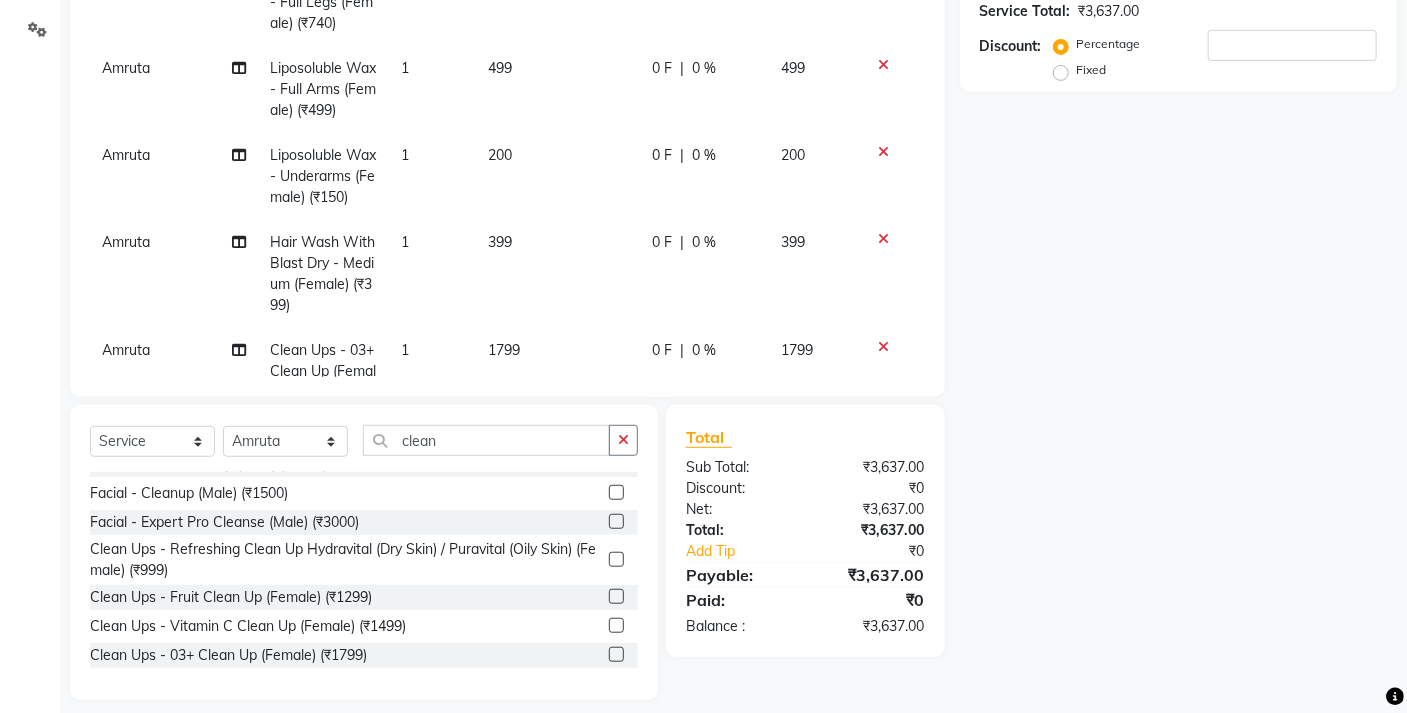 click on "200" 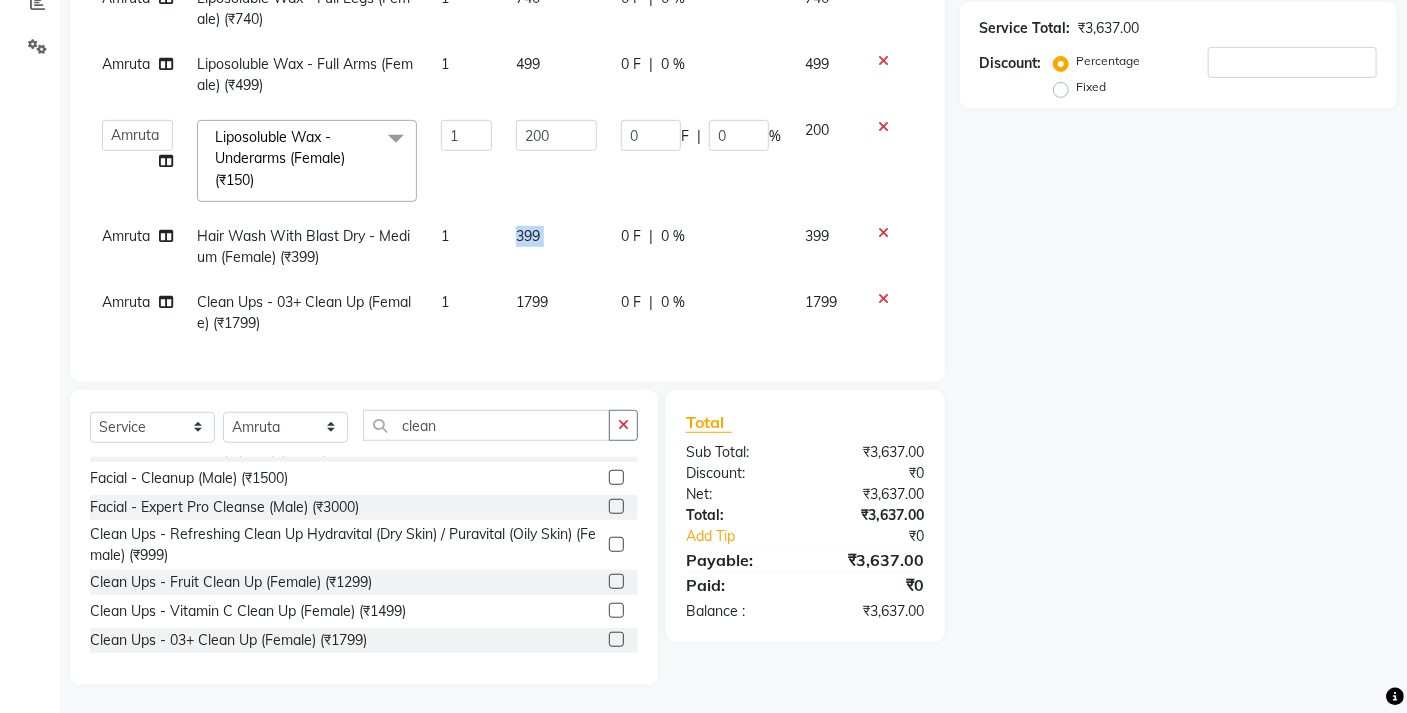 click on "399" 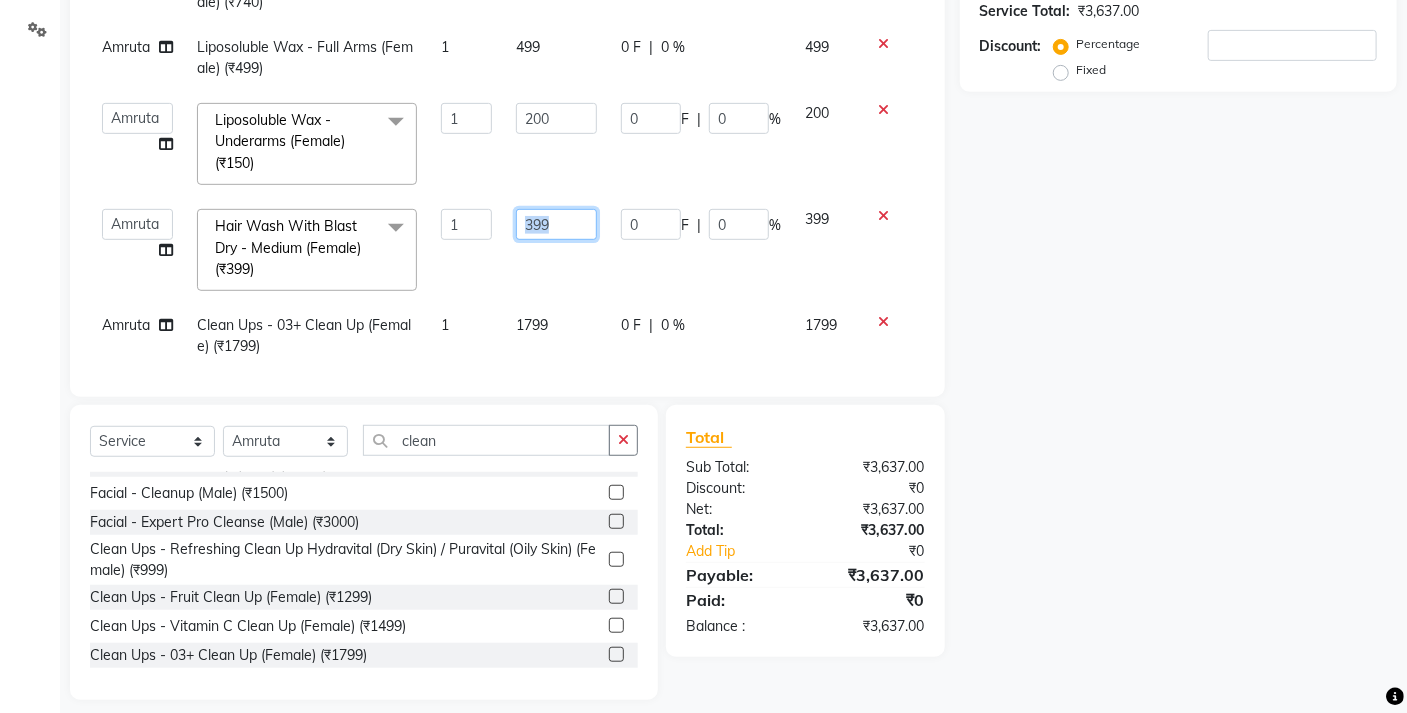 click on "399" 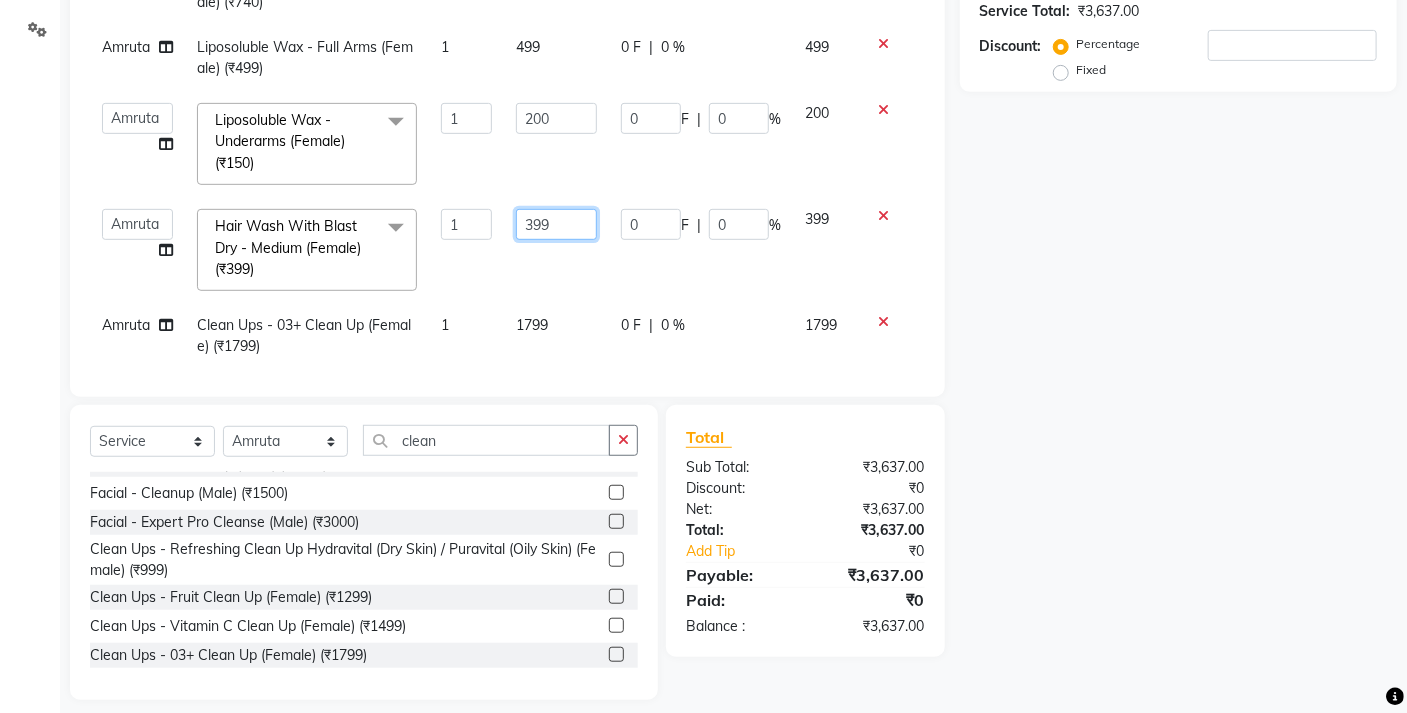 click on "399" 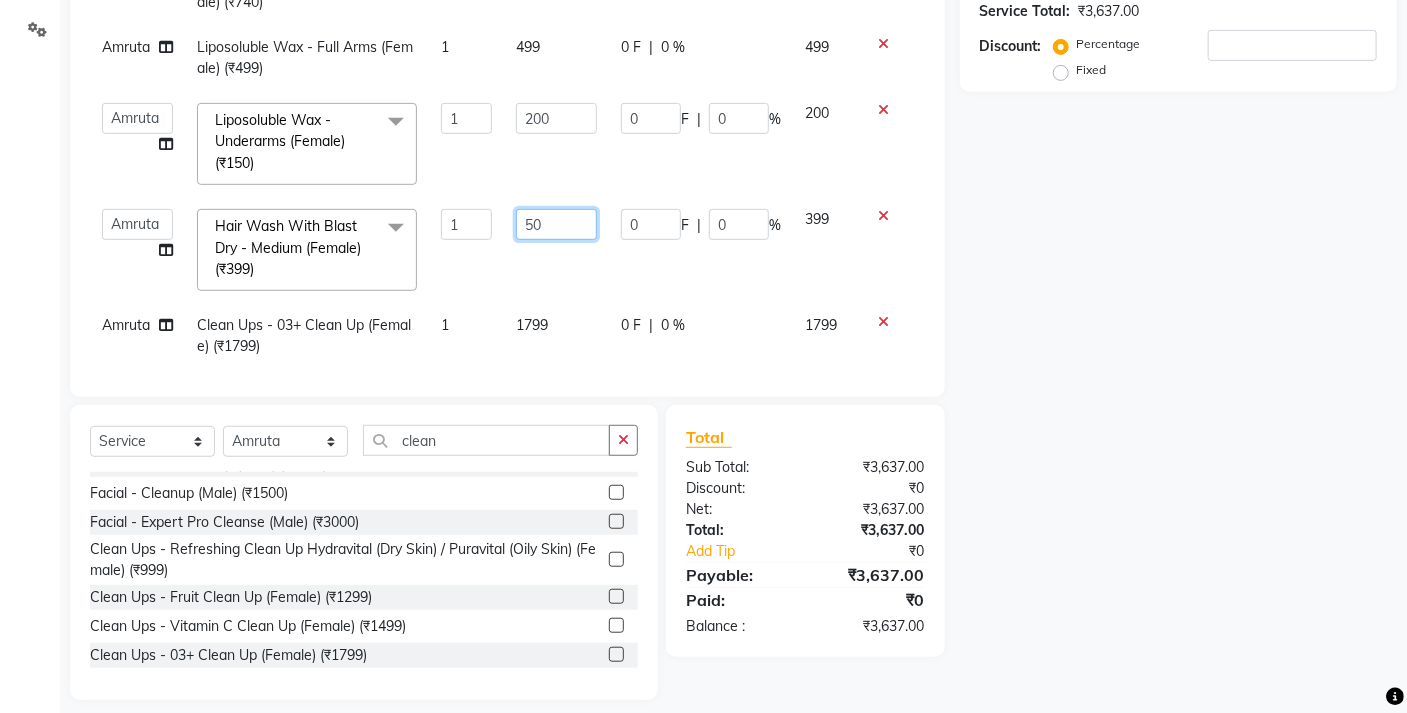 type on "500" 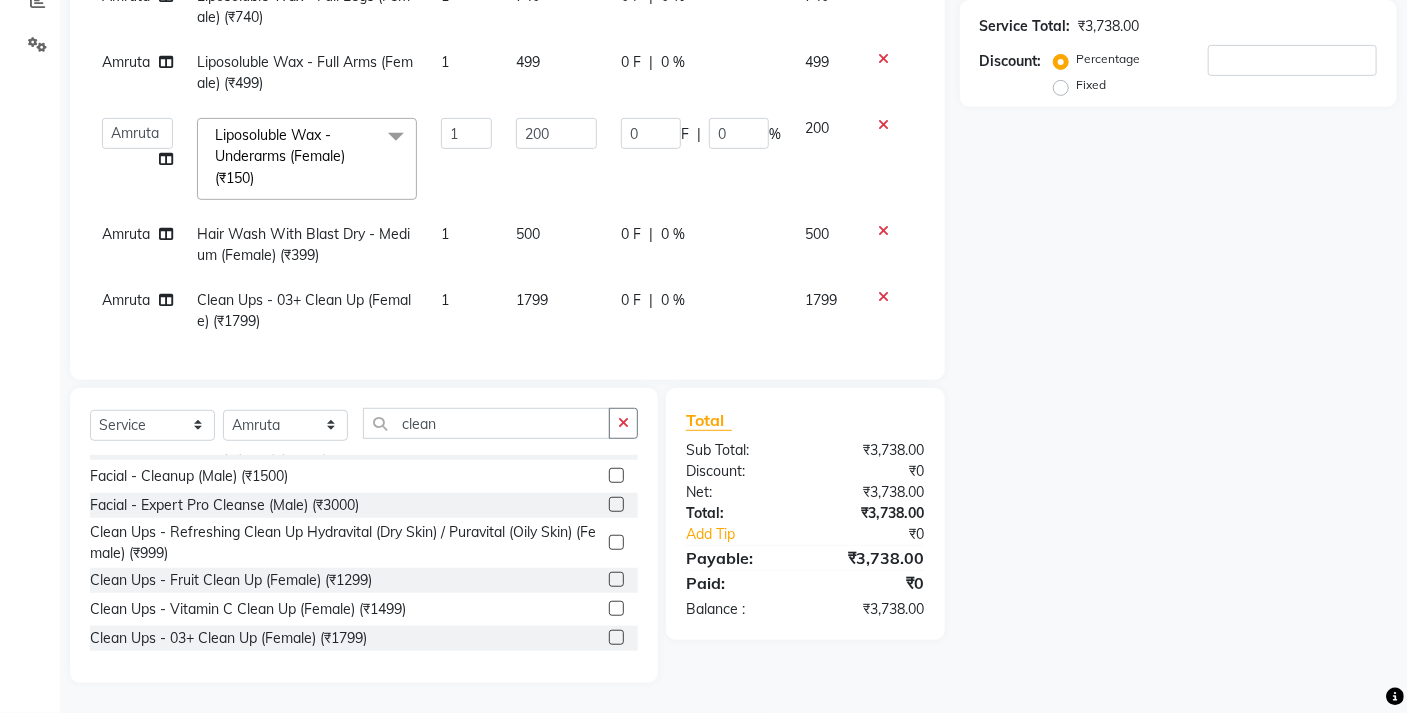 scroll, scrollTop: 371, scrollLeft: 0, axis: vertical 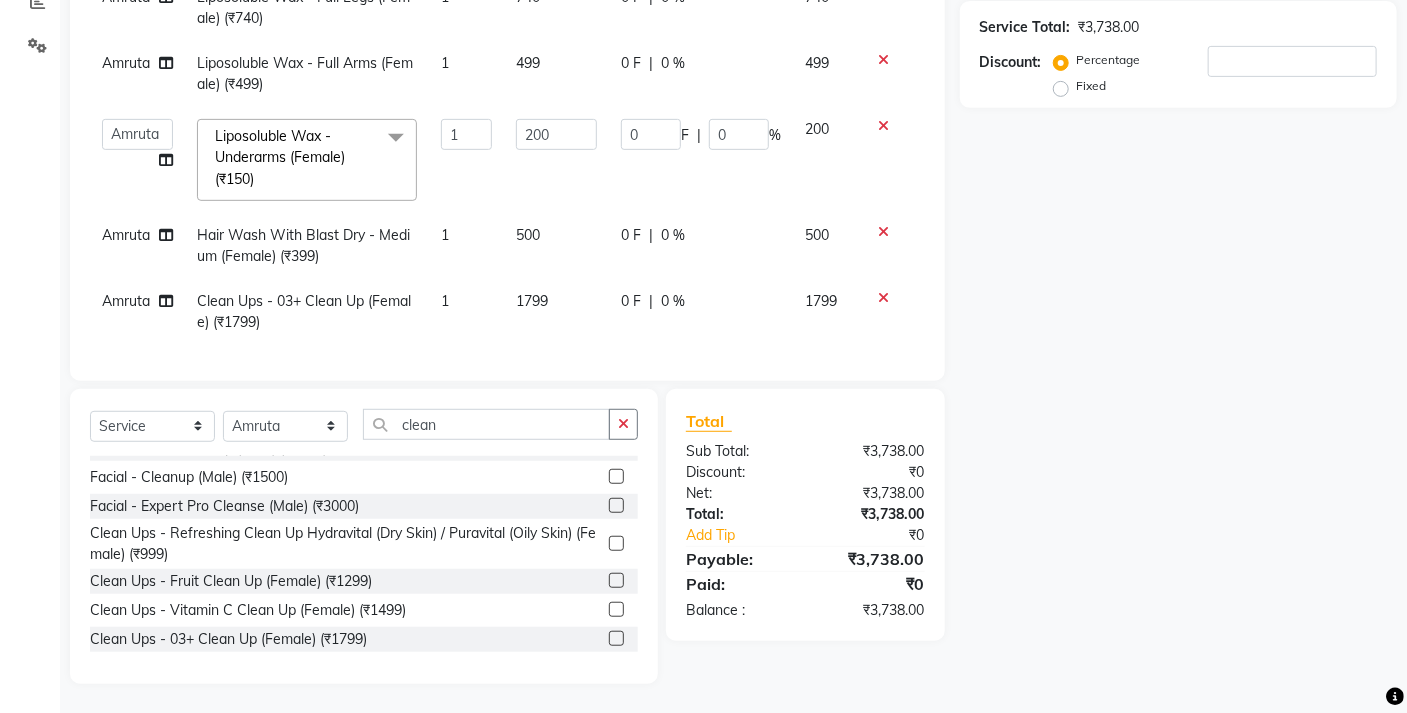 click on "500" 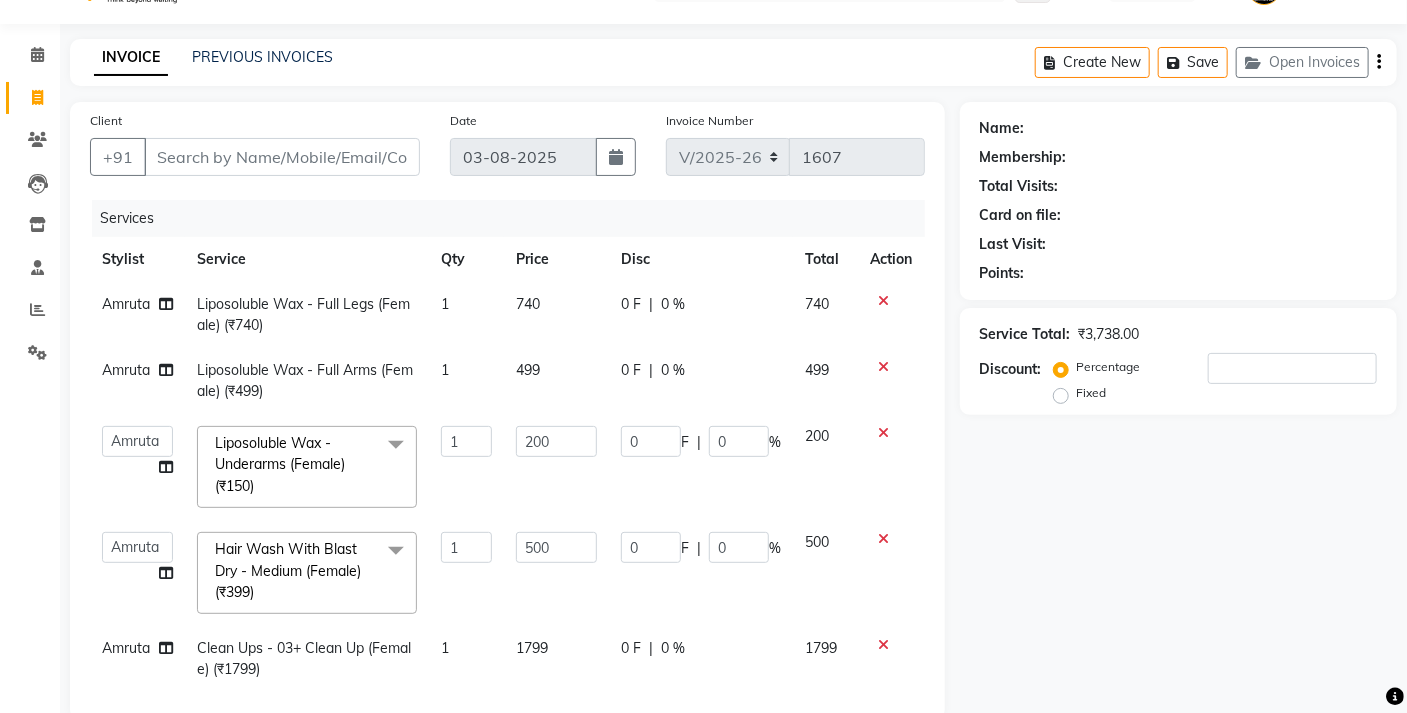 scroll, scrollTop: 0, scrollLeft: 0, axis: both 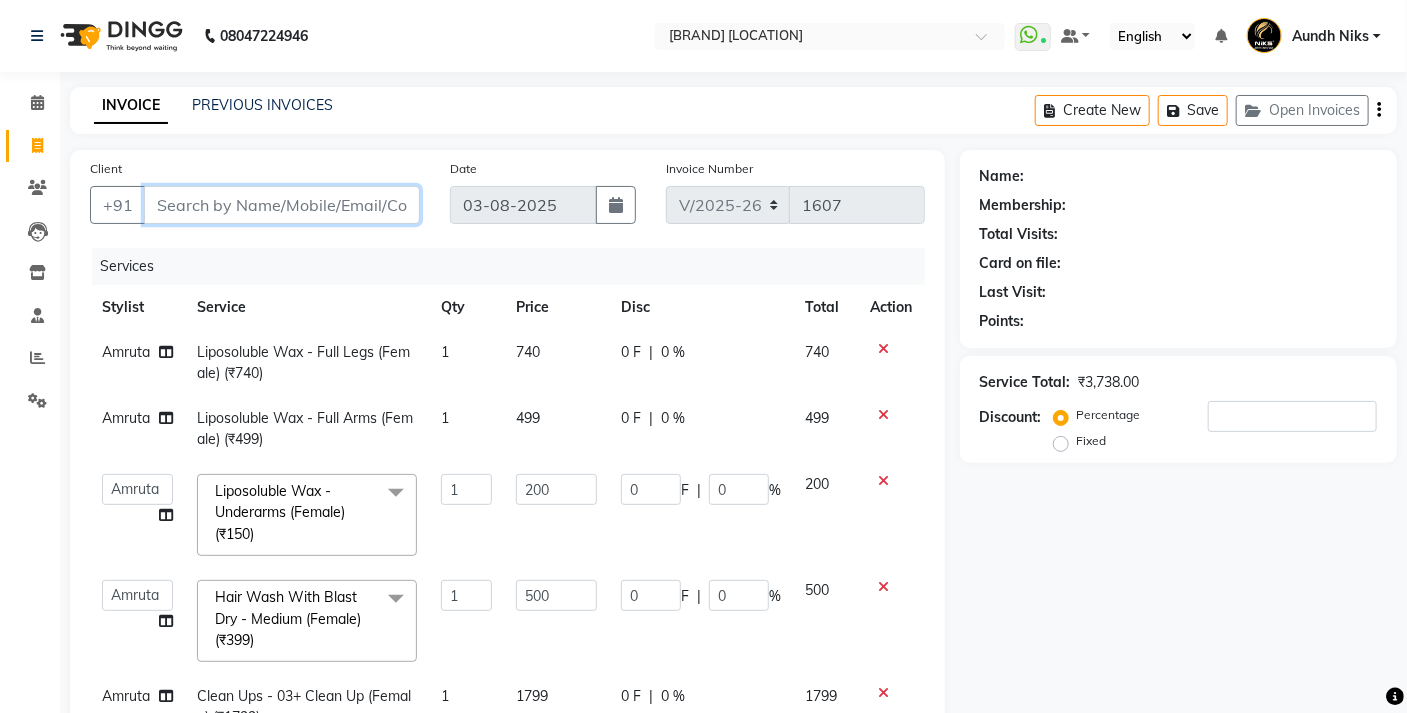 click on "Client" at bounding box center (282, 205) 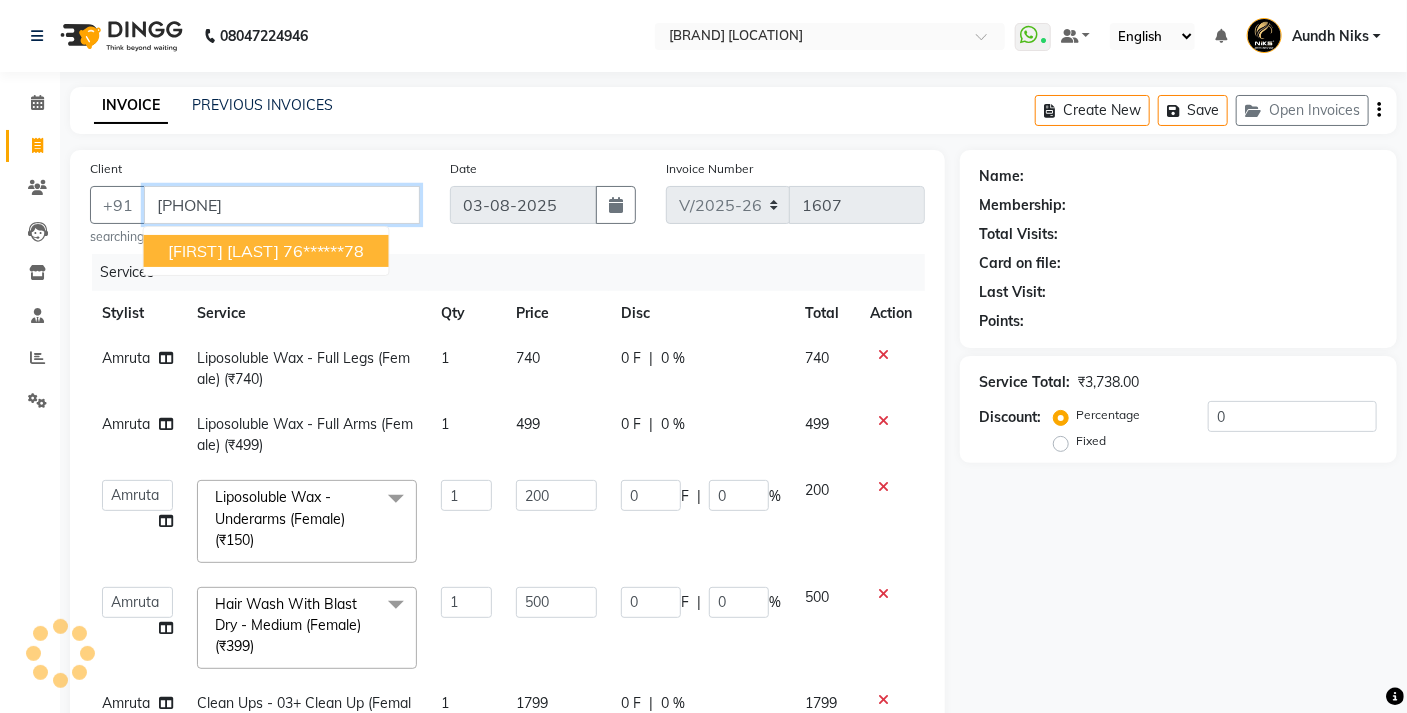 type on "[PHONE]" 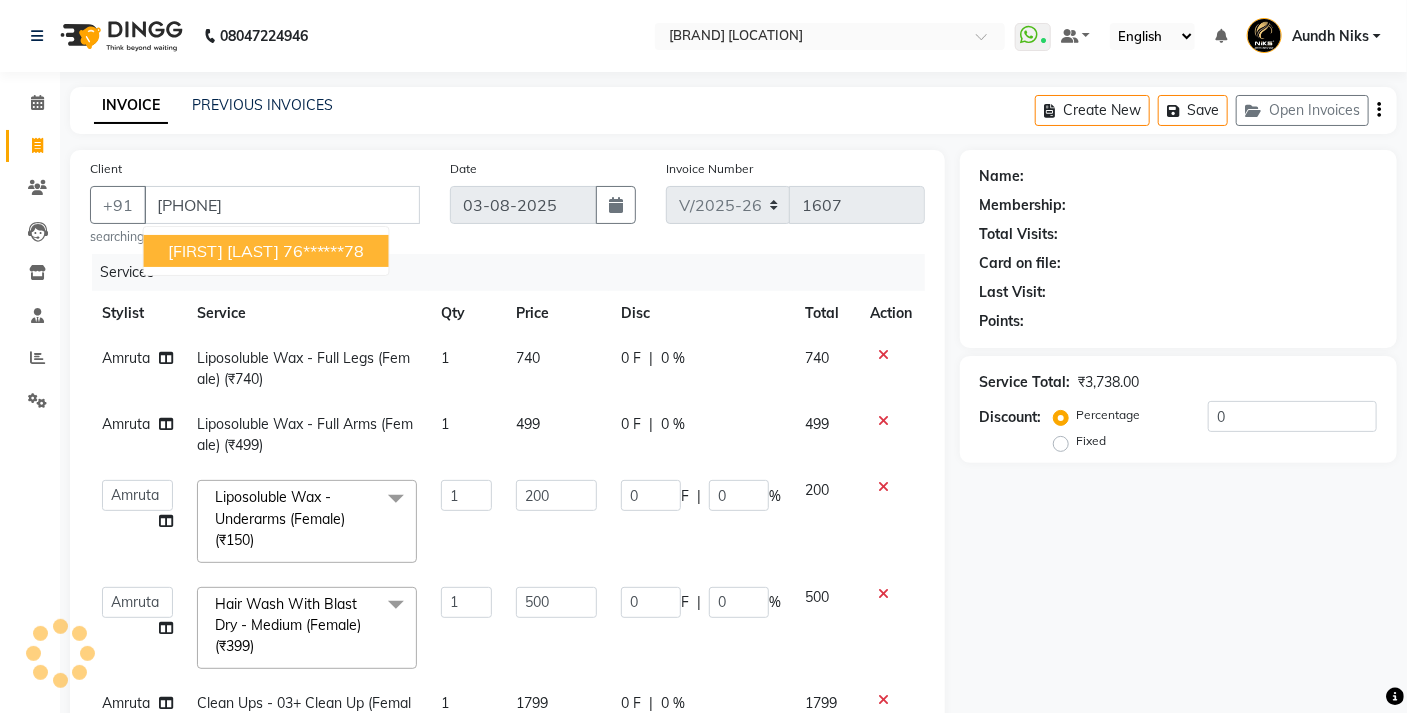 type on "40" 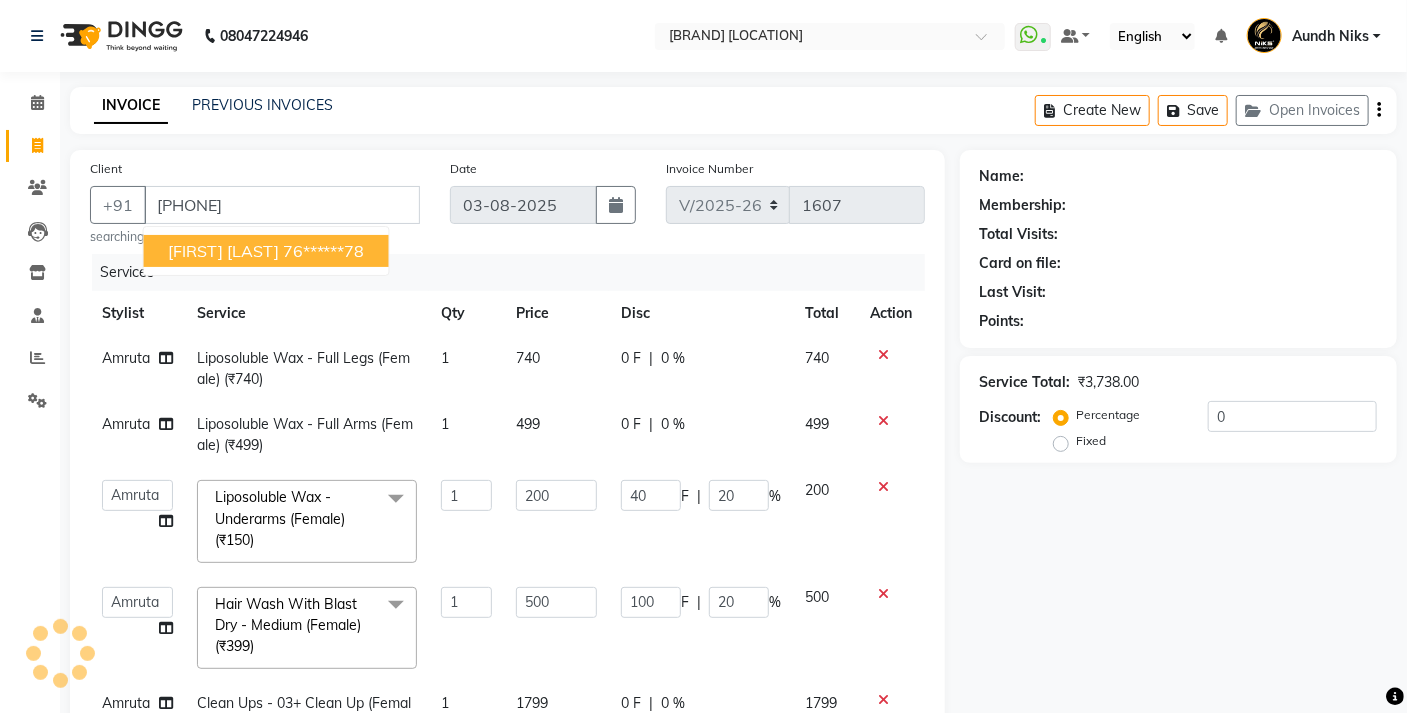 select on "1: Object" 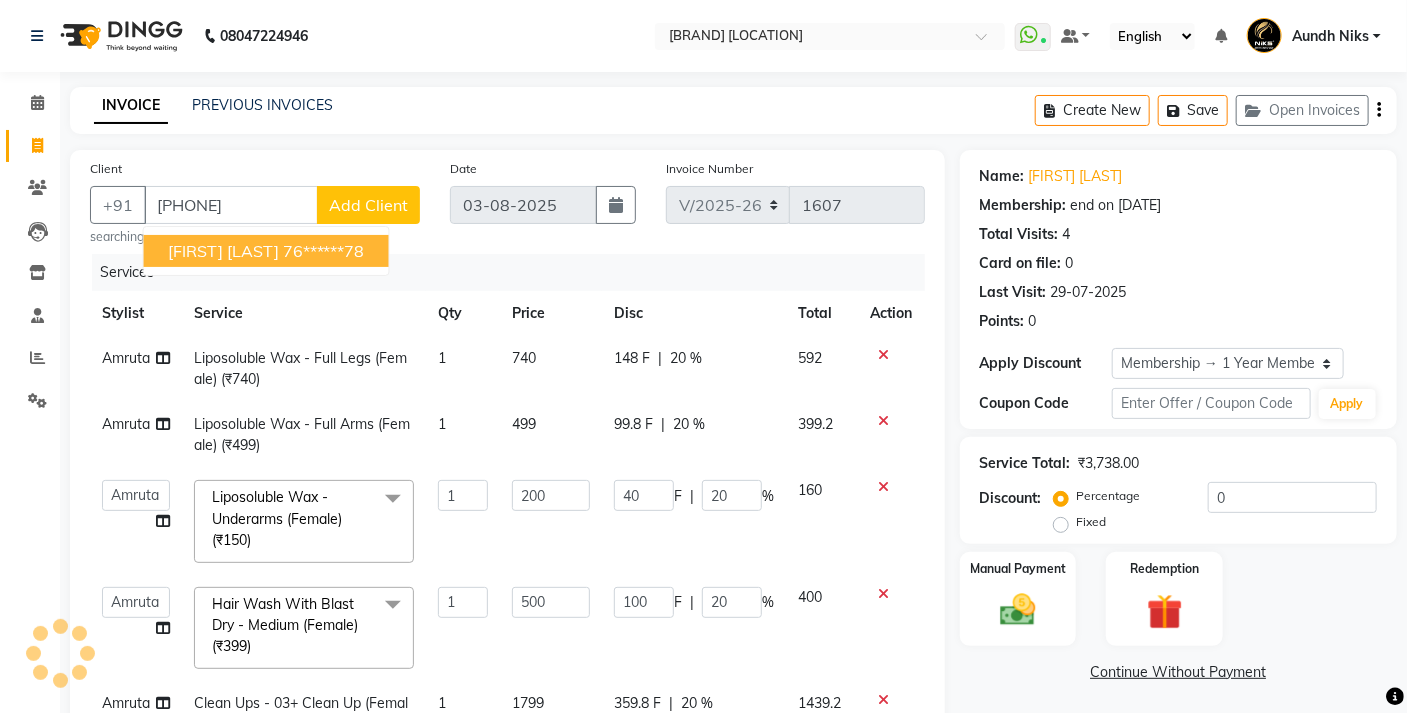 click on "[FIRST] [LAST] [PHONE]" at bounding box center [266, 251] 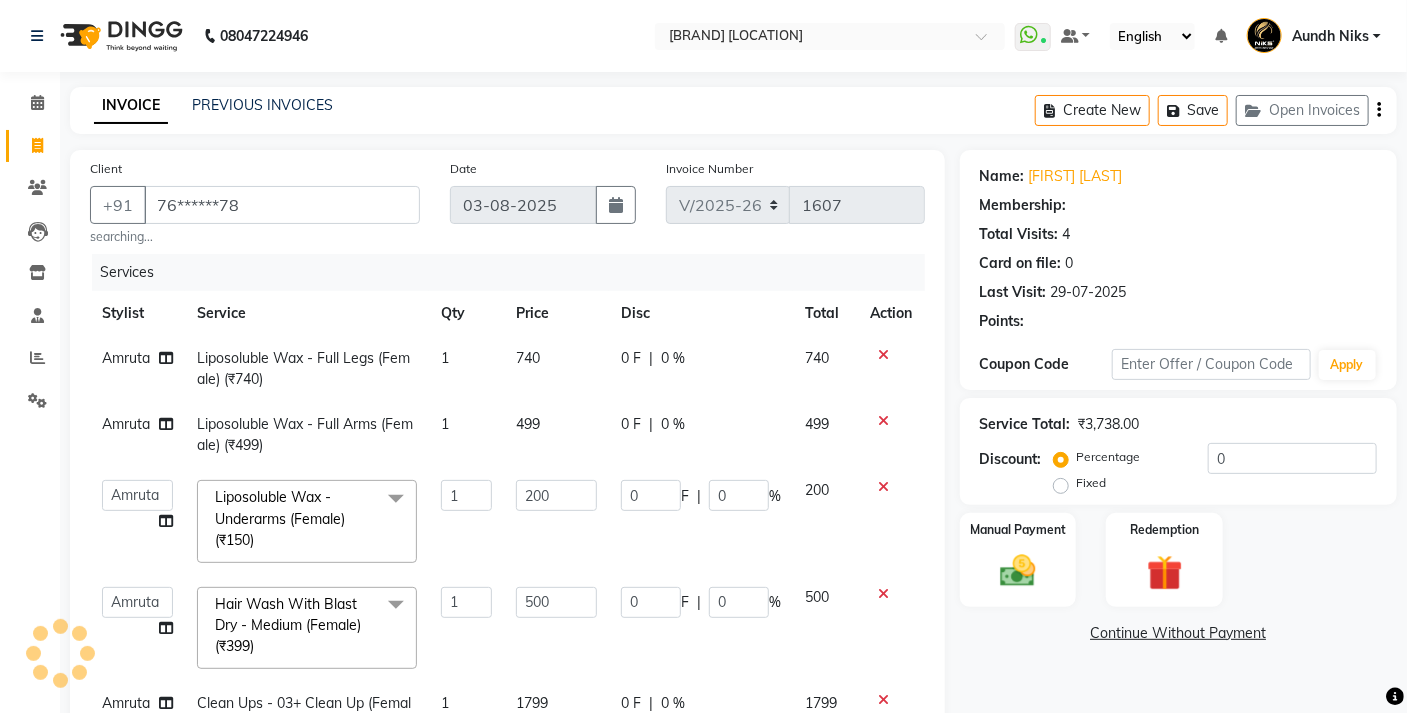 type on "40" 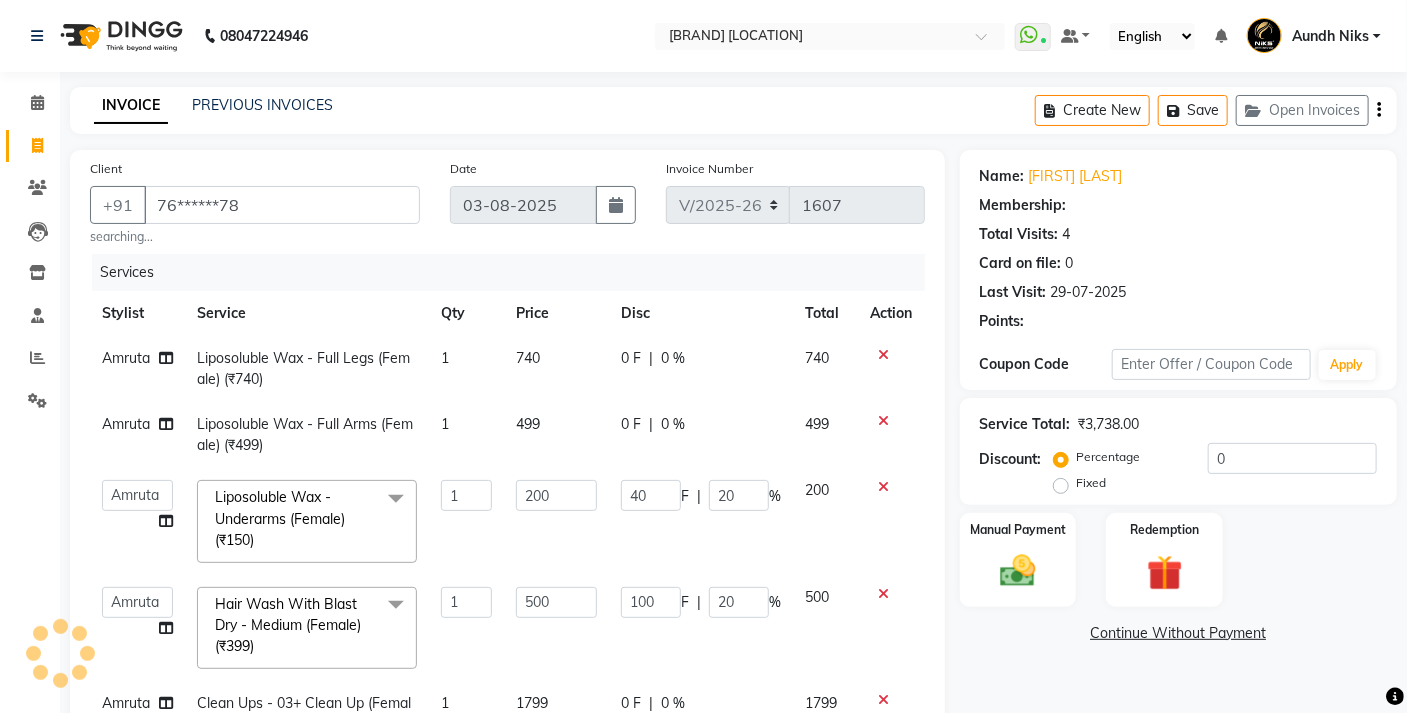 select on "1: Object" 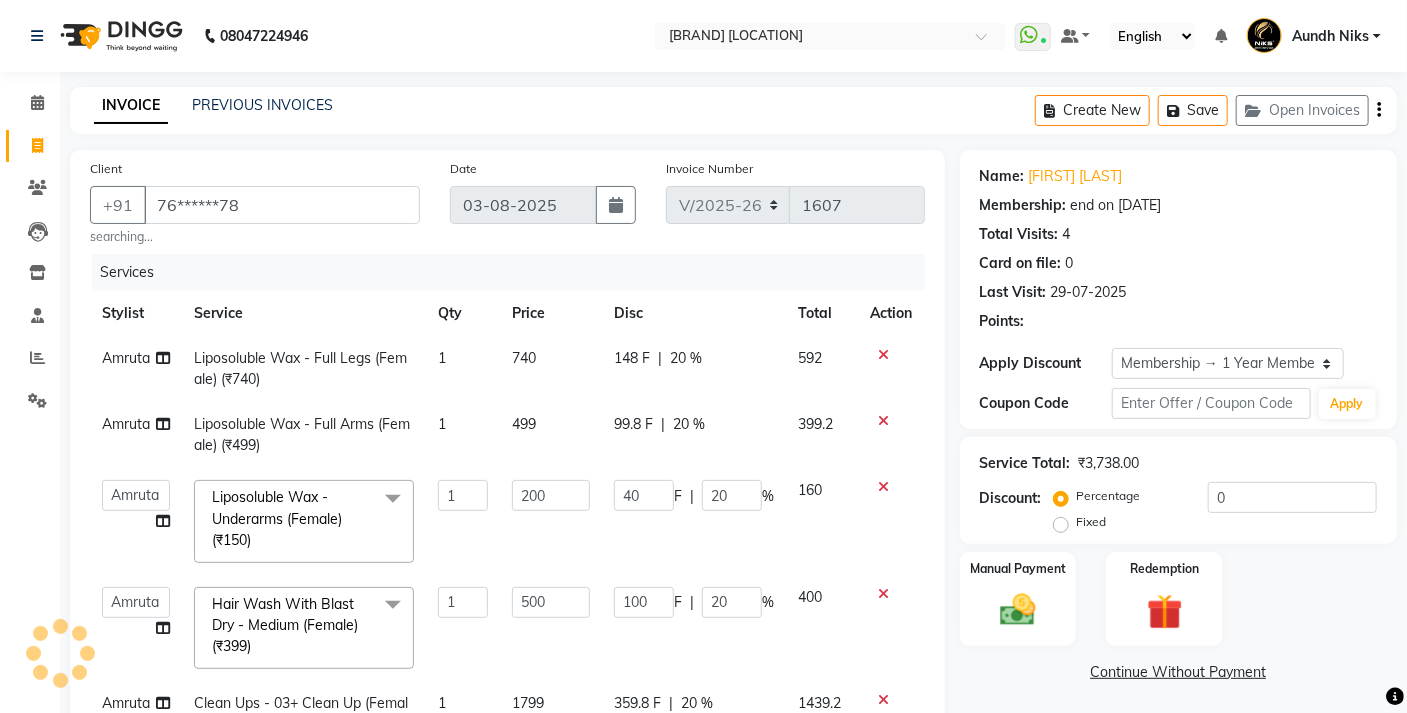 type on "20" 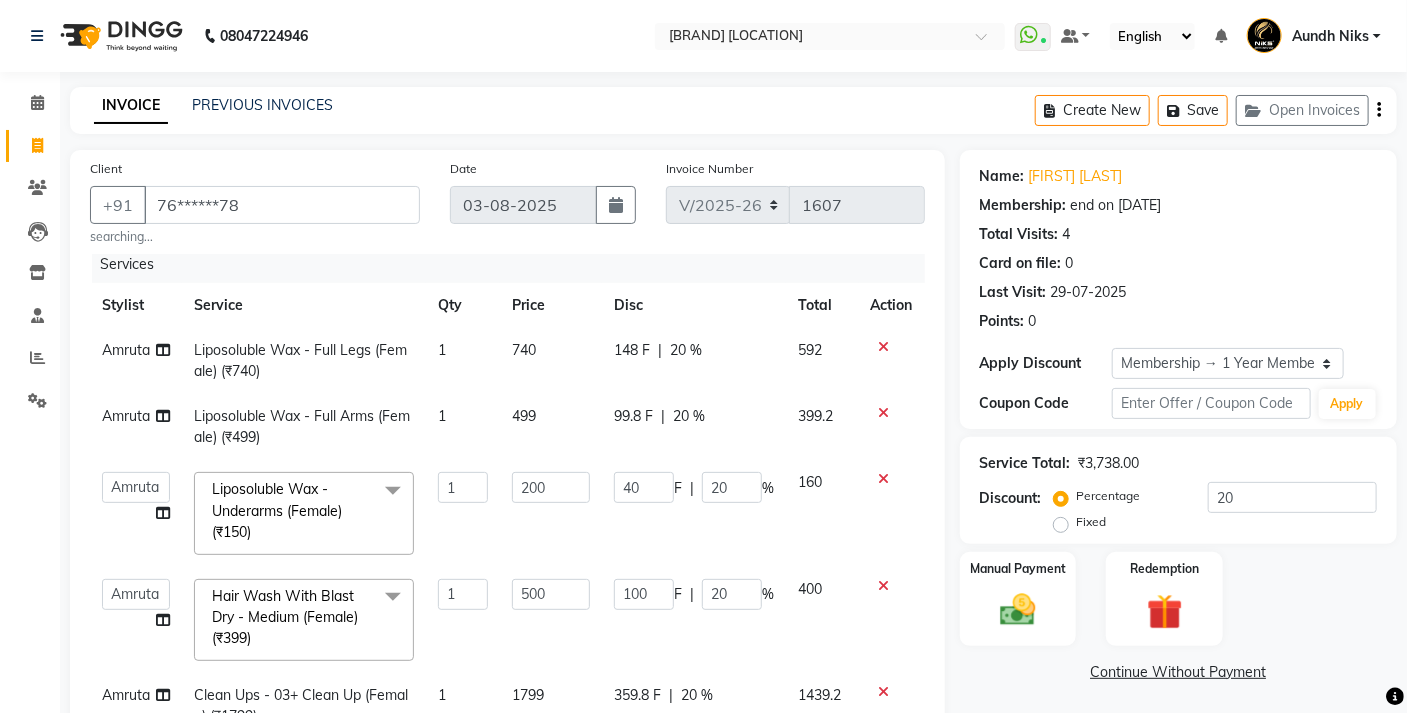 scroll, scrollTop: 24, scrollLeft: 0, axis: vertical 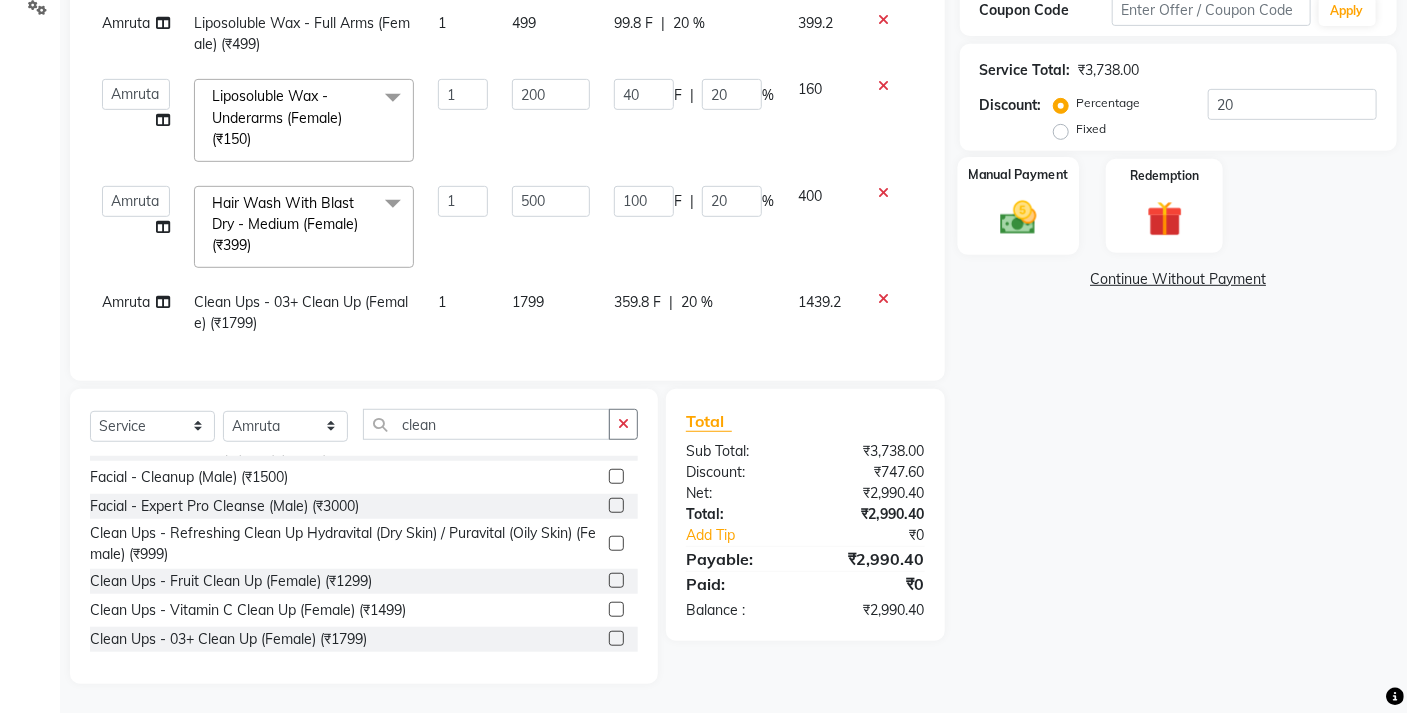 click 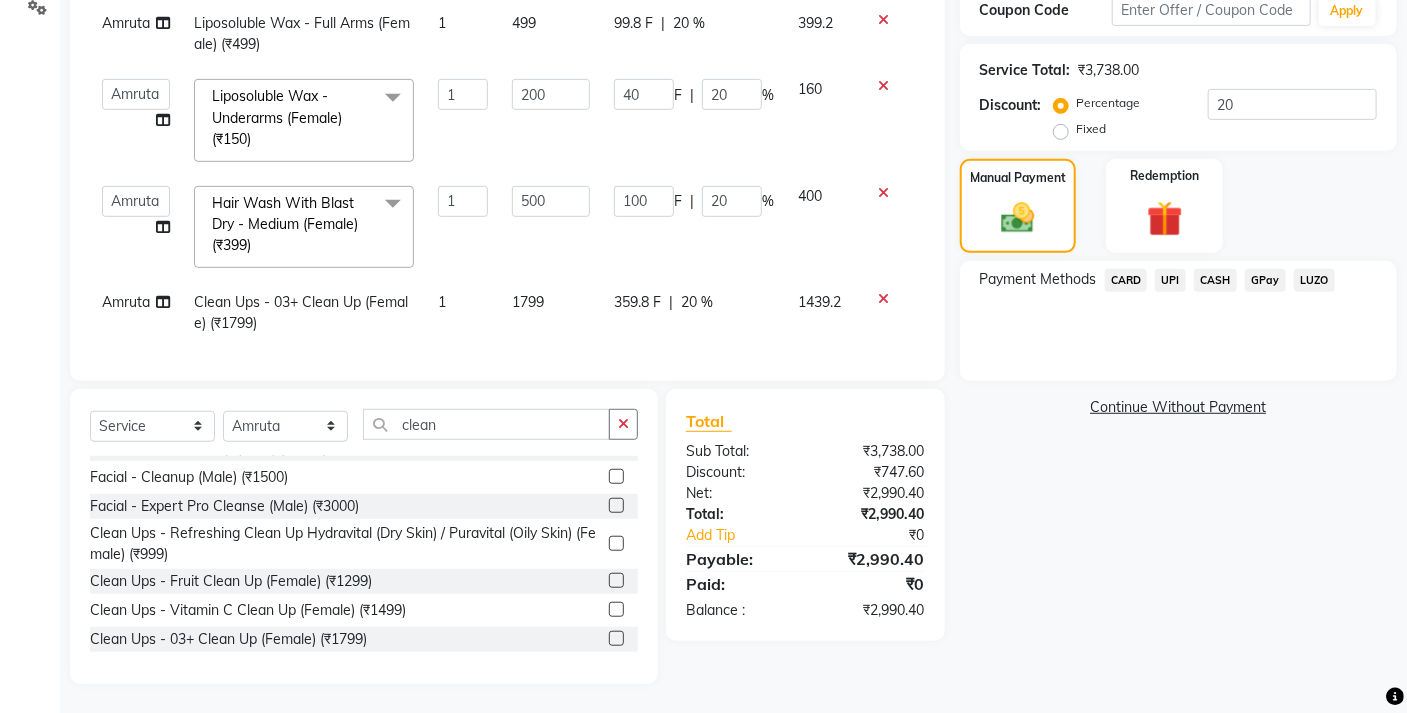 click on "CARD" 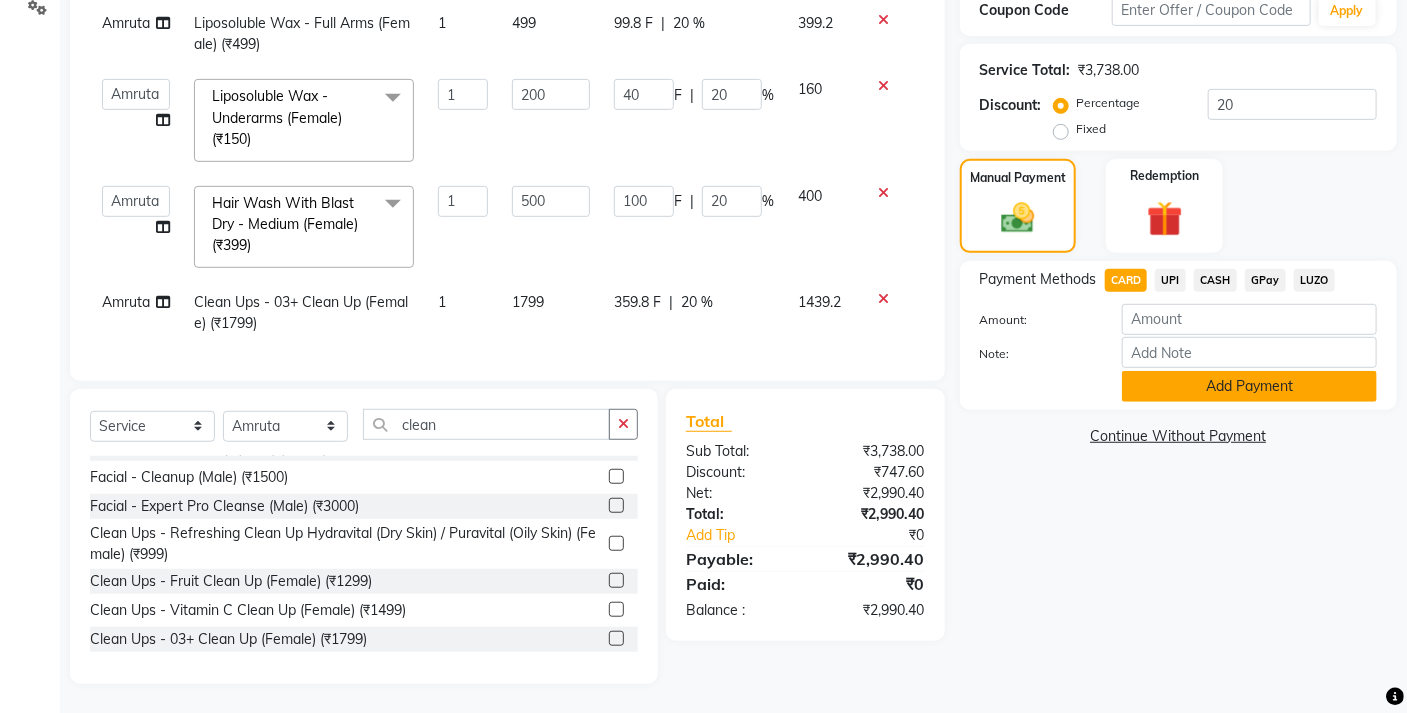 click on "Add Payment" 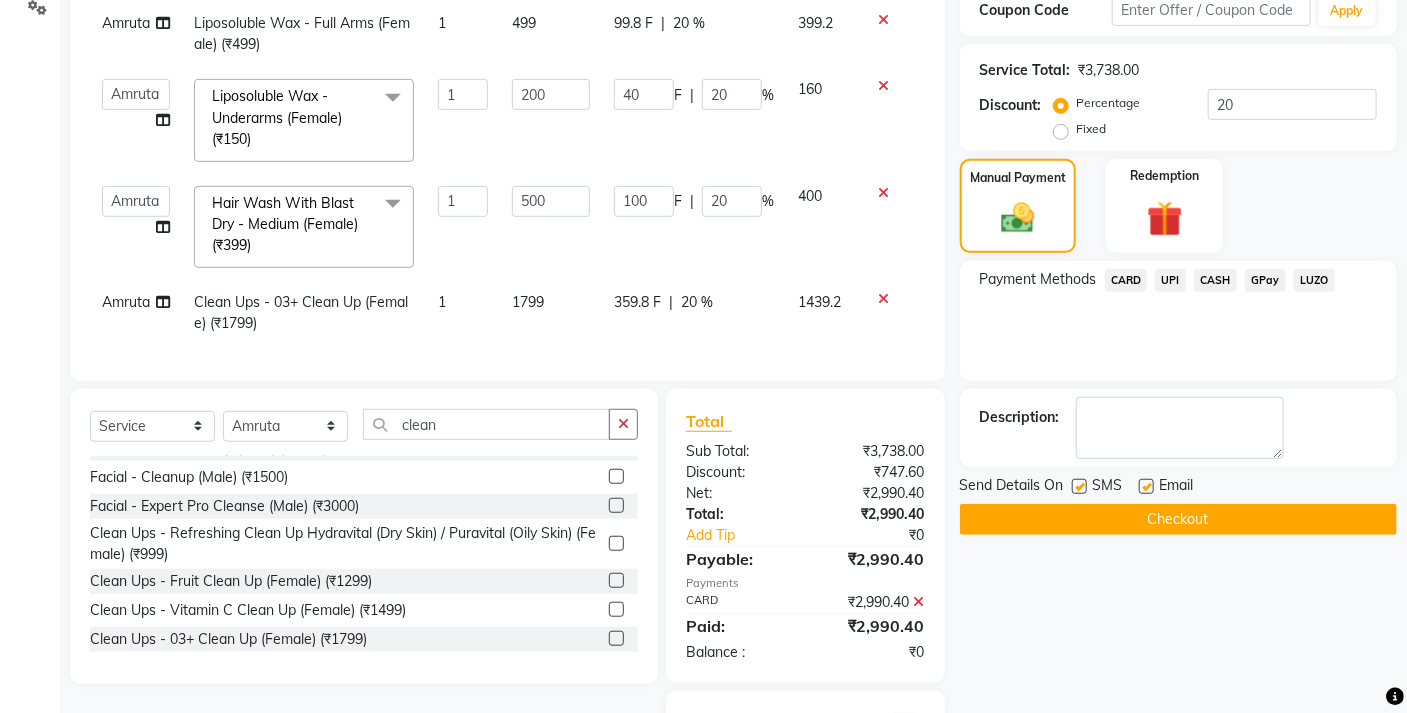 click on "Checkout" 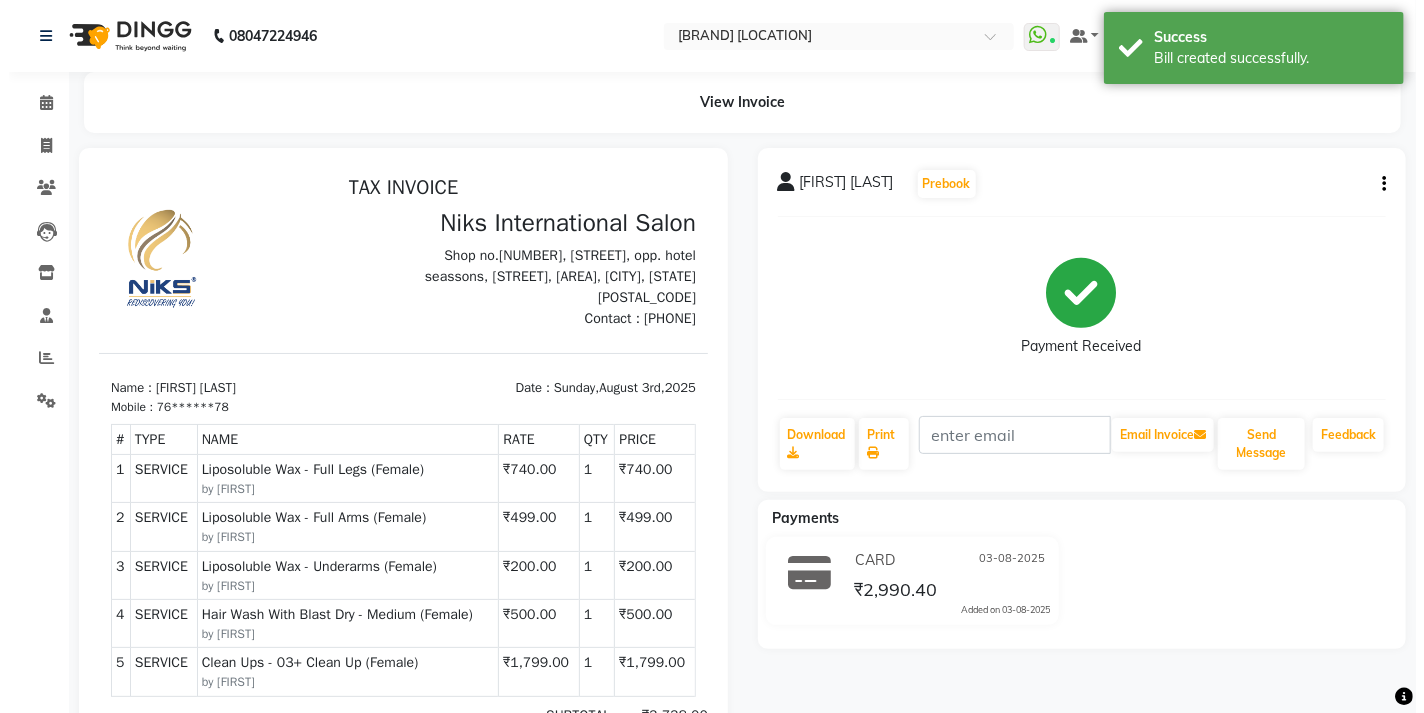 scroll, scrollTop: 0, scrollLeft: 0, axis: both 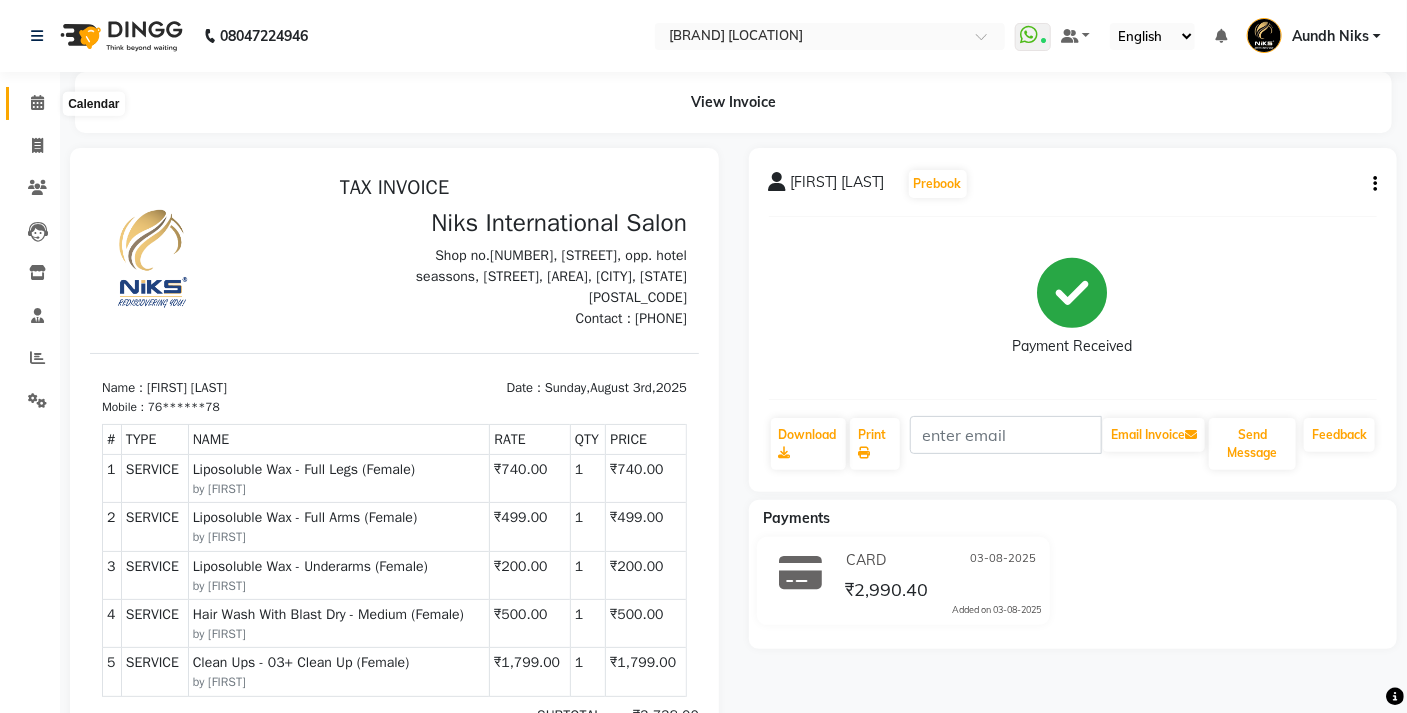 click 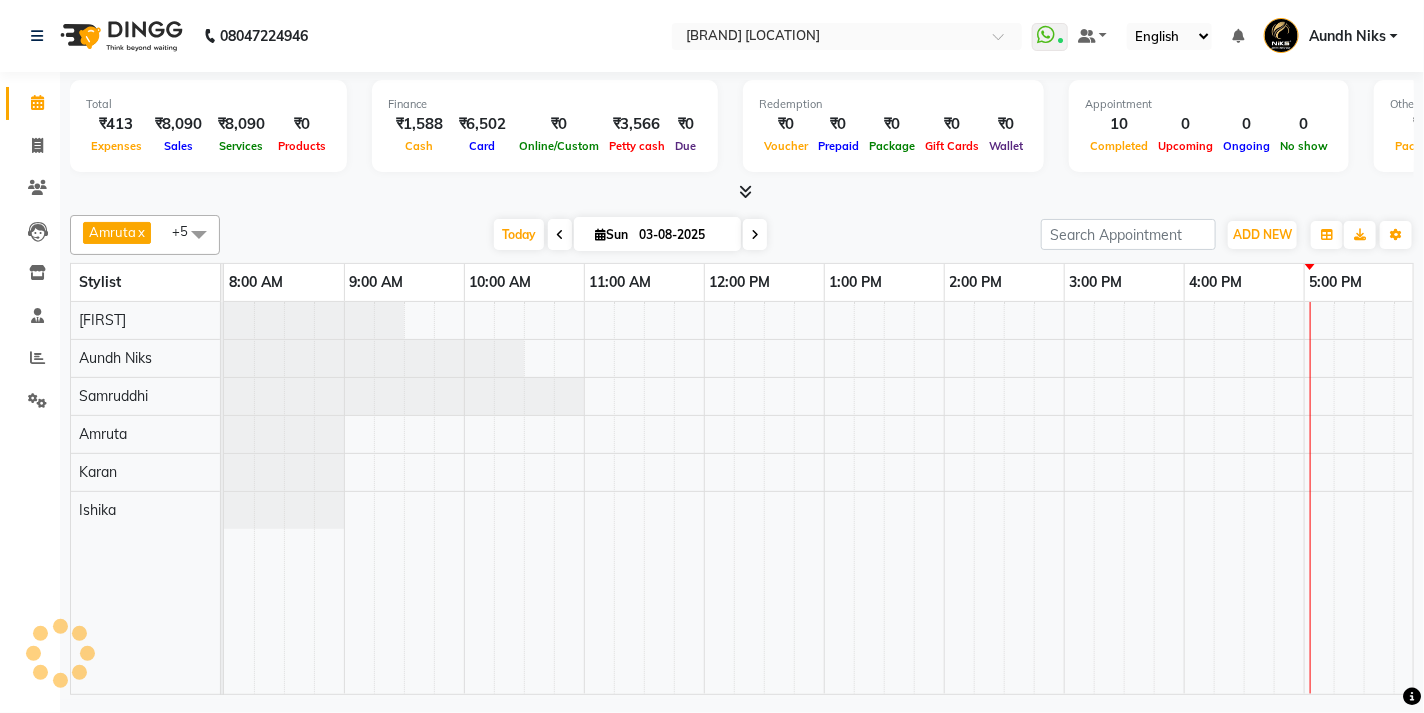 scroll, scrollTop: 0, scrollLeft: 0, axis: both 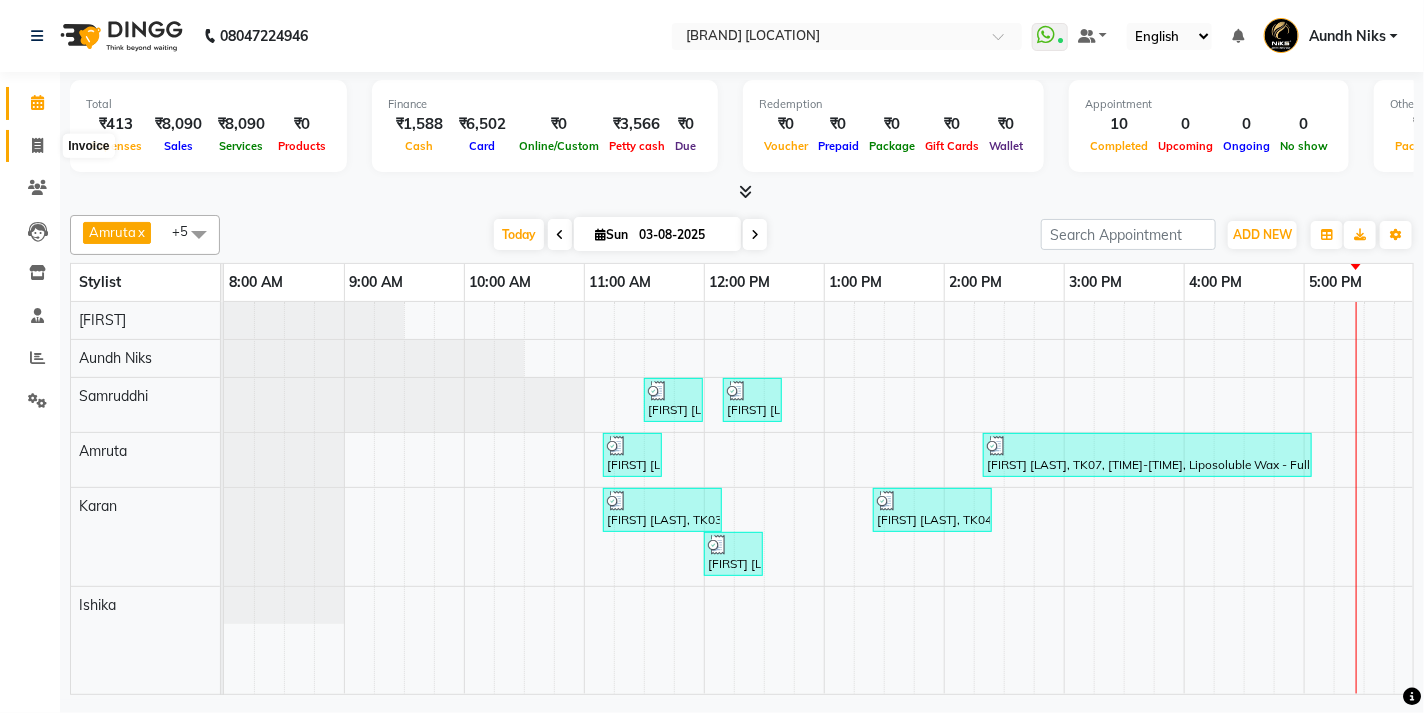 click 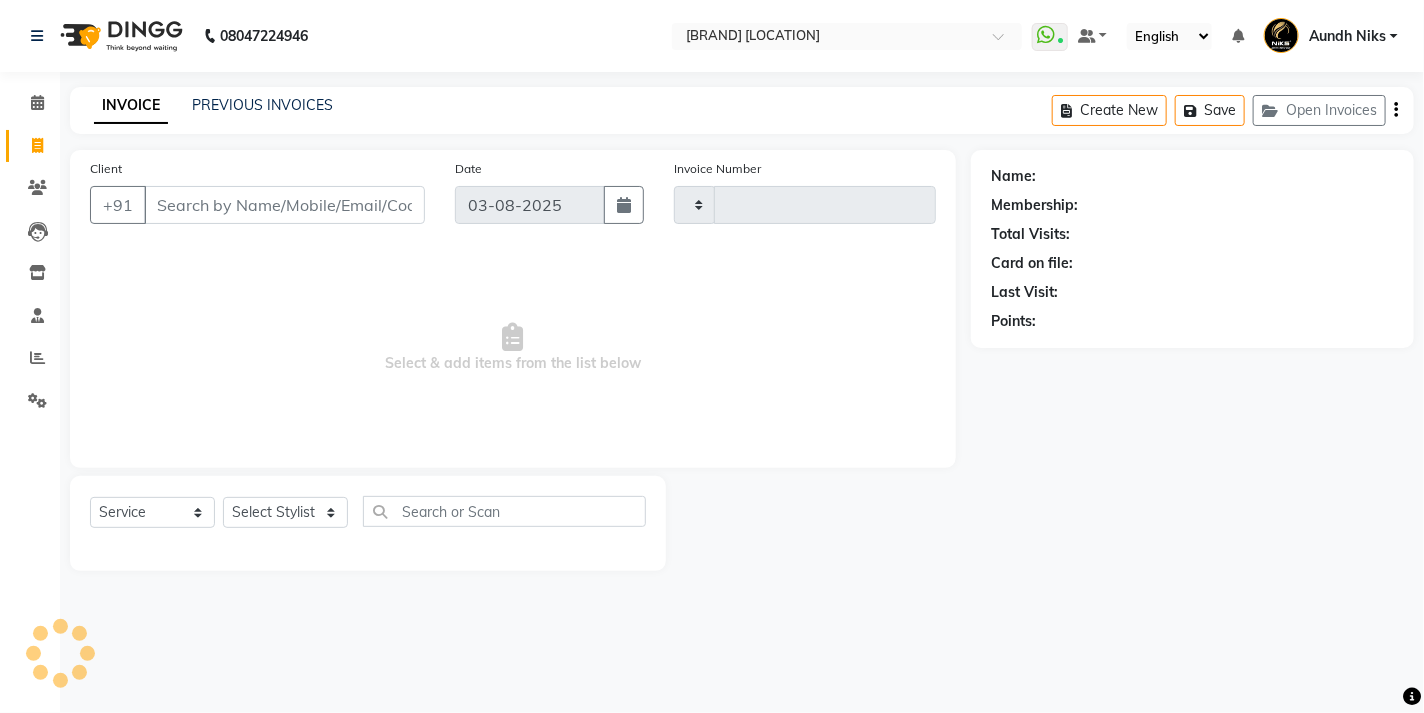 type on "1608" 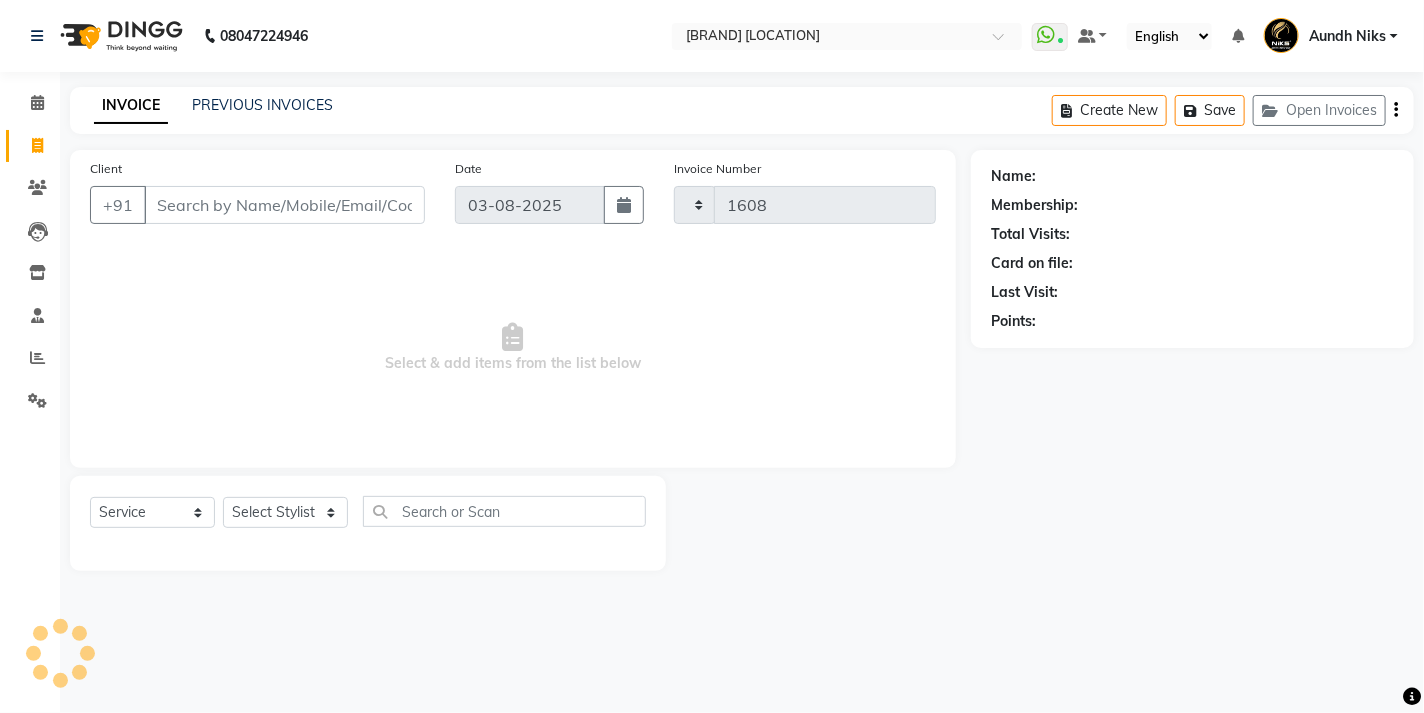 select on "6" 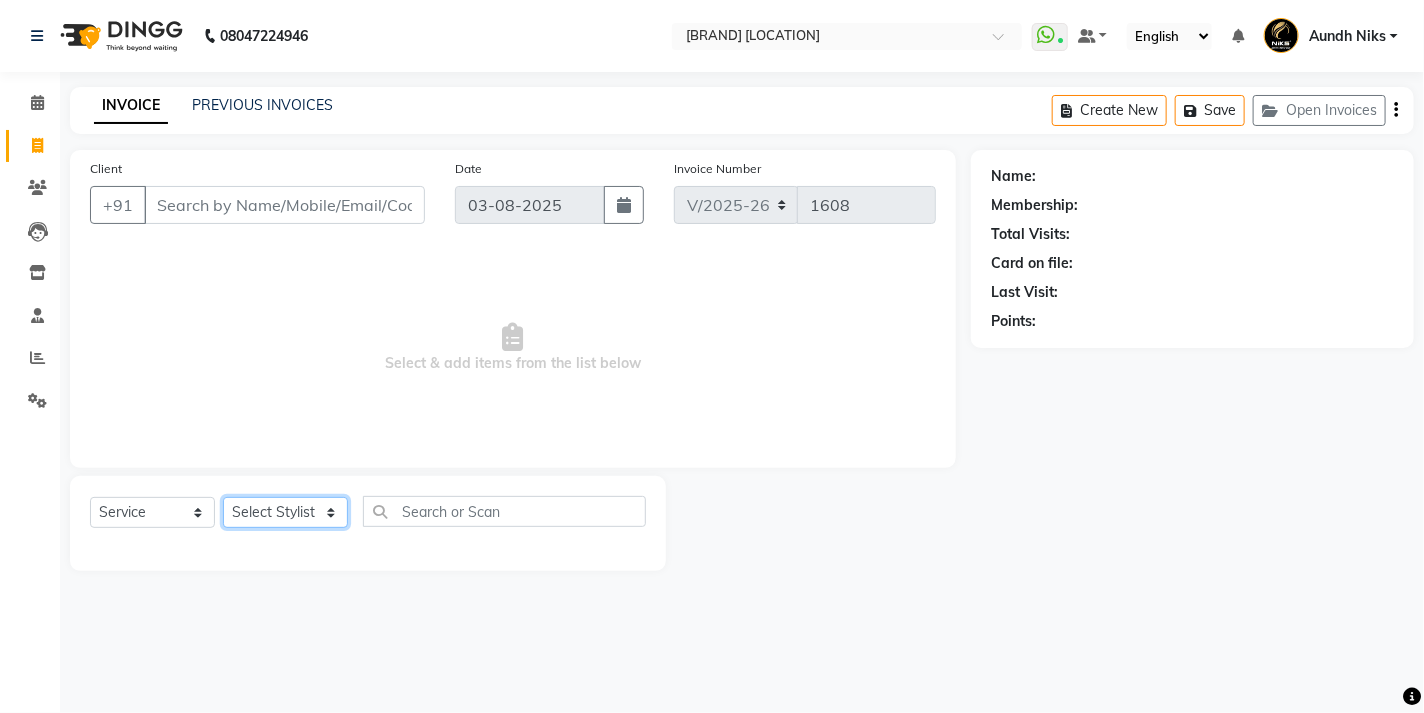 click on "Select Stylist [FIRST] Aundh Niks [FIRST] [FIRST] [FIRST] [FIRST] [FIRST] [FIRST] [FIRST] [FIRST] [FIRST] [FIRST] [FIRST]" 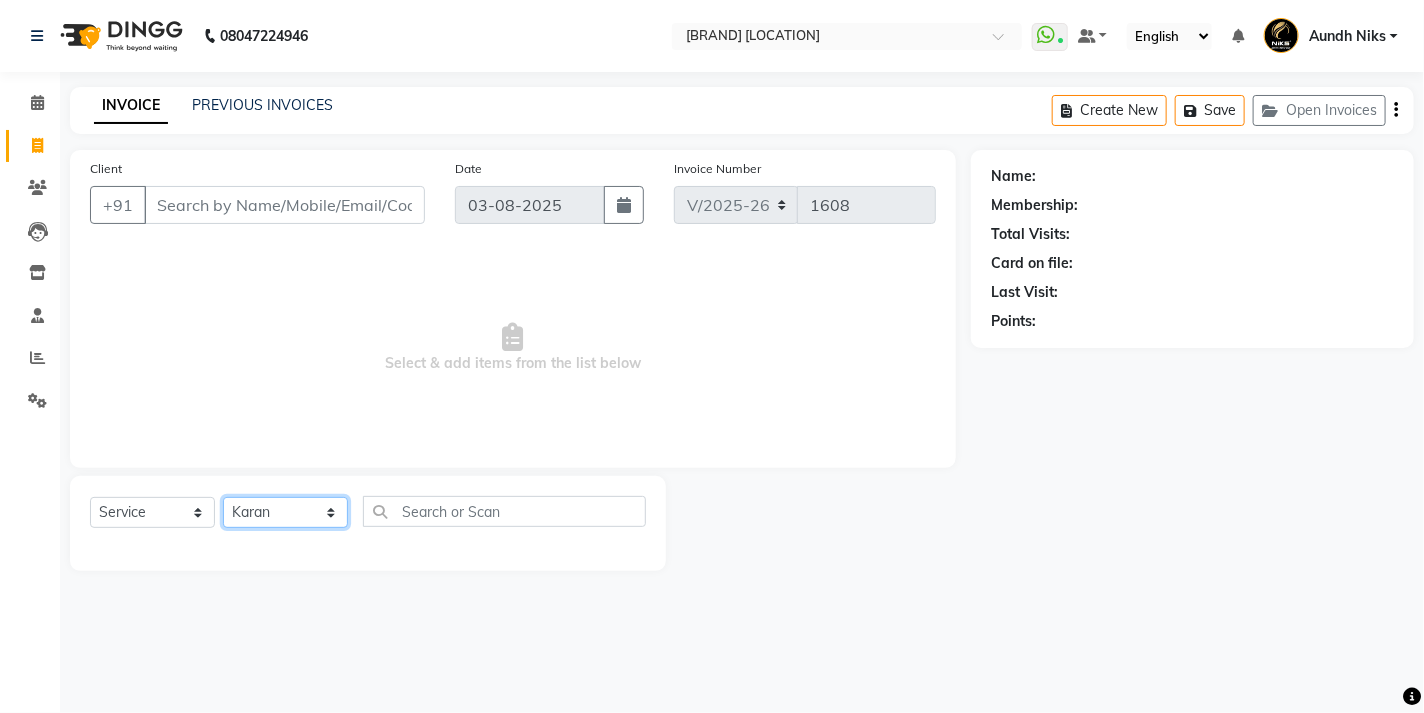 click on "Select Stylist [FIRST] Aundh Niks [FIRST] [FIRST] [FIRST] [FIRST] [FIRST] [FIRST] [FIRST] [FIRST] [FIRST] [FIRST] [FIRST]" 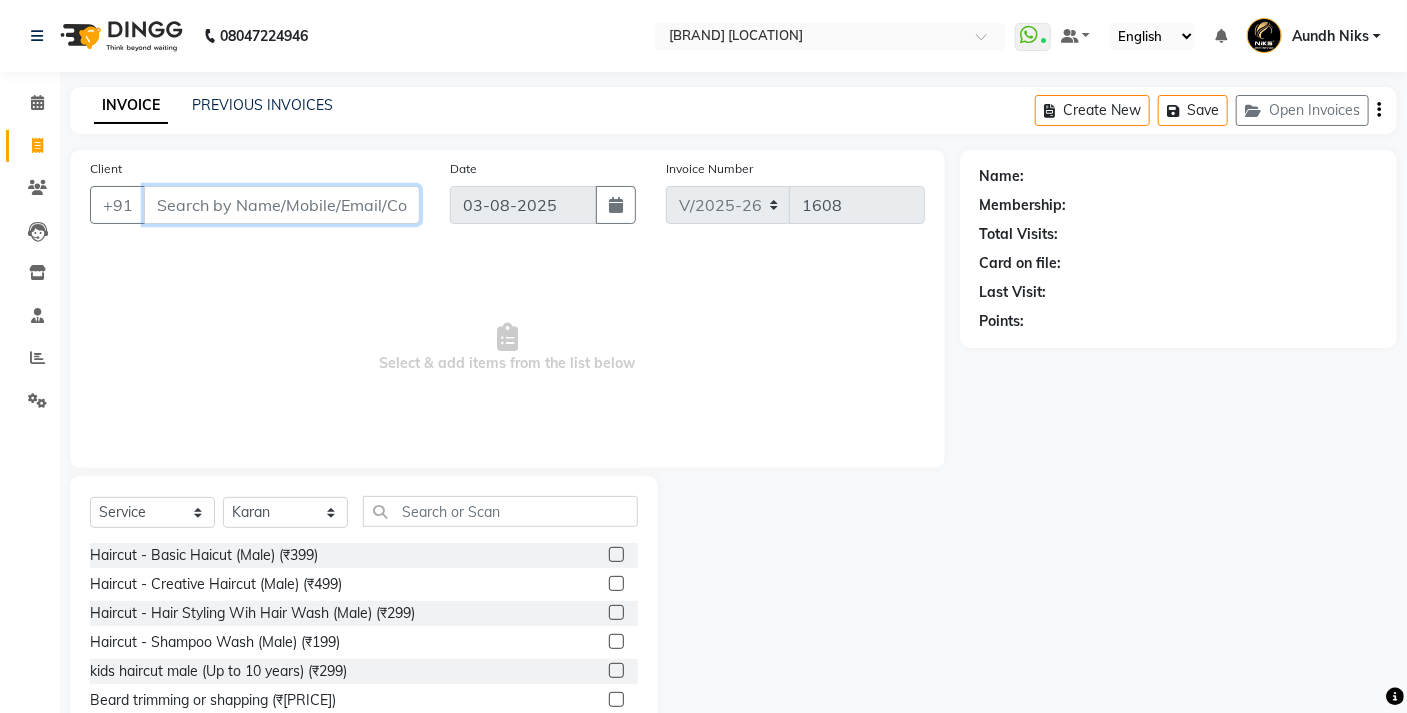 click on "Client" at bounding box center [282, 205] 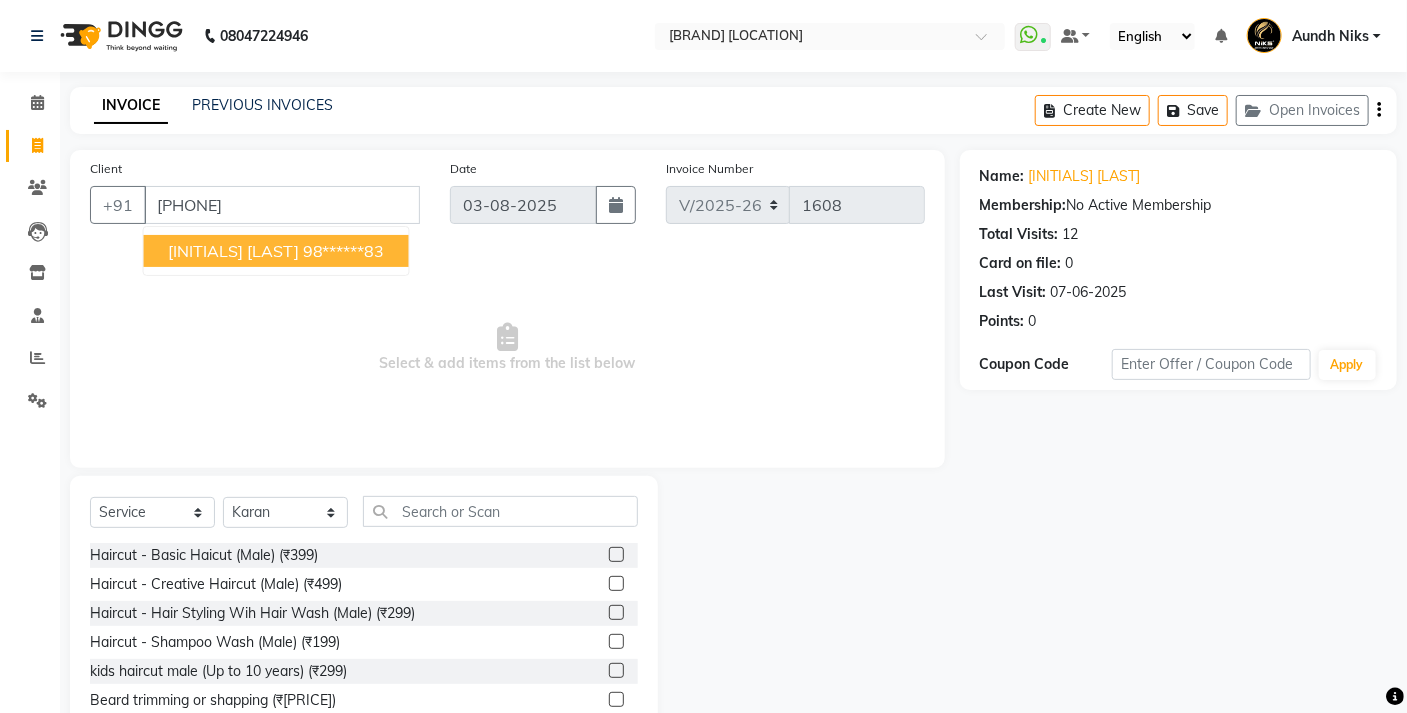 click on "[INITIALS] [LAST]" at bounding box center (233, 251) 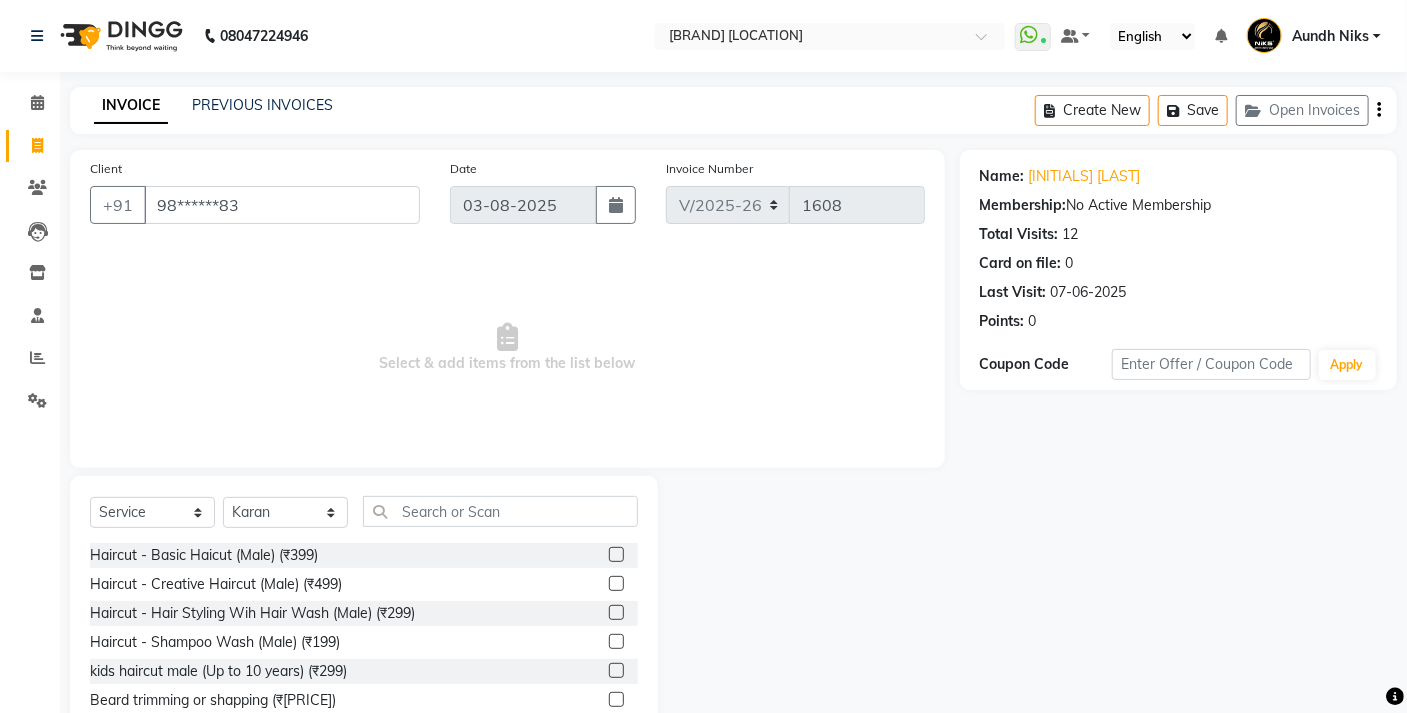 click 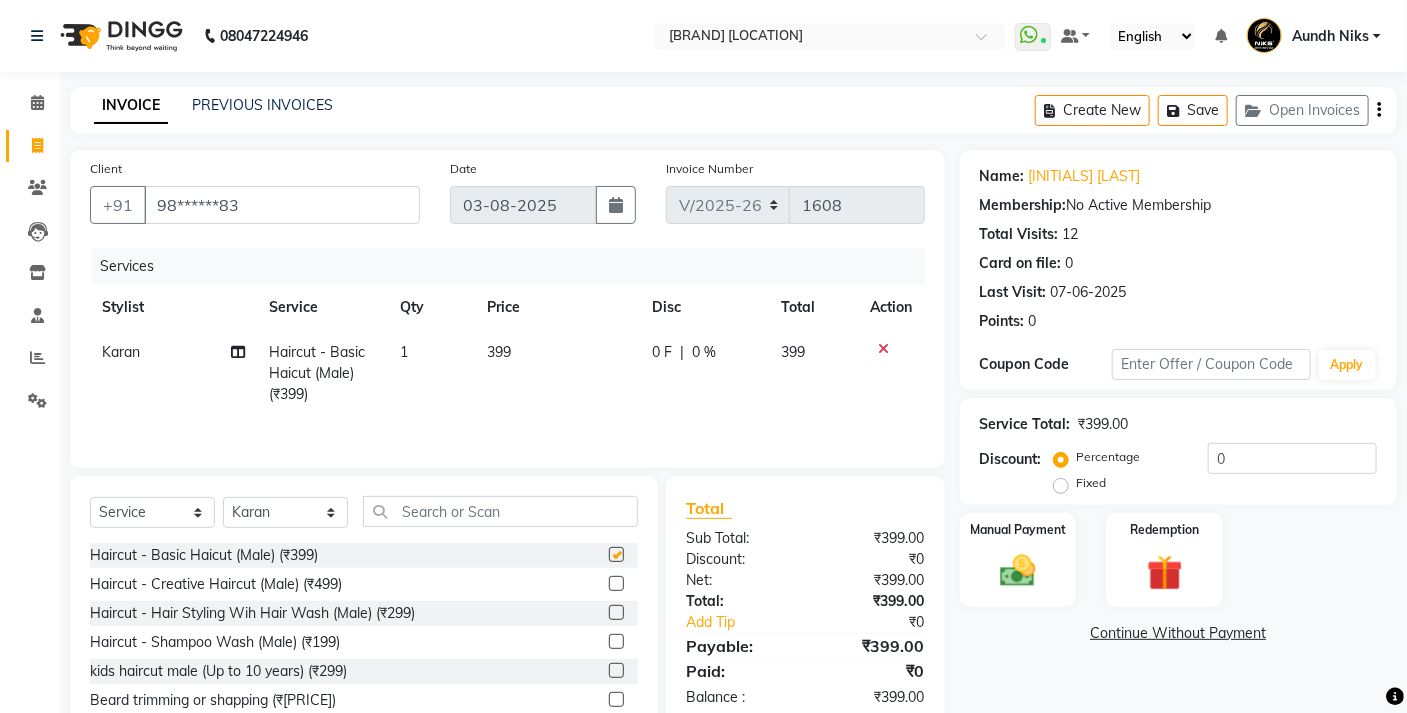 checkbox on "false" 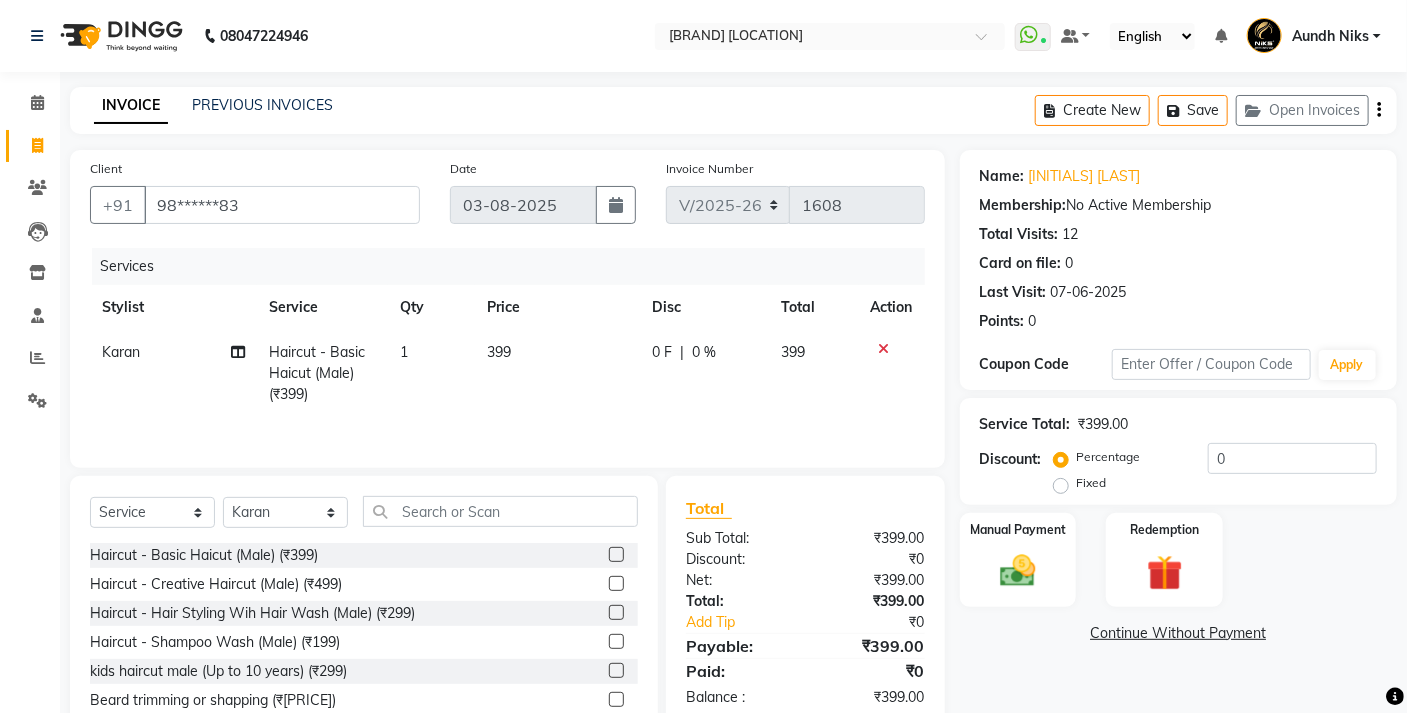 scroll, scrollTop: 89, scrollLeft: 0, axis: vertical 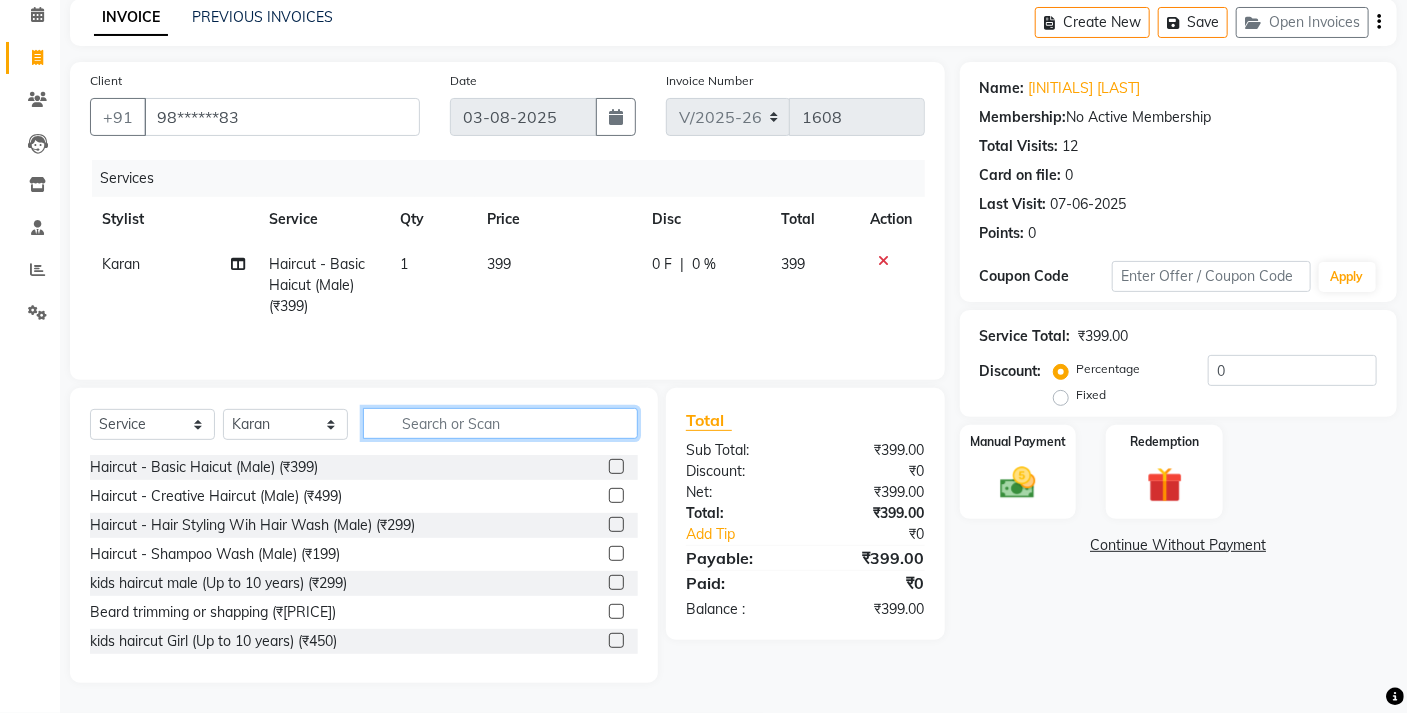 click 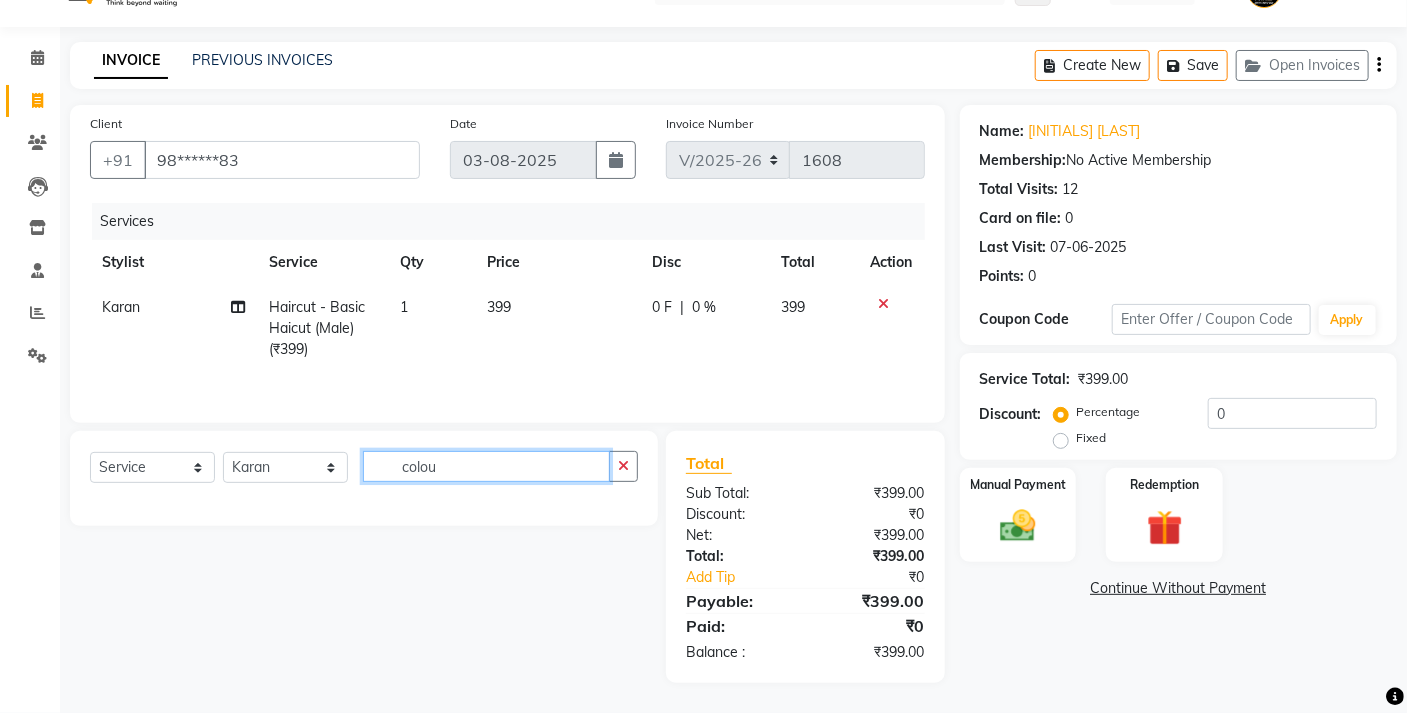 scroll, scrollTop: 89, scrollLeft: 0, axis: vertical 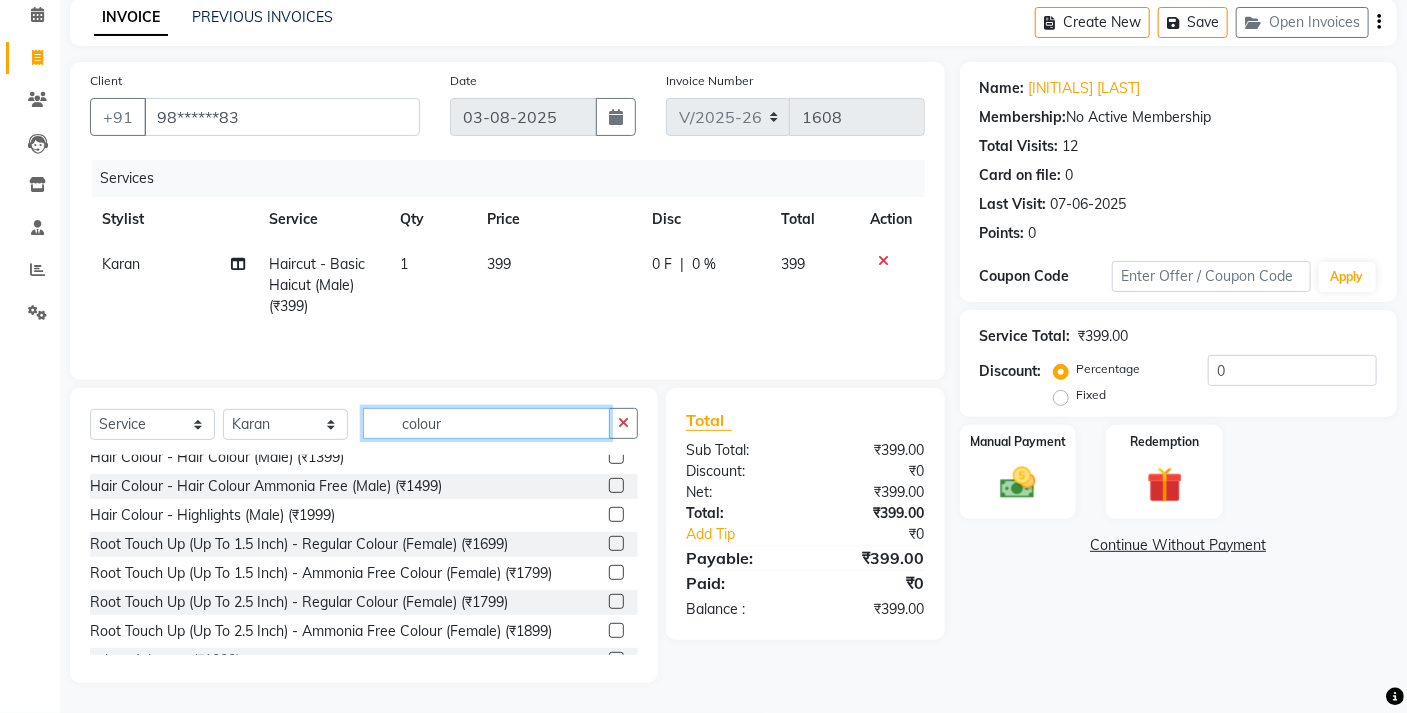 type on "colour" 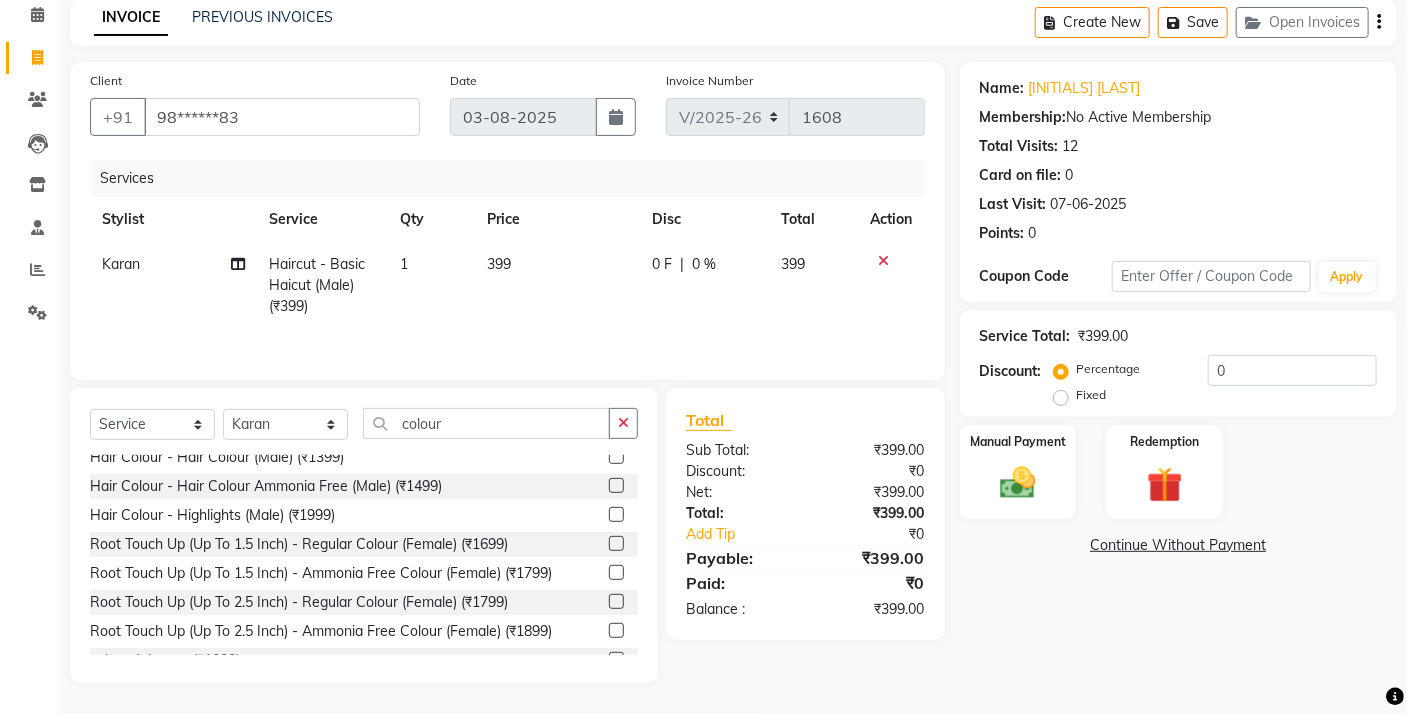 click 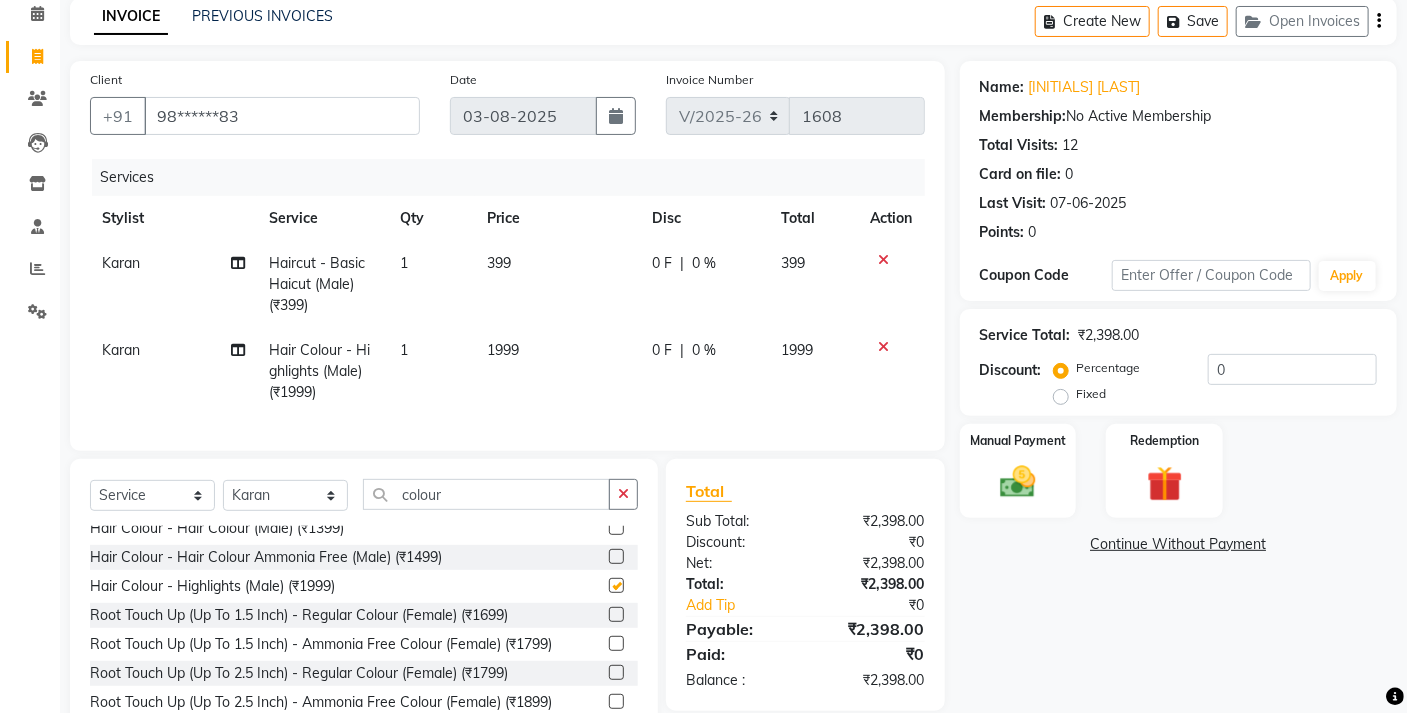 checkbox on "false" 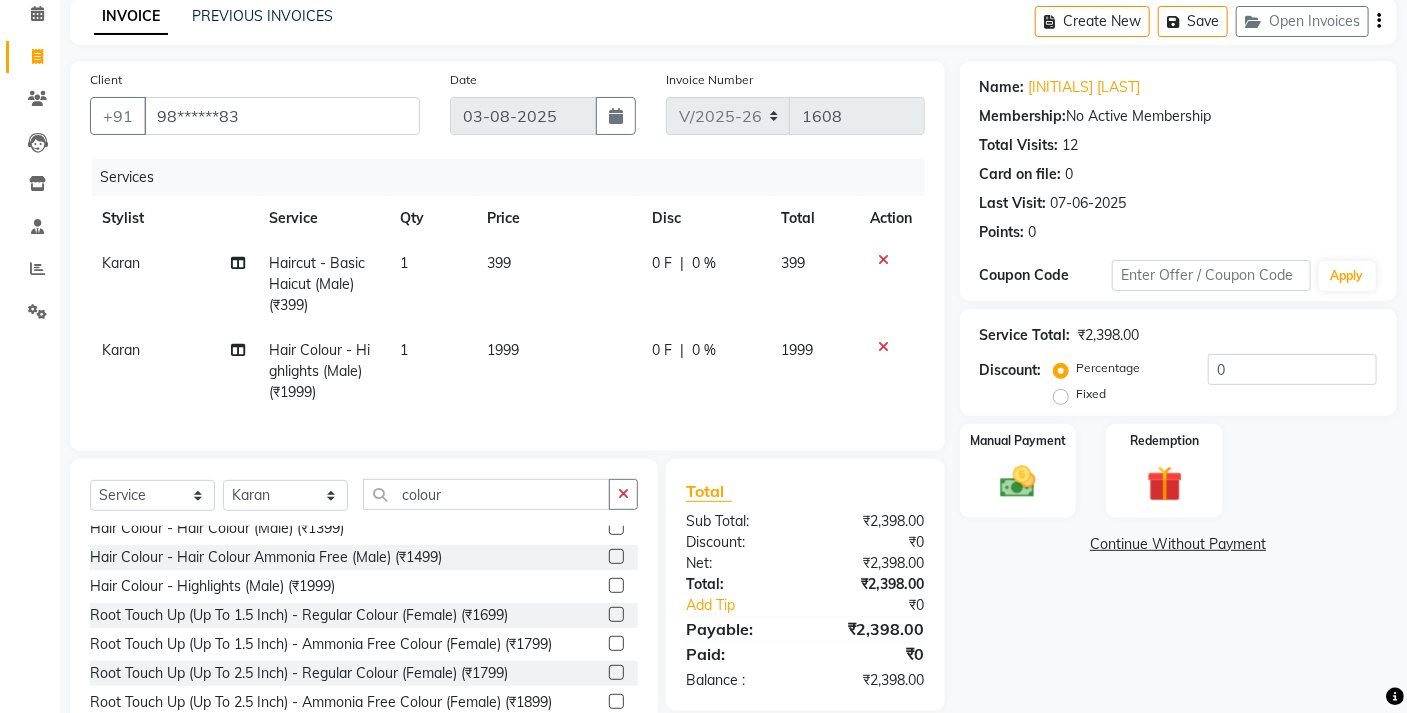 click on "1999" 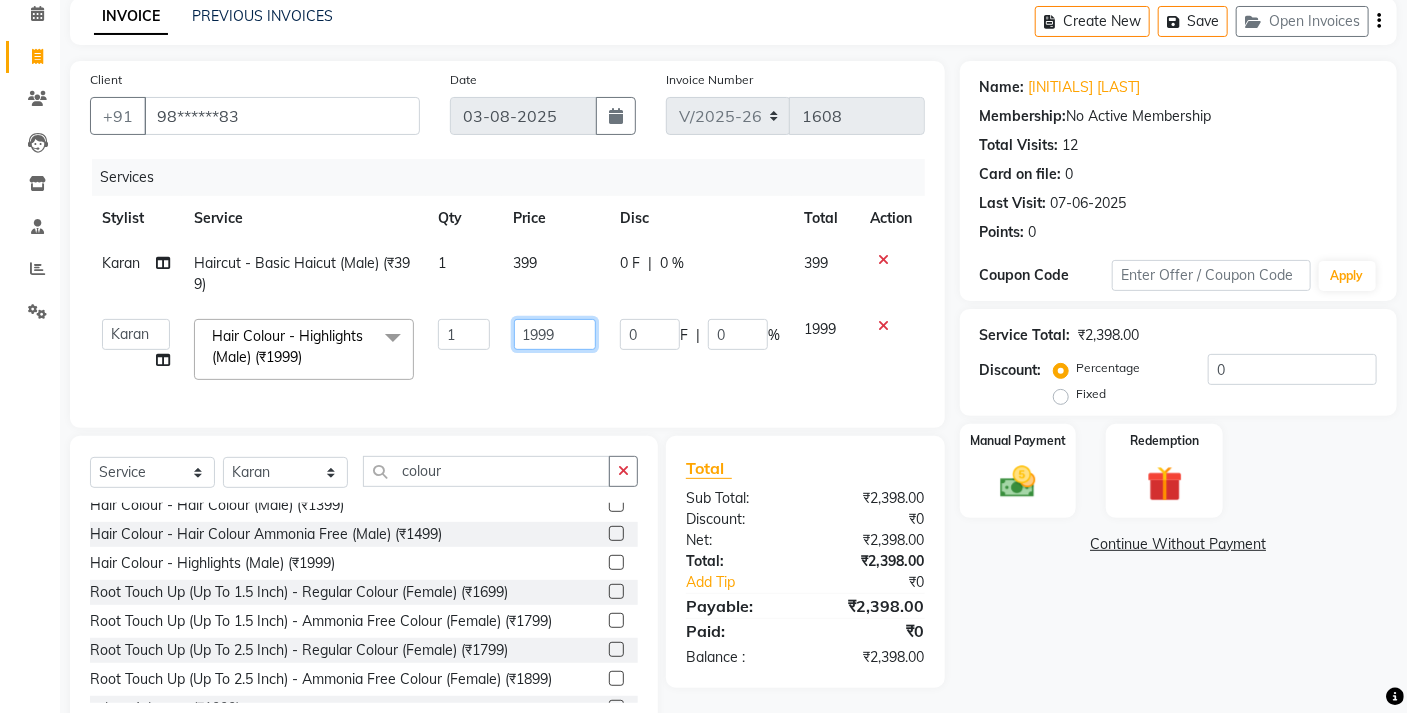 click on "1999" 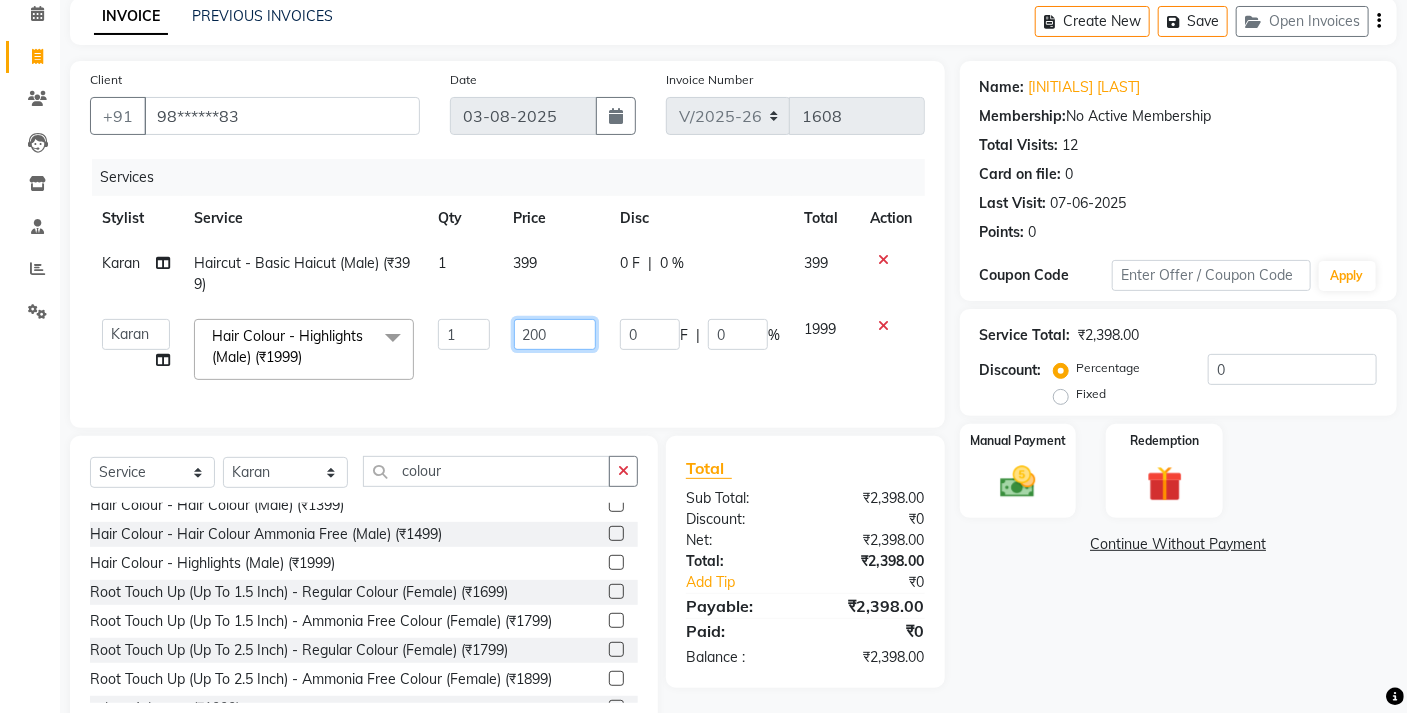 type on "2000" 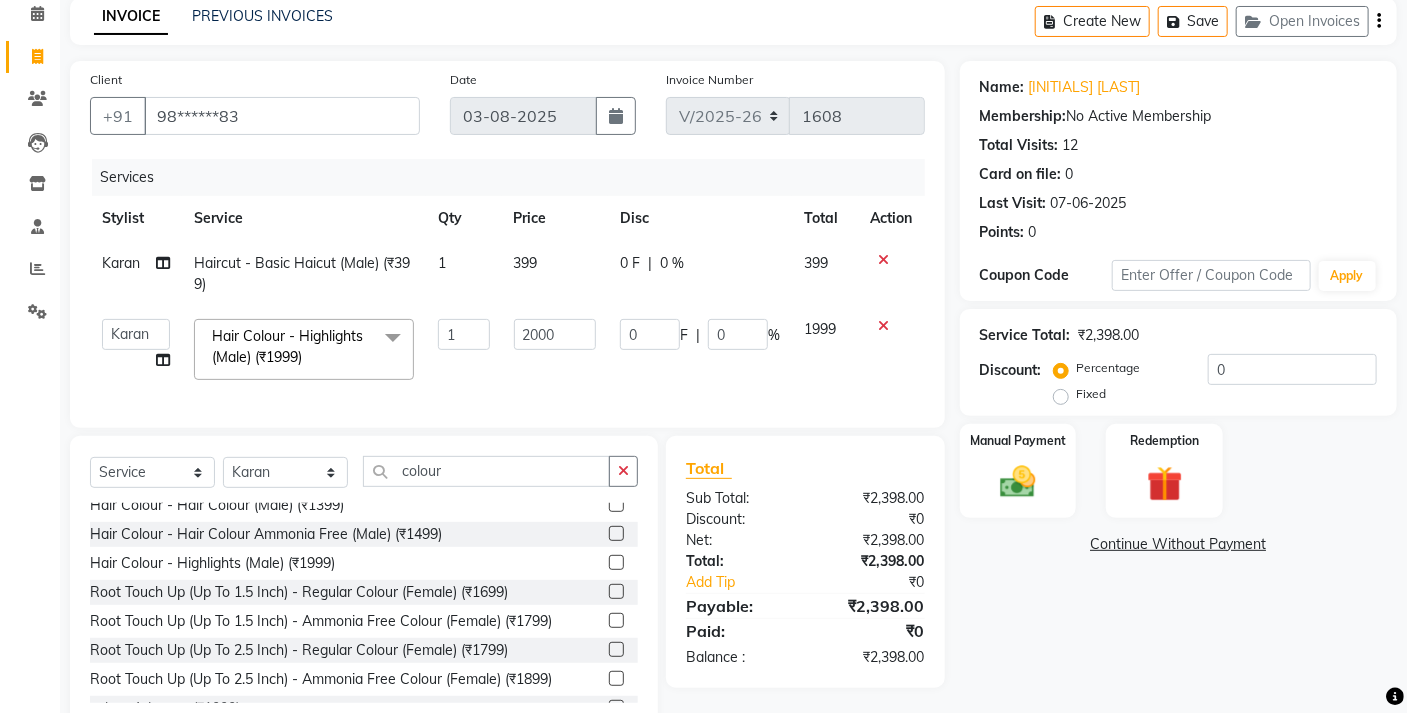click on "399" 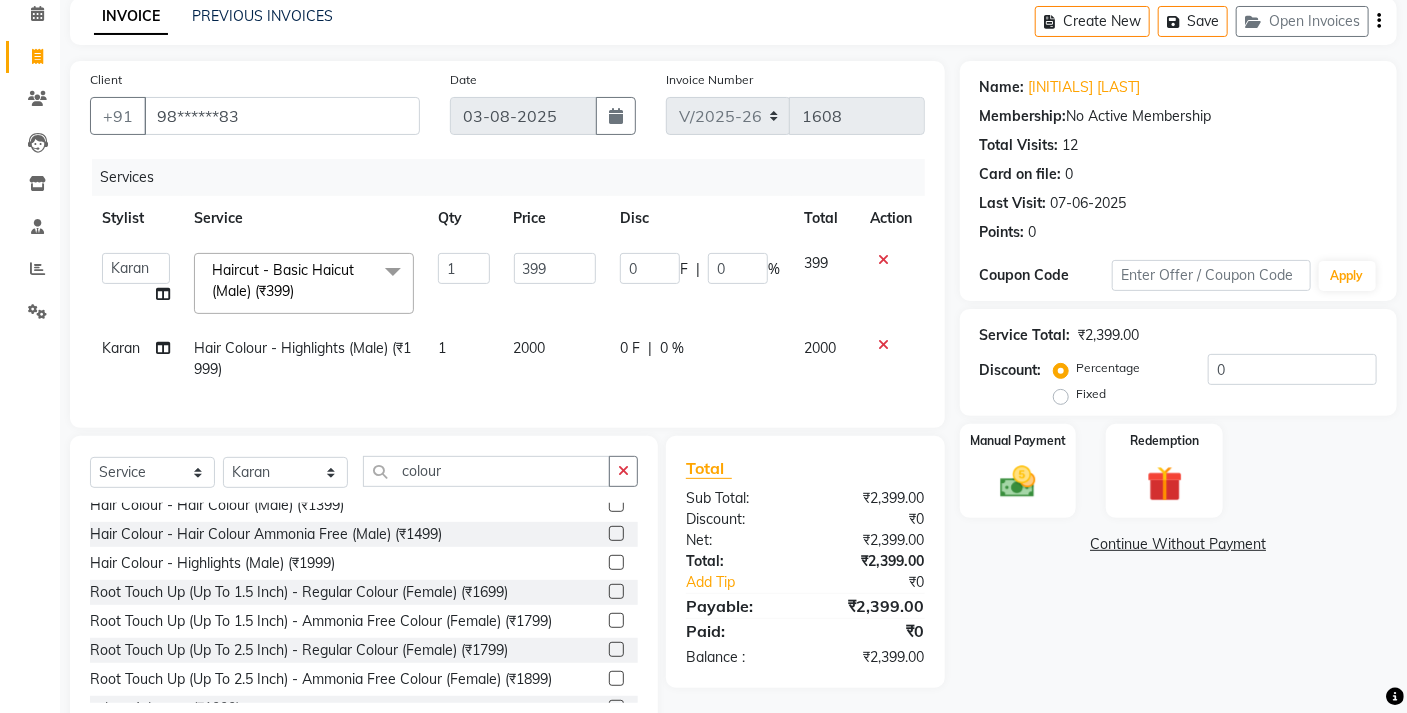 click on "399" 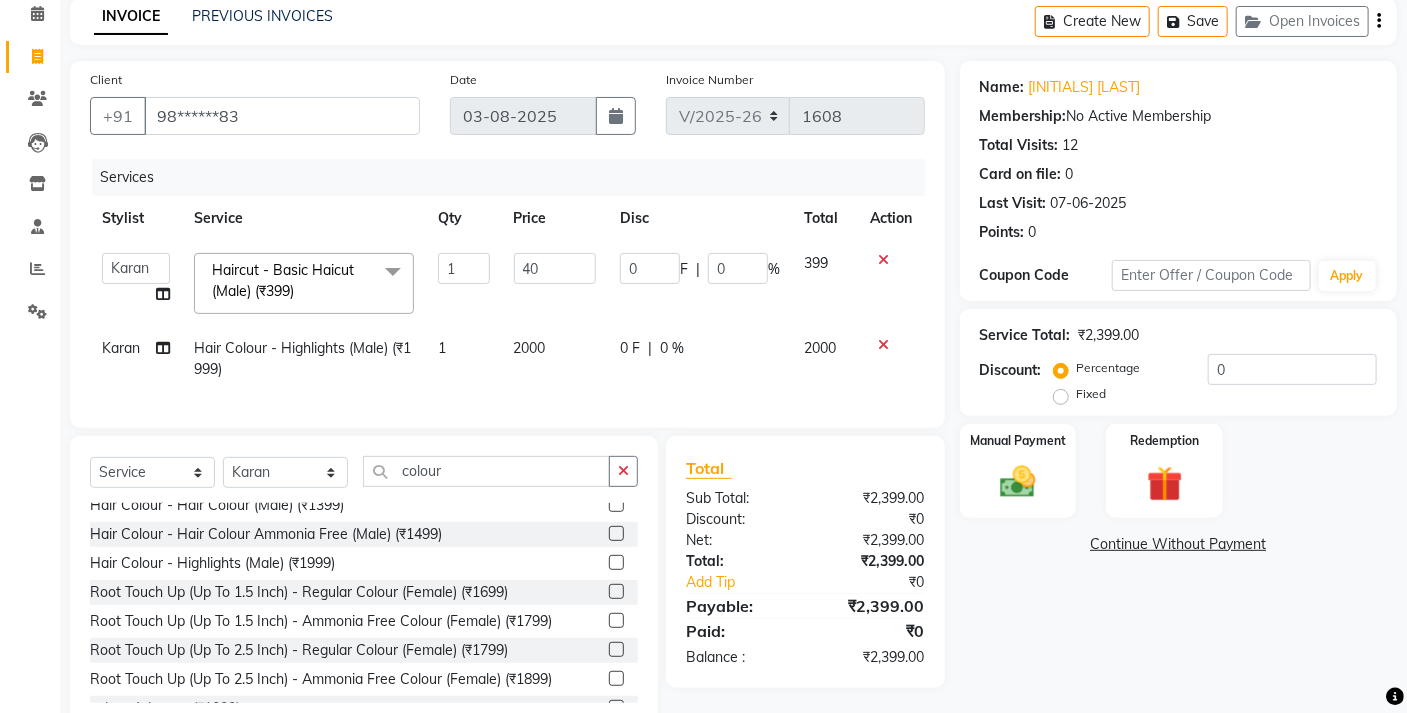 type on "400" 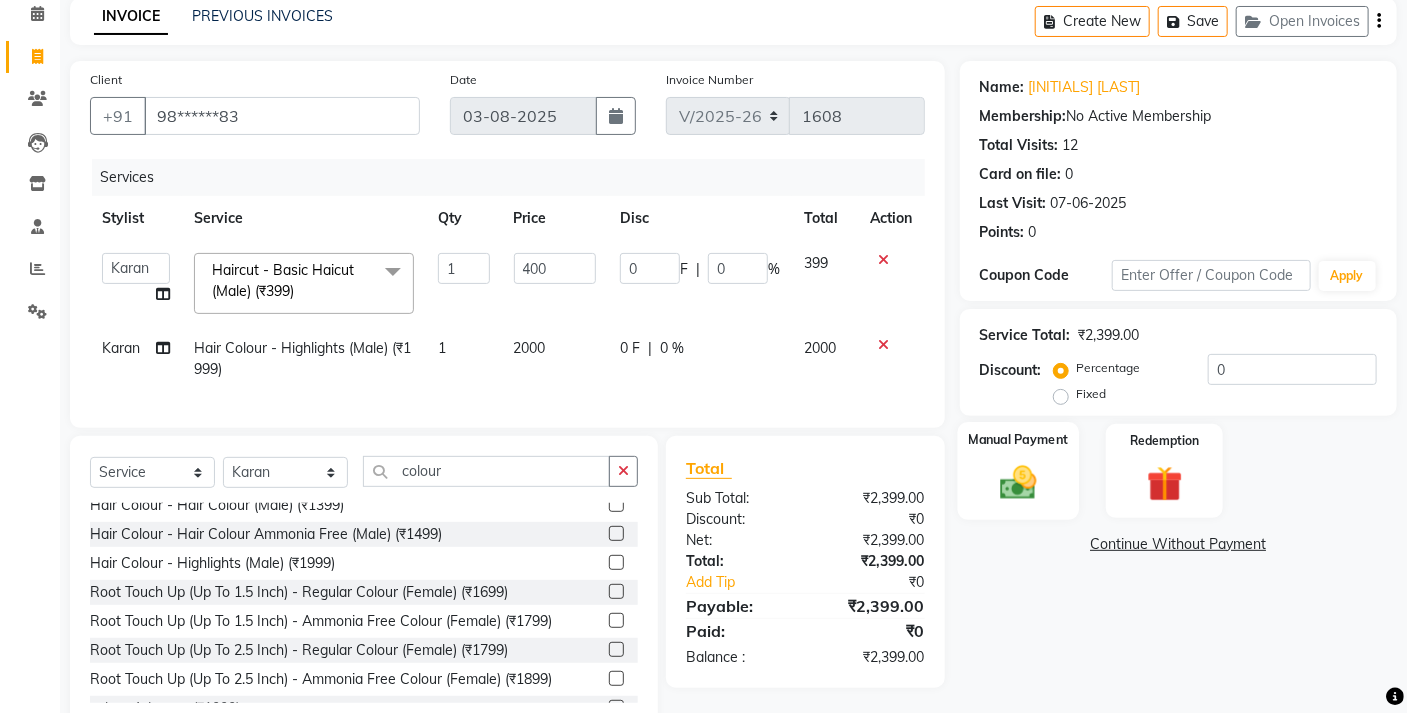 click 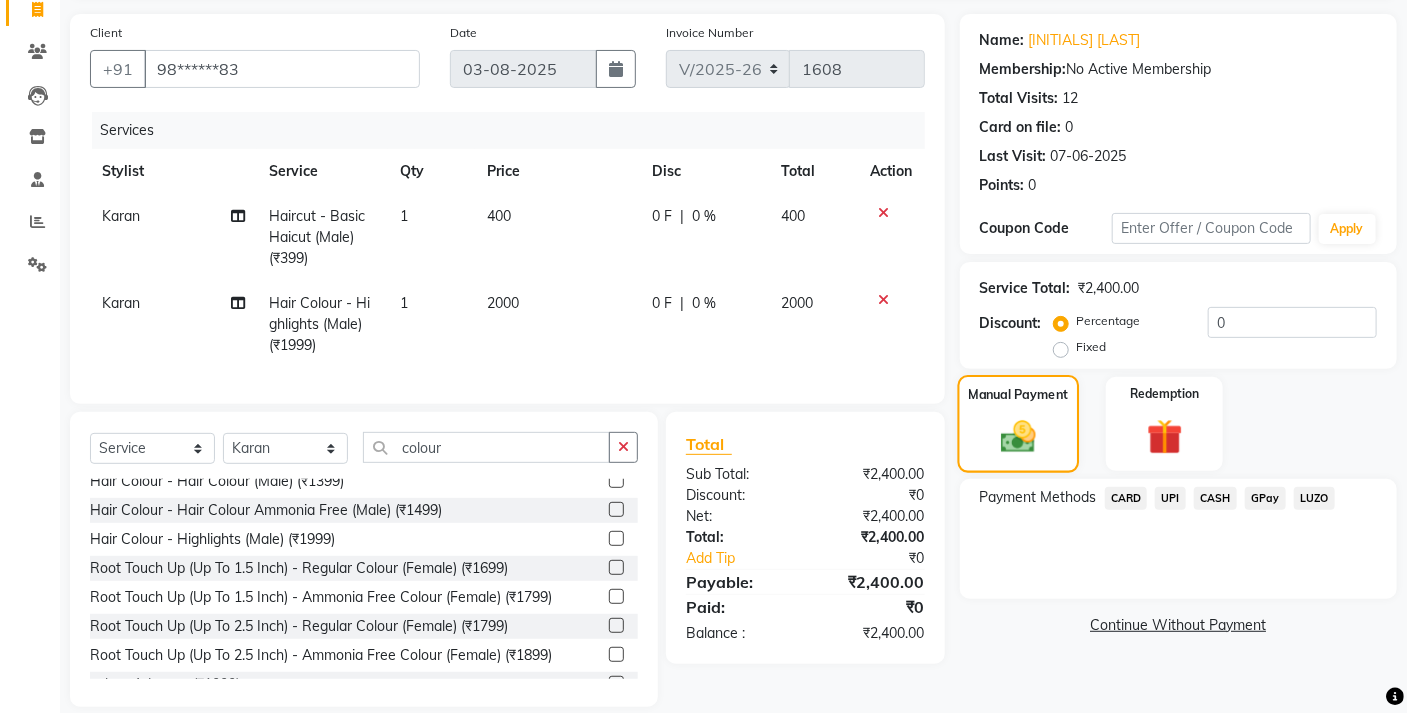 scroll, scrollTop: 176, scrollLeft: 0, axis: vertical 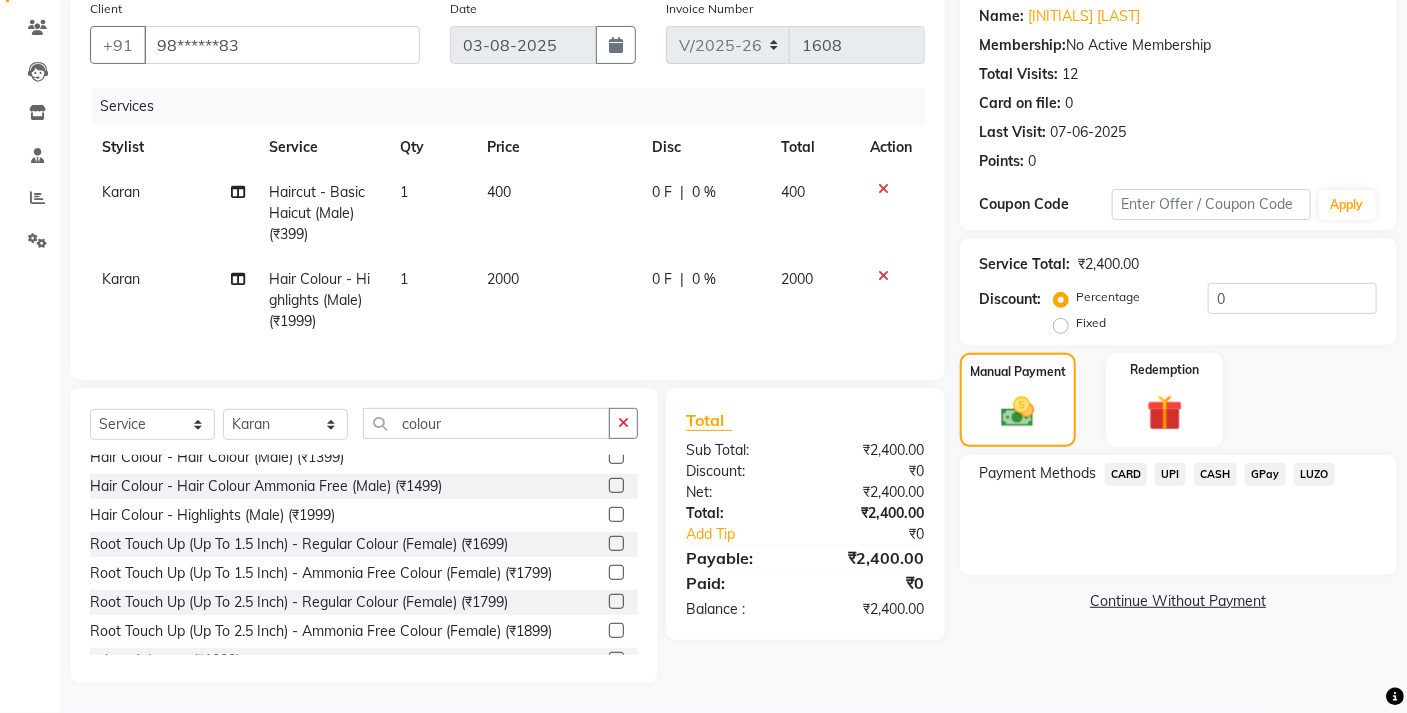 click on "CARD" 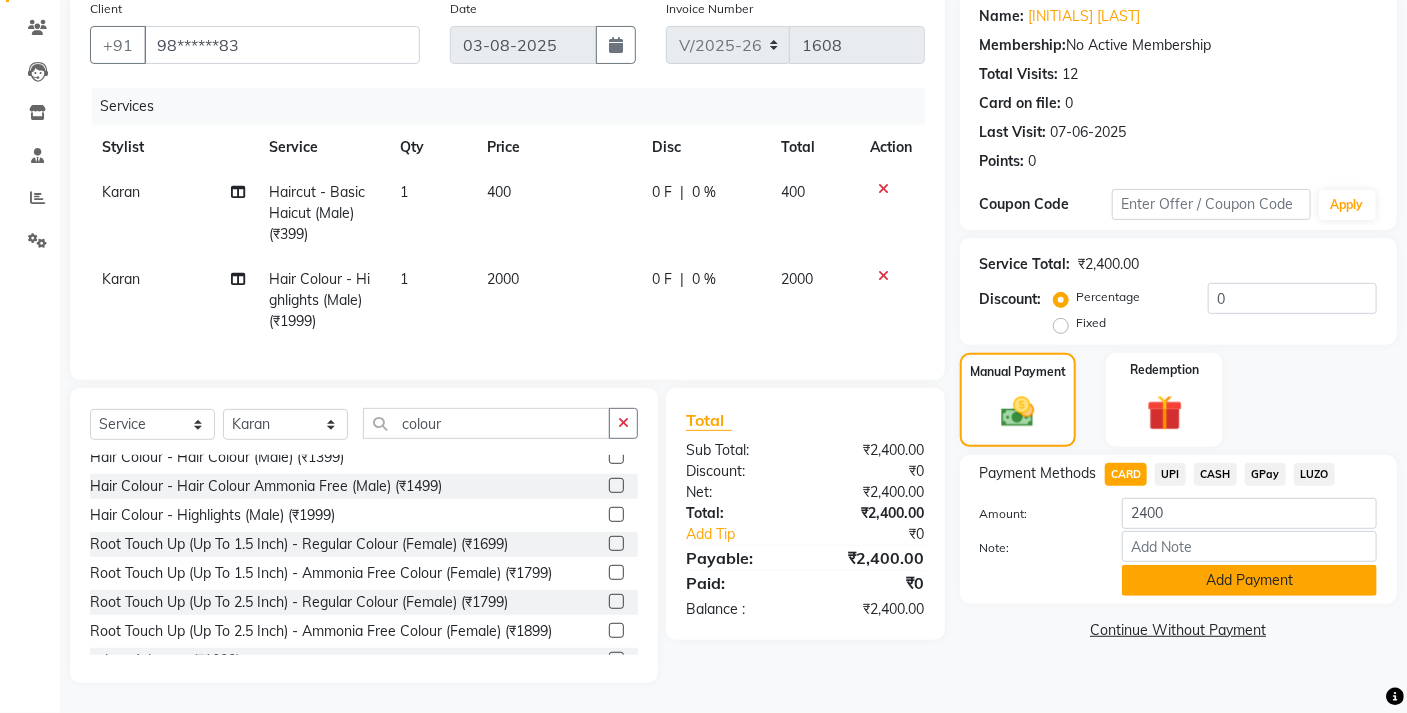click on "Add Payment" 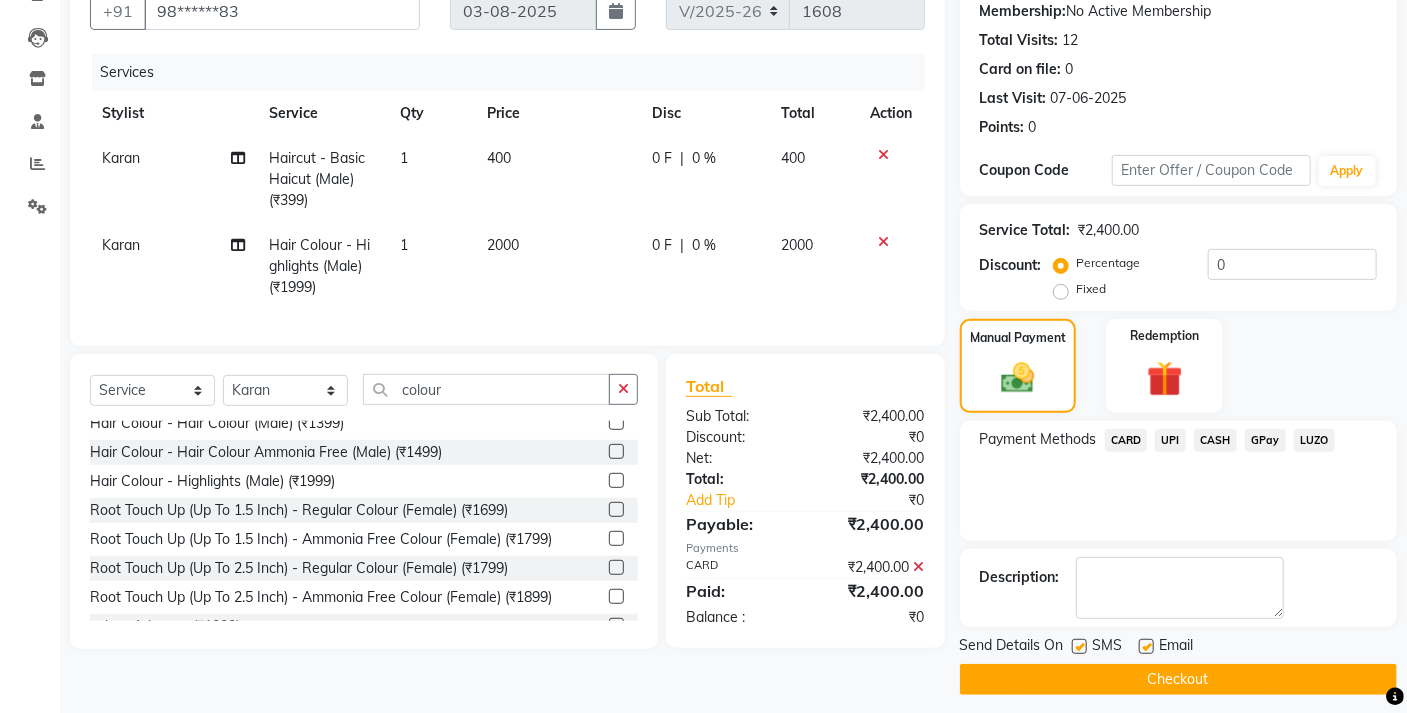 scroll, scrollTop: 203, scrollLeft: 0, axis: vertical 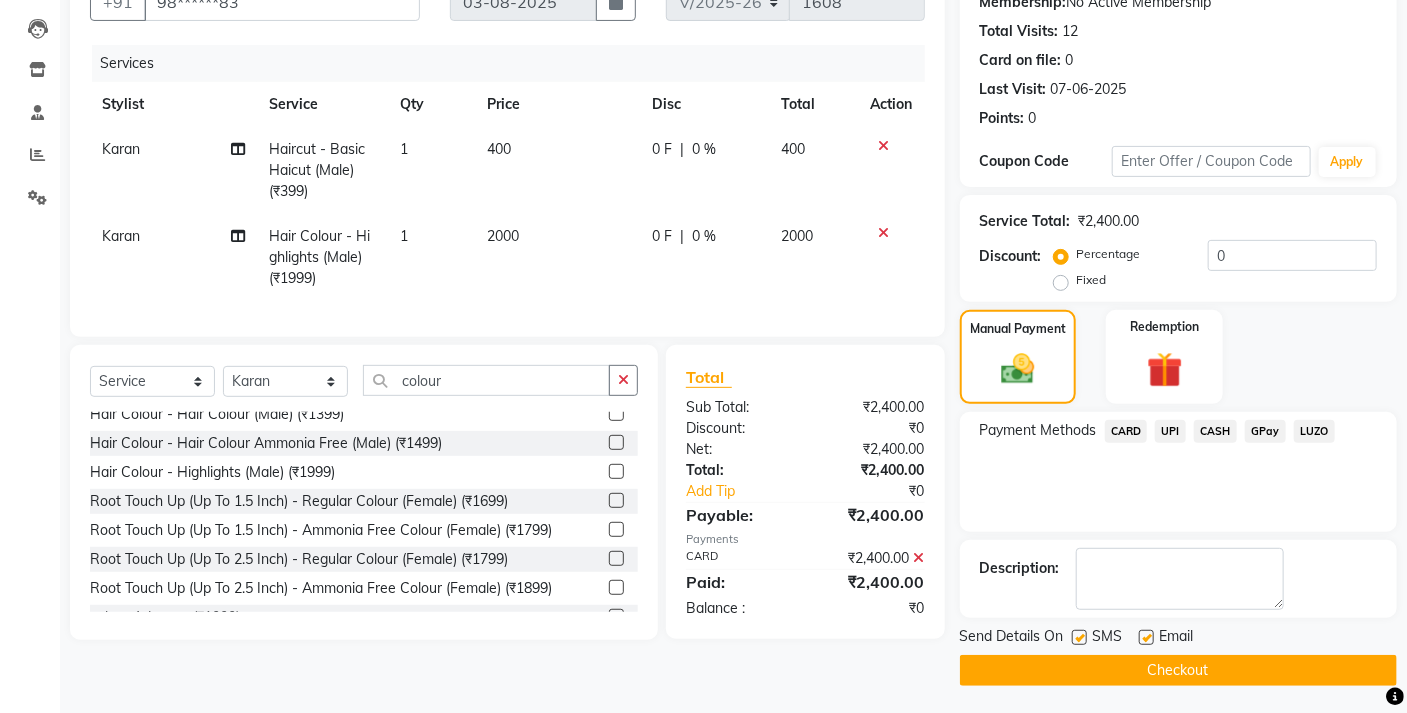 click on "Checkout" 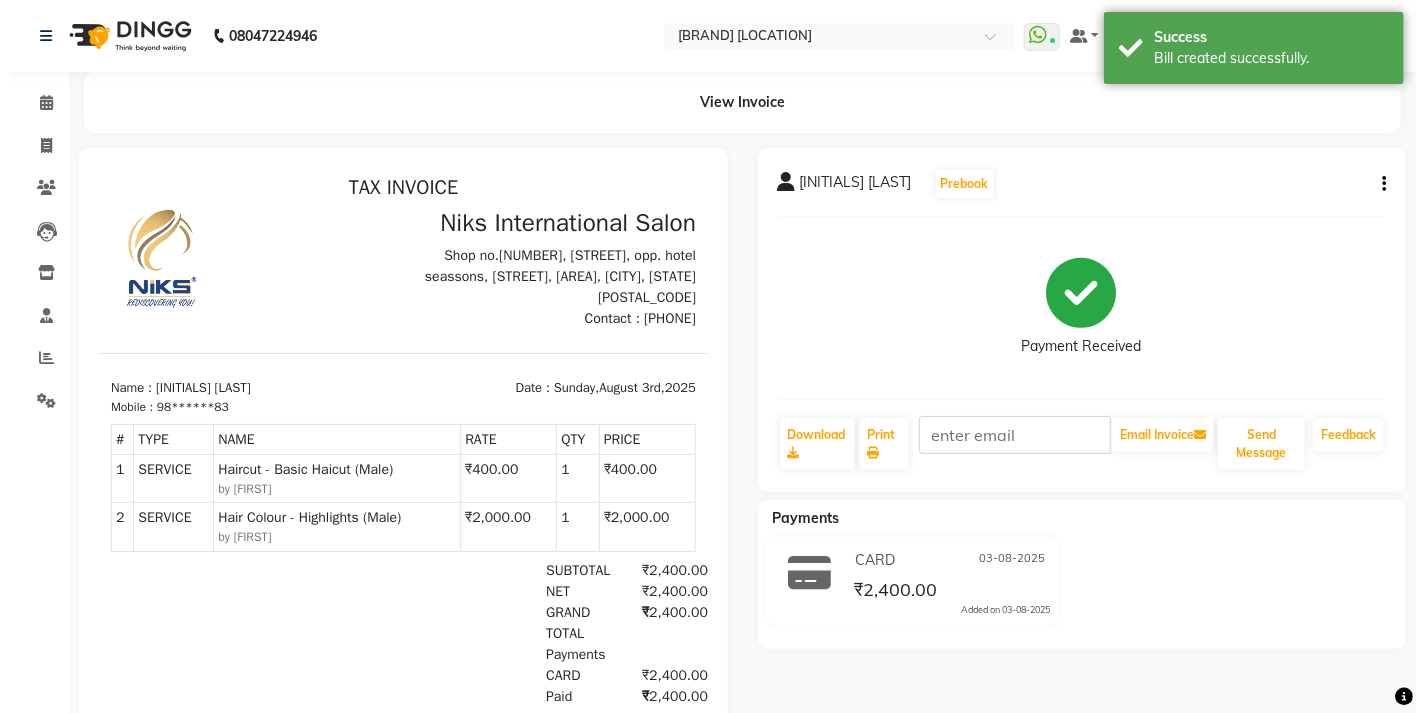 scroll, scrollTop: 0, scrollLeft: 0, axis: both 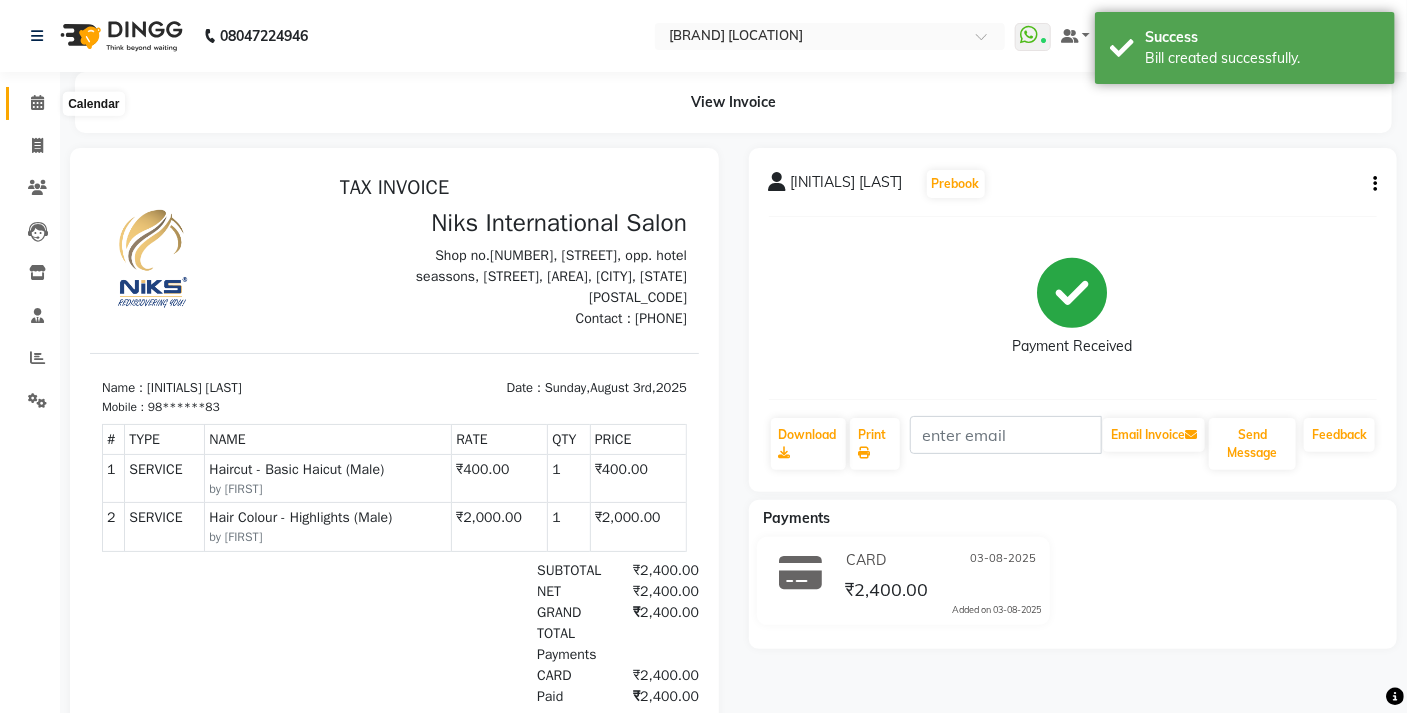 click 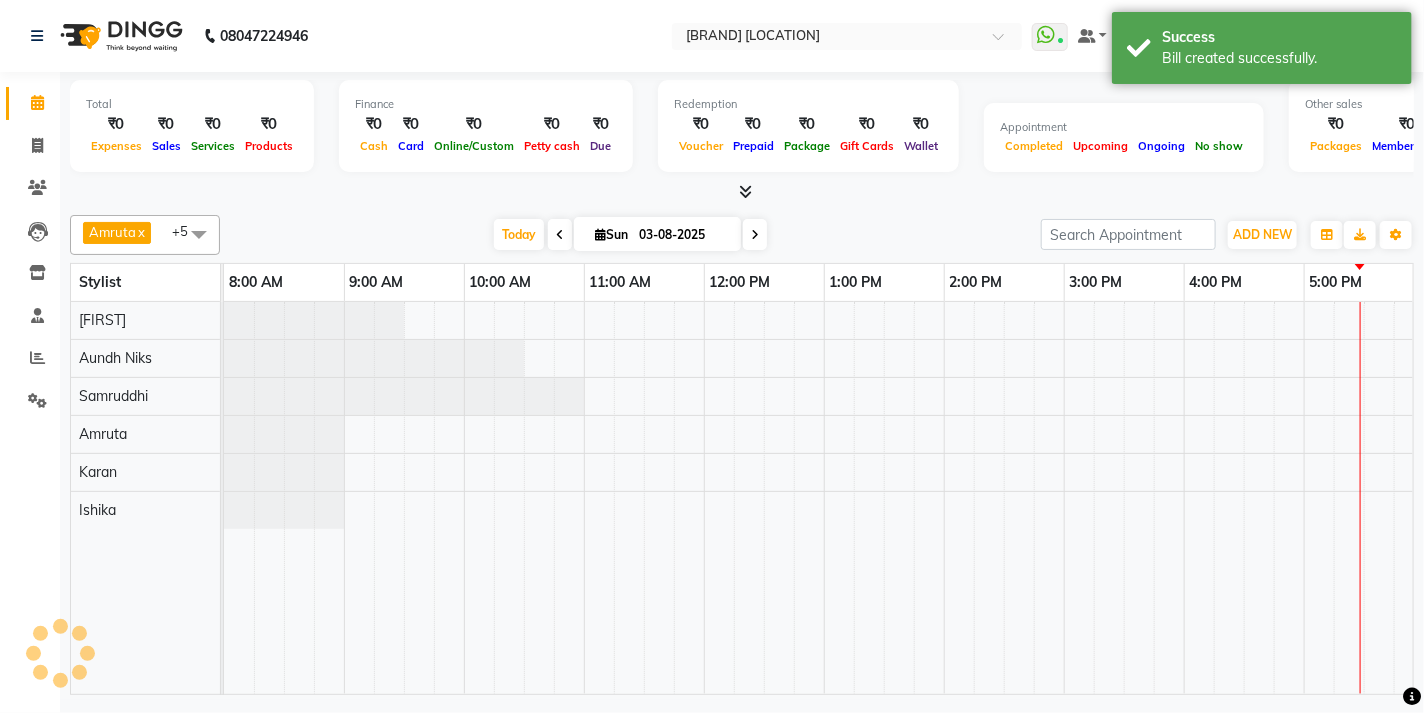 scroll, scrollTop: 0, scrollLeft: 609, axis: horizontal 